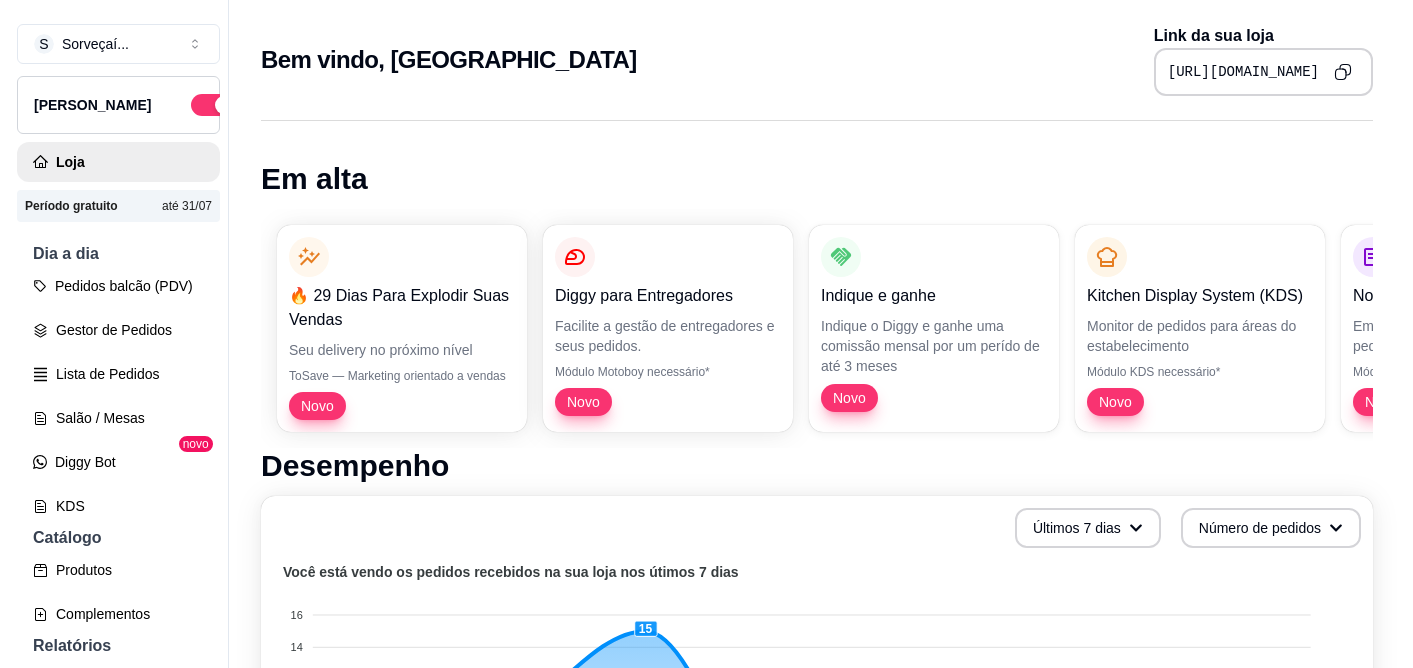 scroll, scrollTop: 0, scrollLeft: 0, axis: both 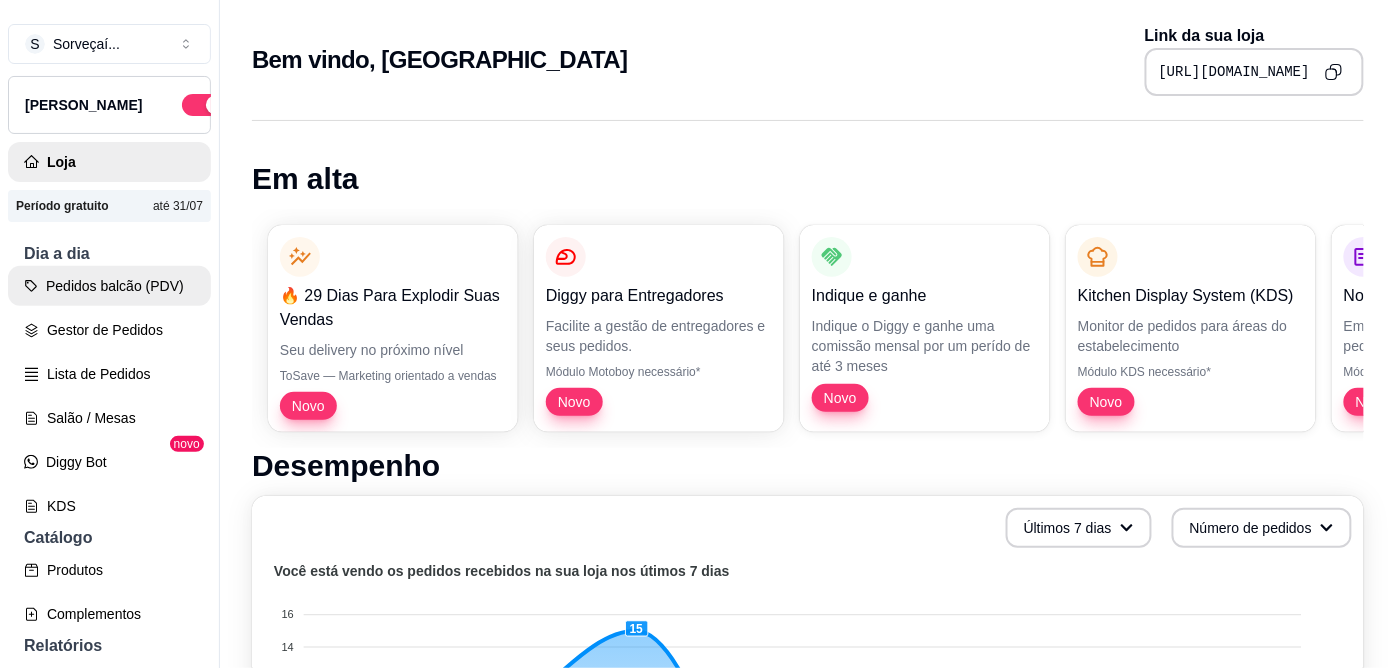 click on "Pedidos balcão (PDV)" at bounding box center [109, 286] 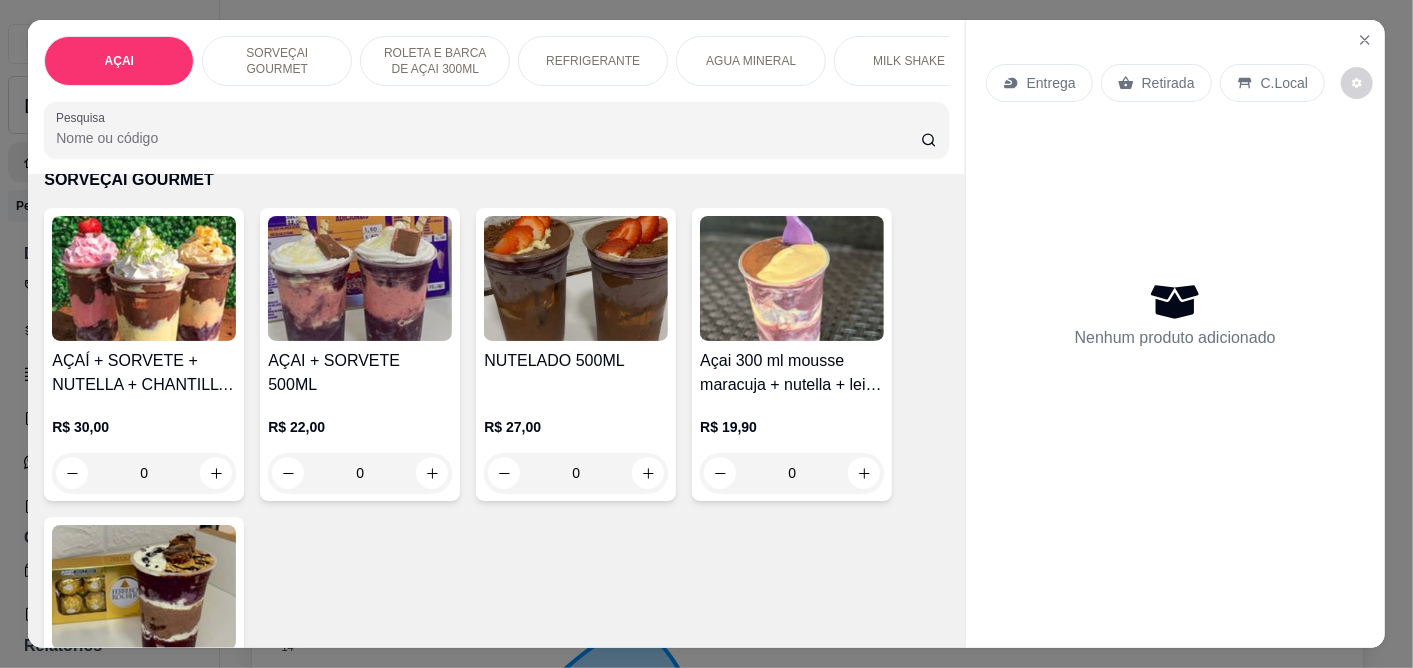 scroll, scrollTop: 0, scrollLeft: 0, axis: both 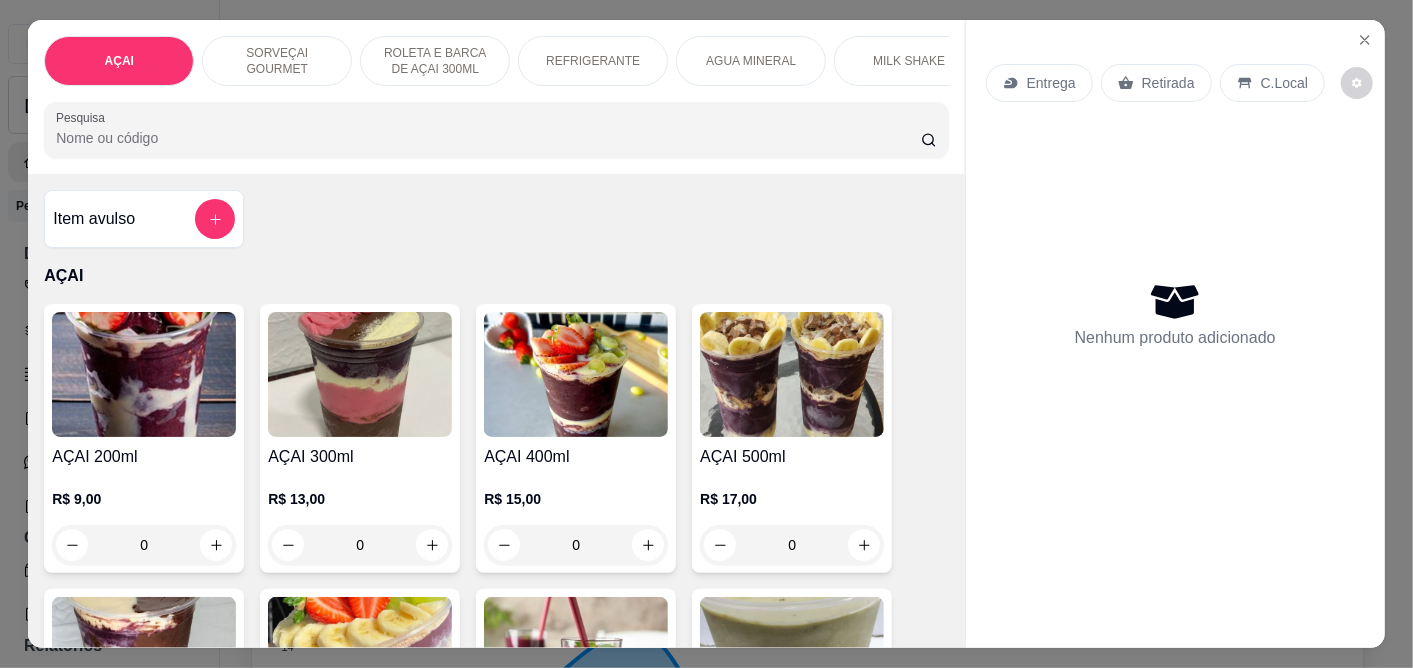 click at bounding box center (576, 374) 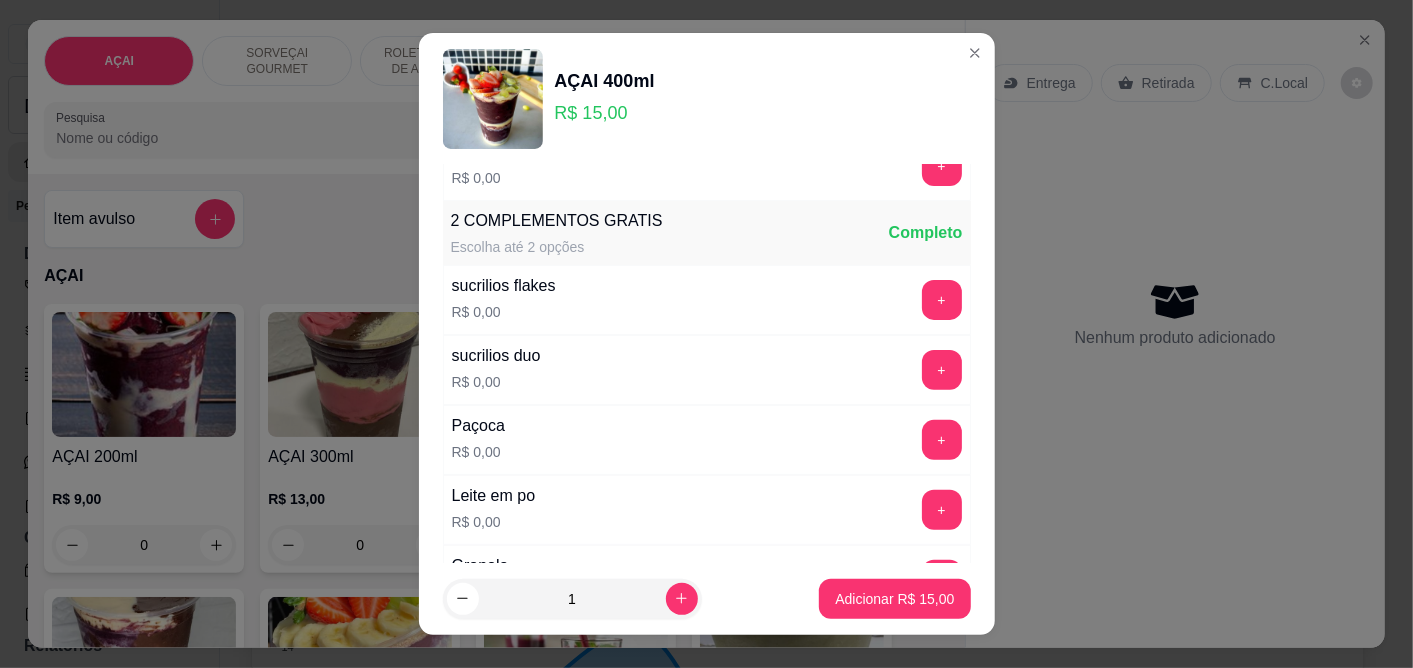scroll, scrollTop: 333, scrollLeft: 0, axis: vertical 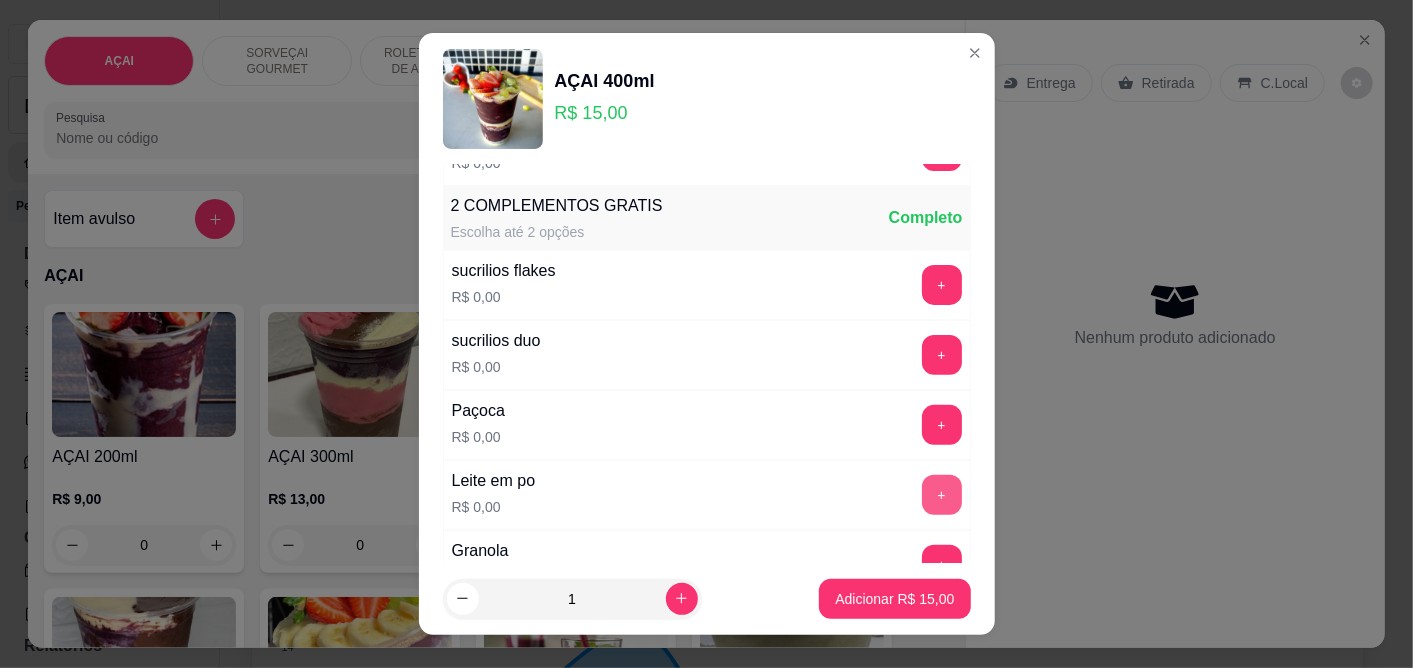 click on "+" at bounding box center (942, 495) 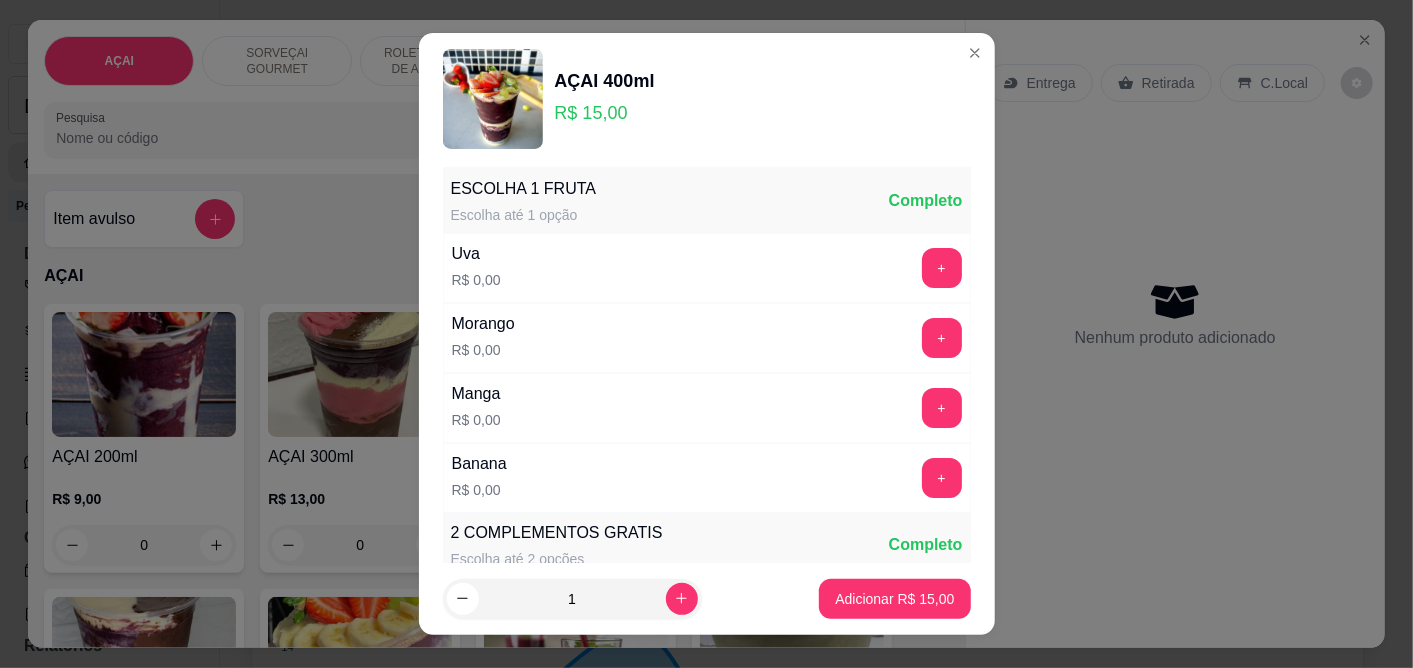 scroll, scrollTop: 0, scrollLeft: 0, axis: both 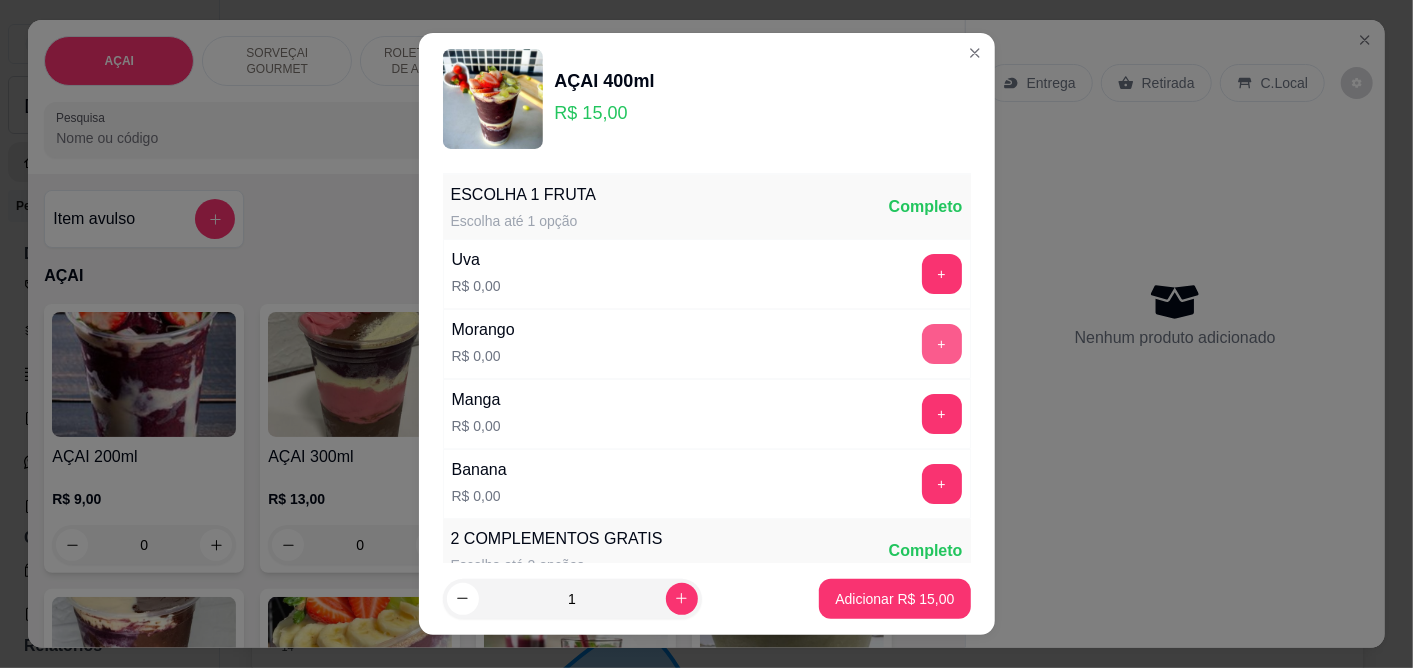 click on "+" at bounding box center (942, 344) 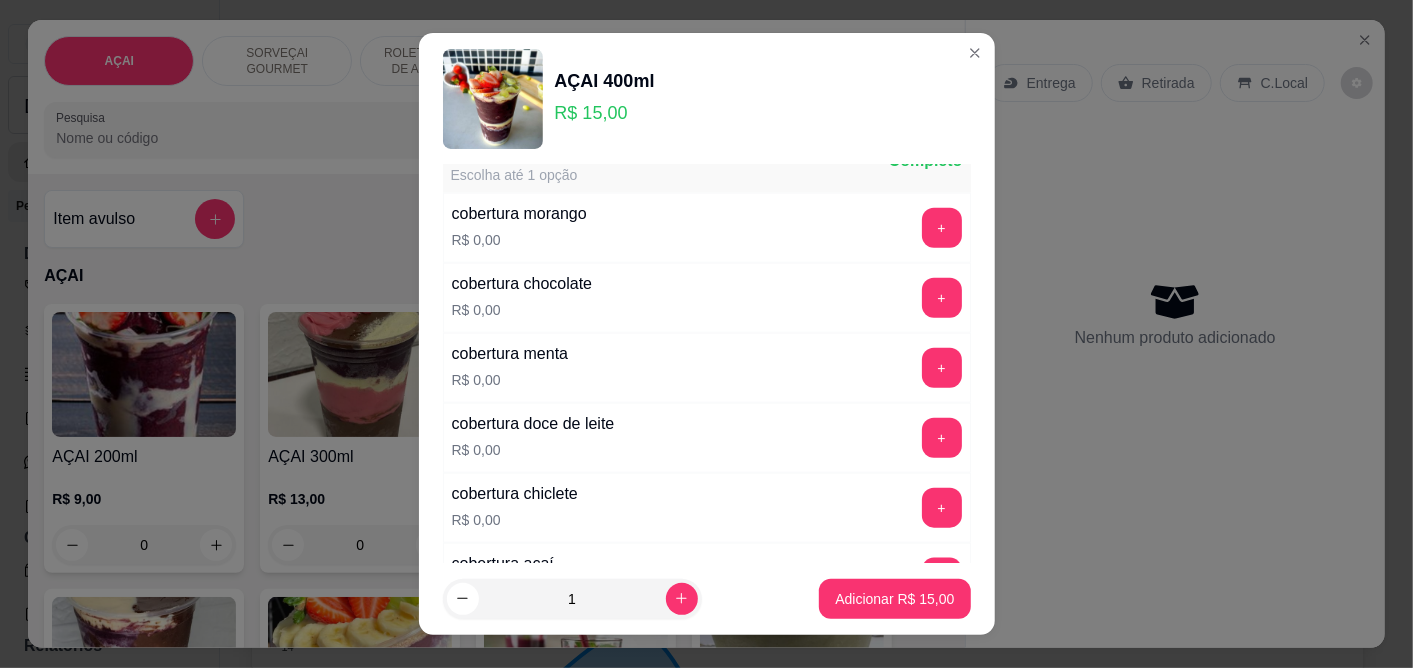 scroll, scrollTop: 1222, scrollLeft: 0, axis: vertical 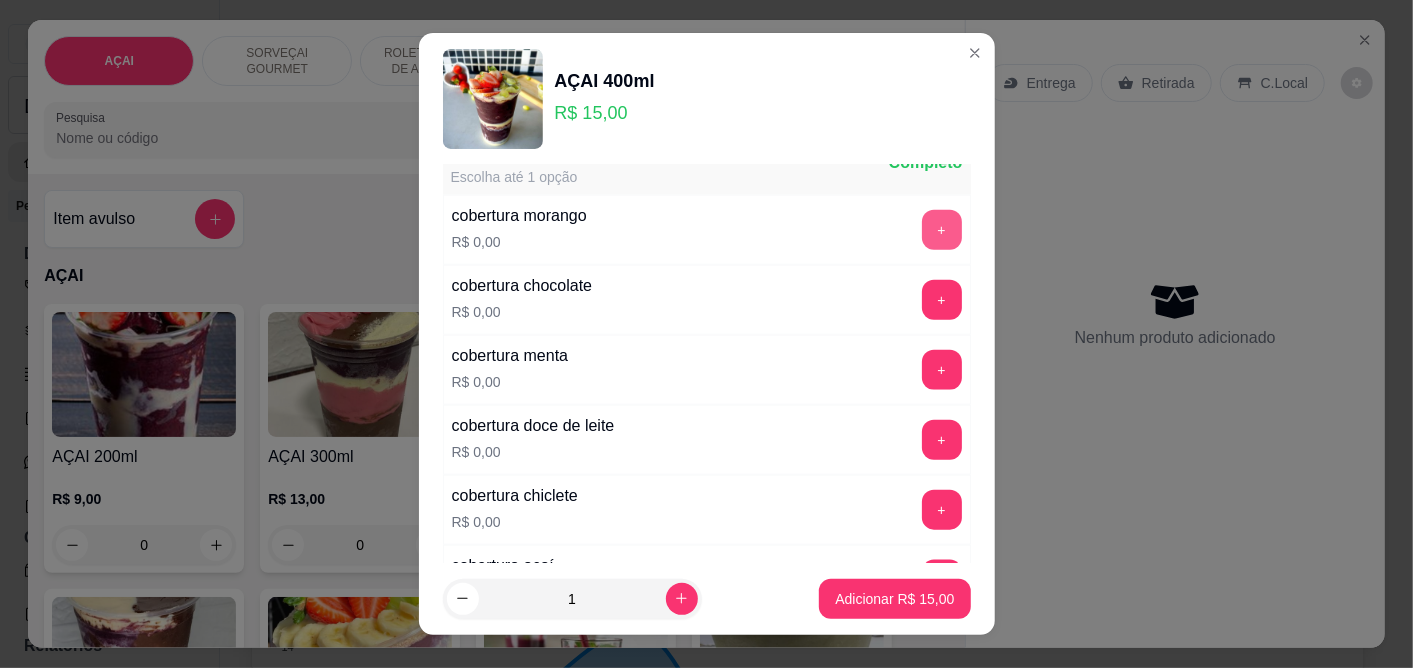 click on "+" at bounding box center (942, 230) 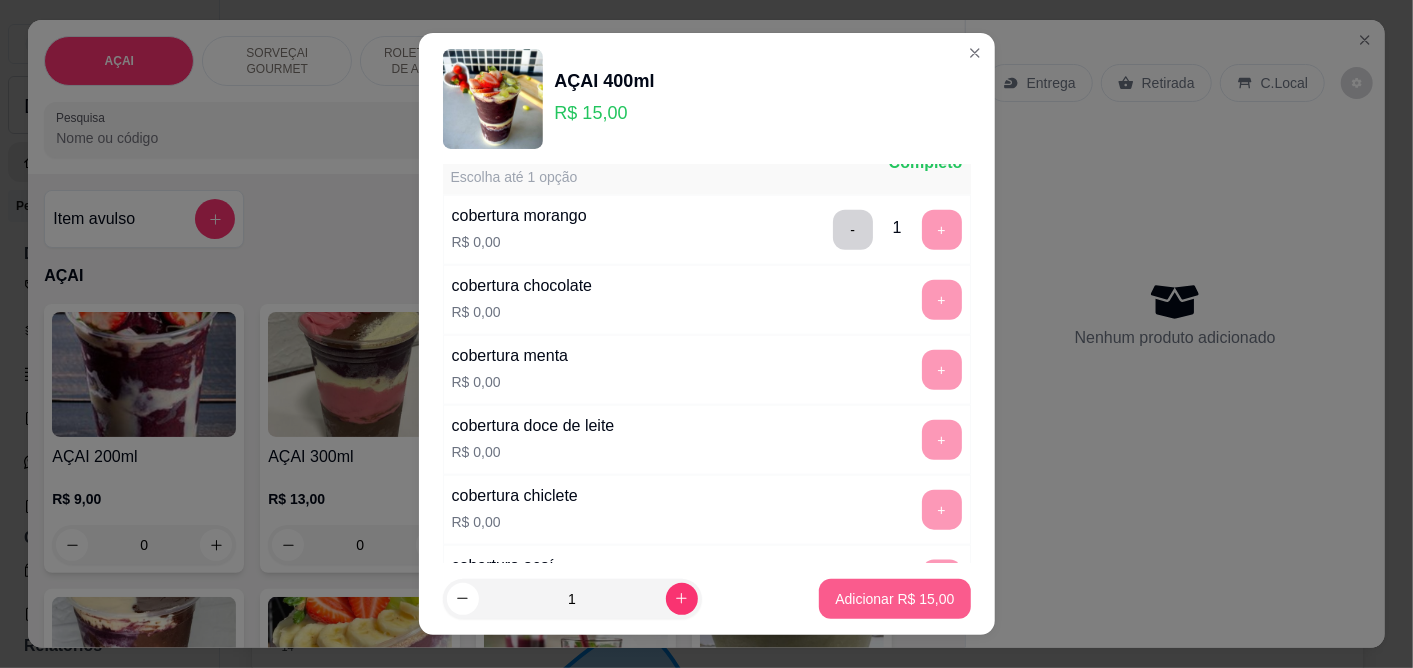 click on "Adicionar   R$ 15,00" at bounding box center (894, 599) 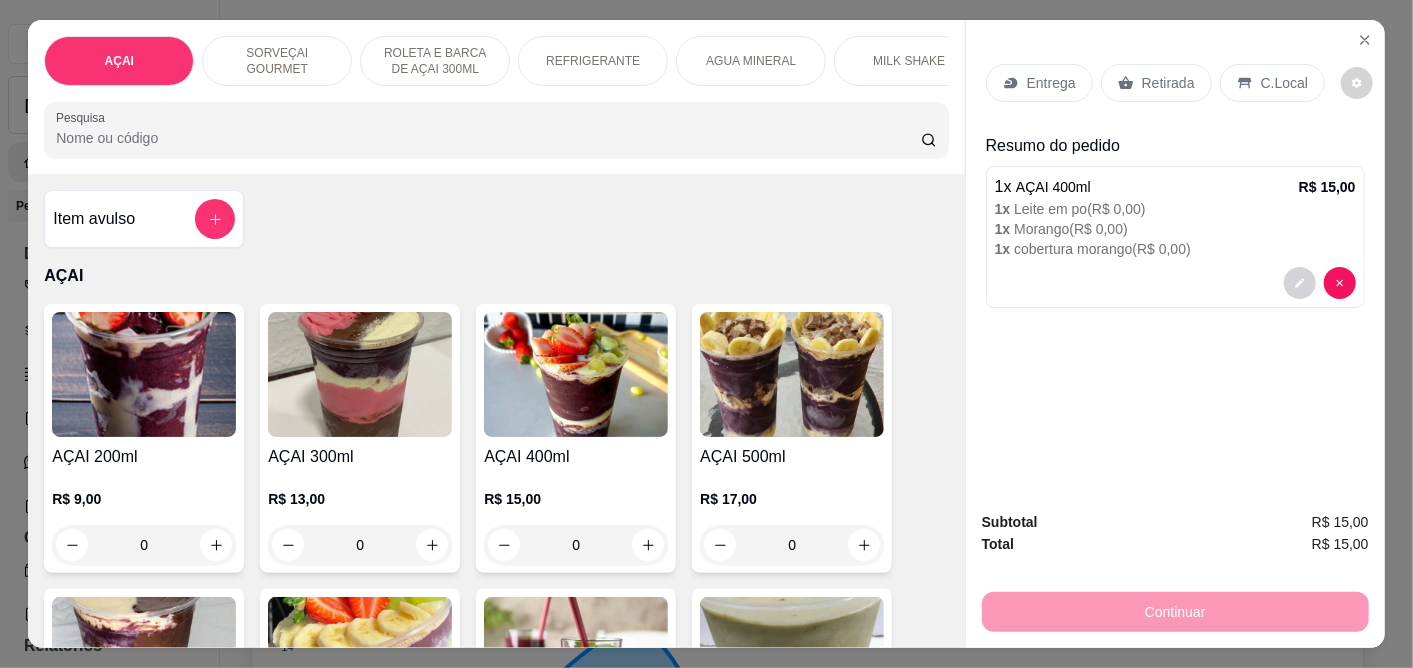 click on "C.Local" at bounding box center [1284, 83] 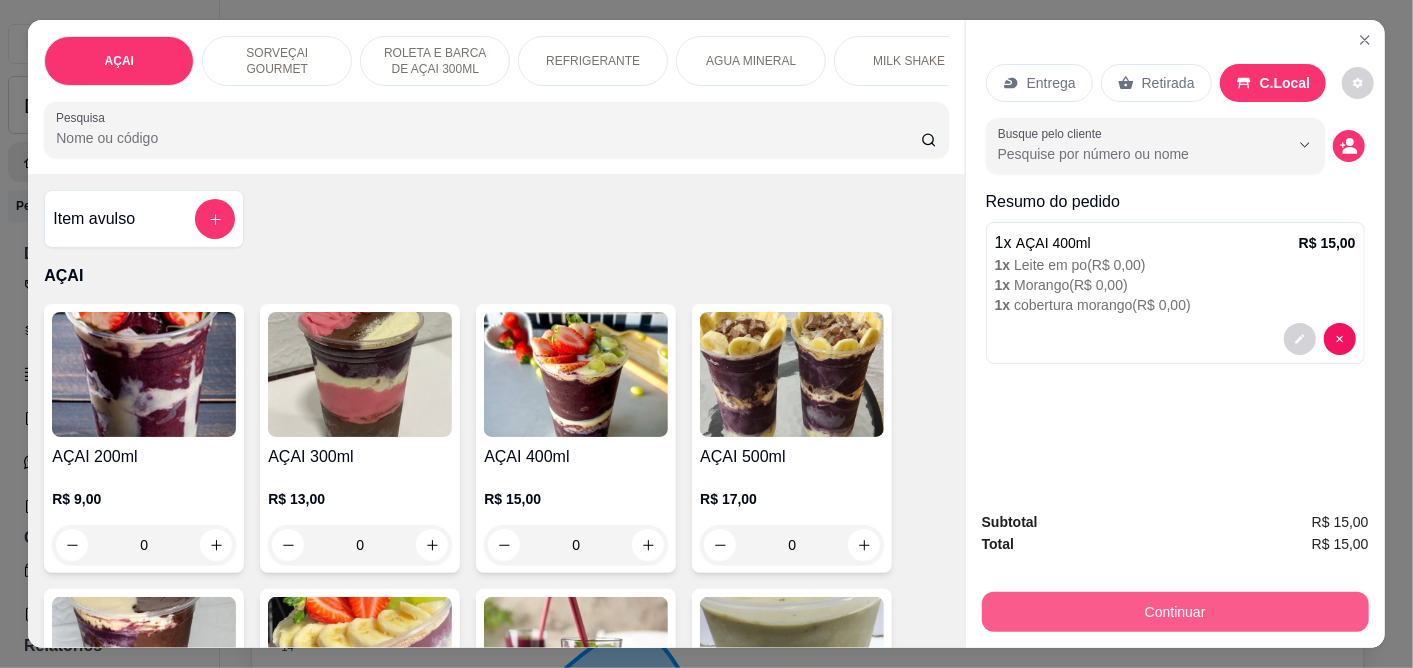 click on "Continuar" at bounding box center [1175, 612] 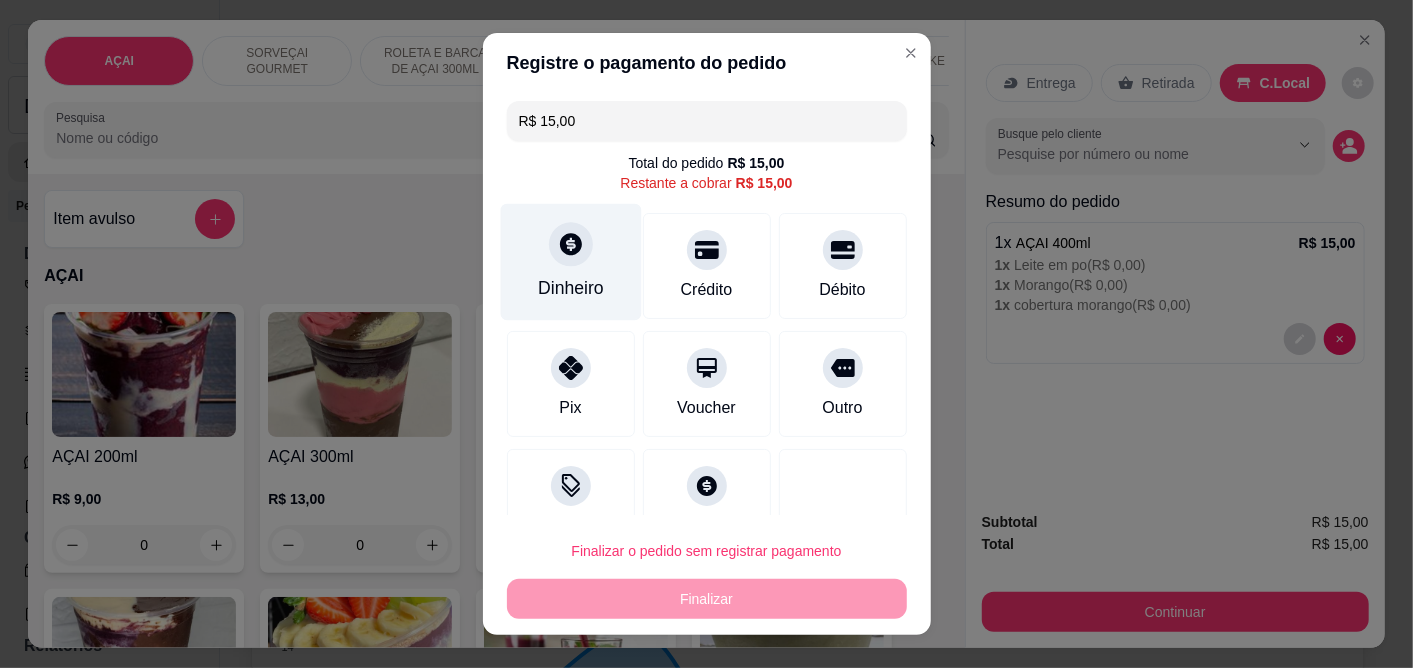 click on "Dinheiro" at bounding box center (570, 262) 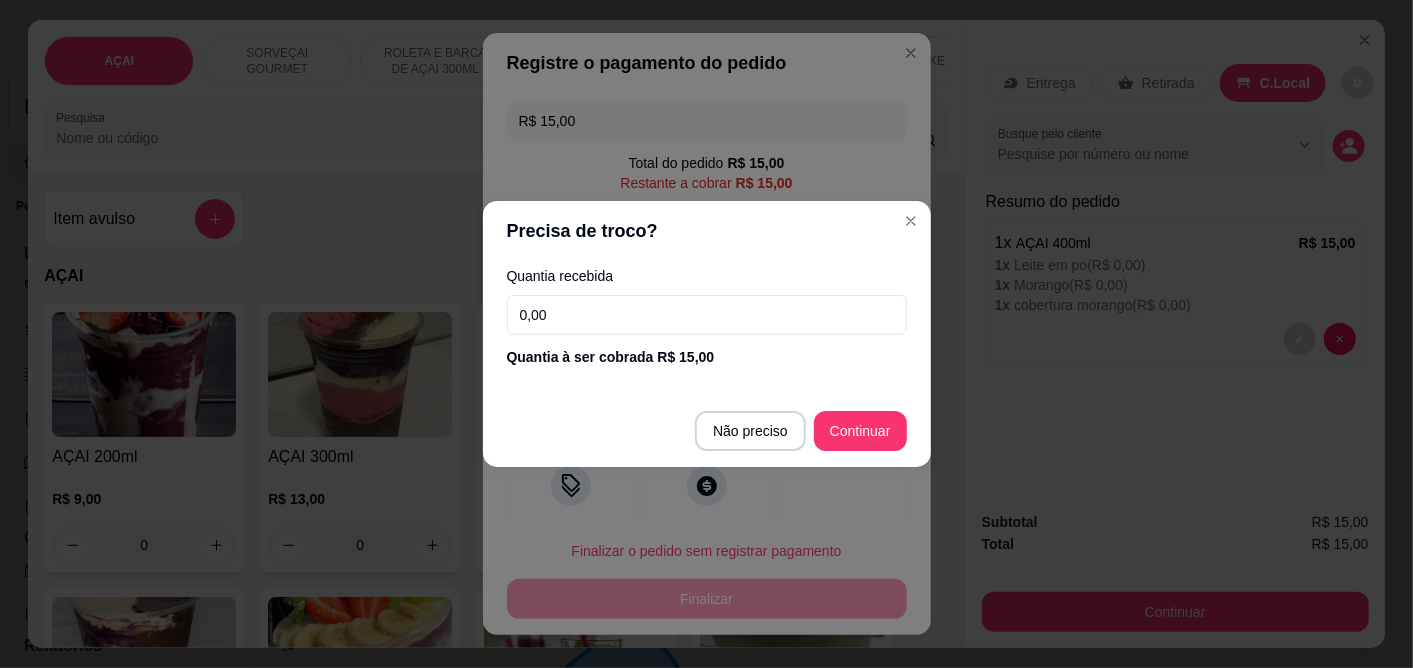 click on "Quantia recebida 0,00 Quantia à ser cobrada   R$ 15,00" at bounding box center (707, 318) 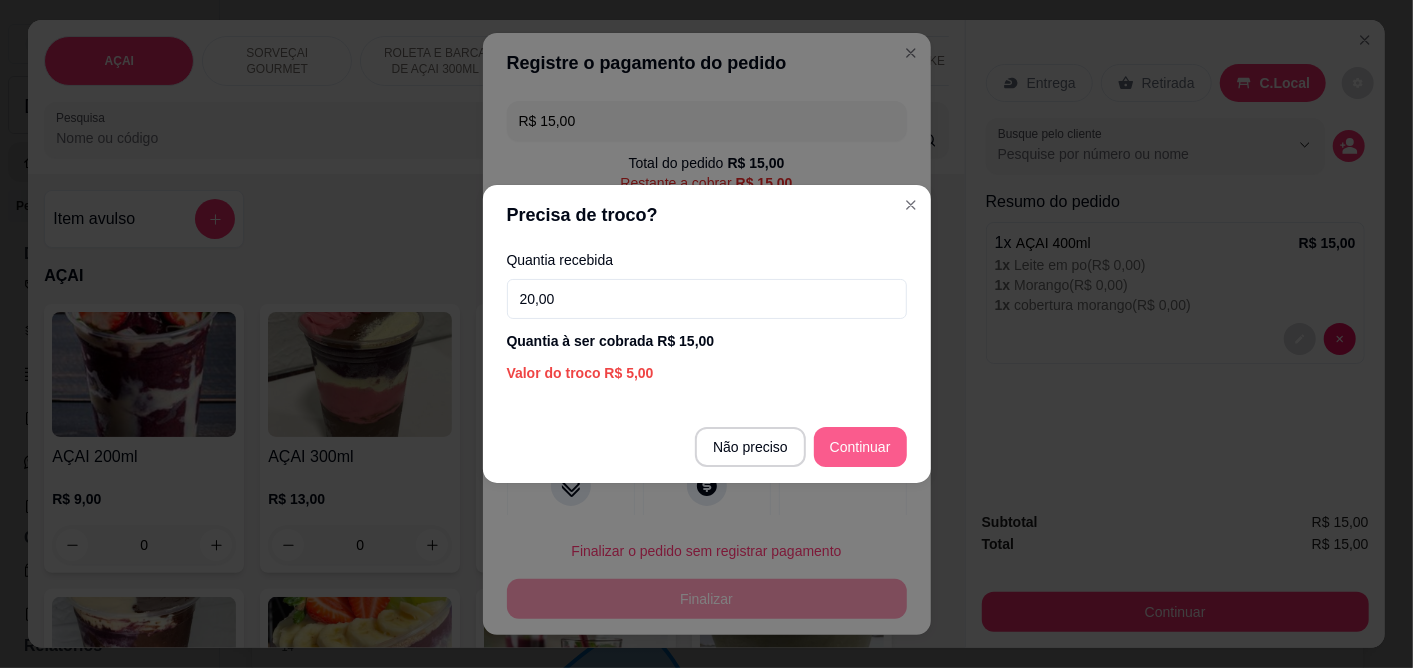 type on "20,00" 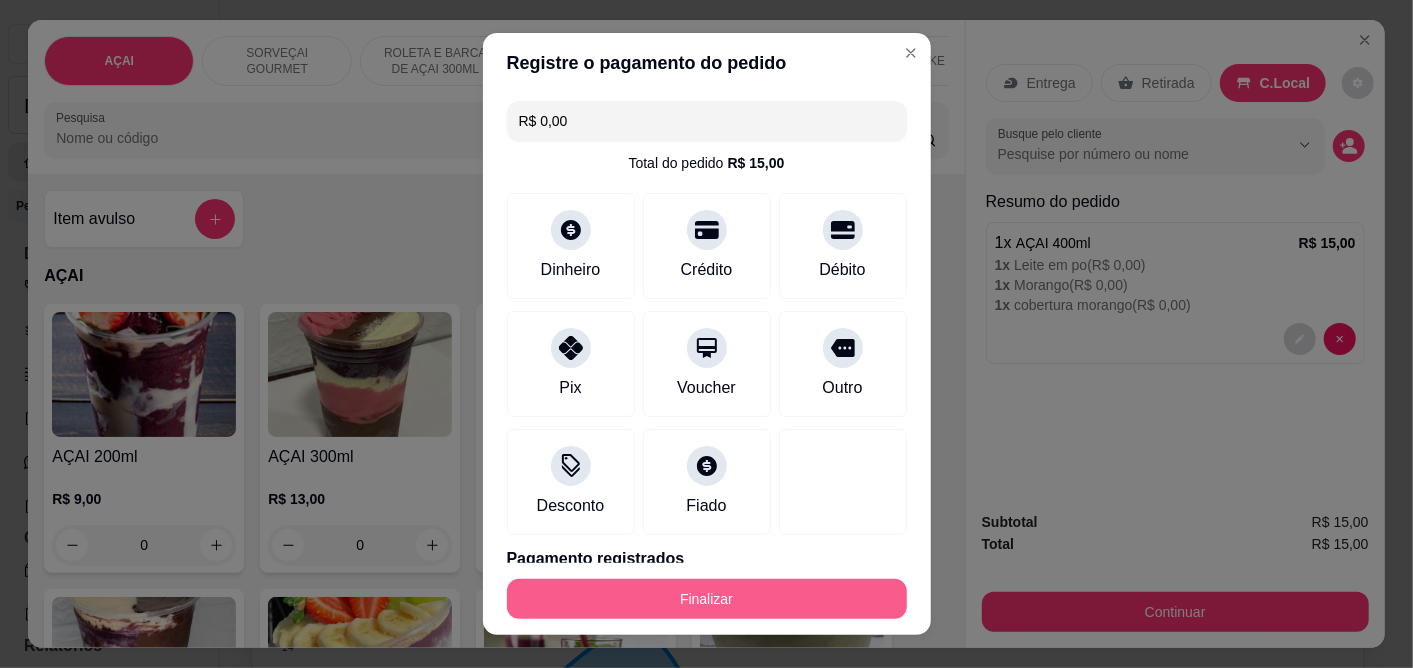 click on "Finalizar" at bounding box center (707, 599) 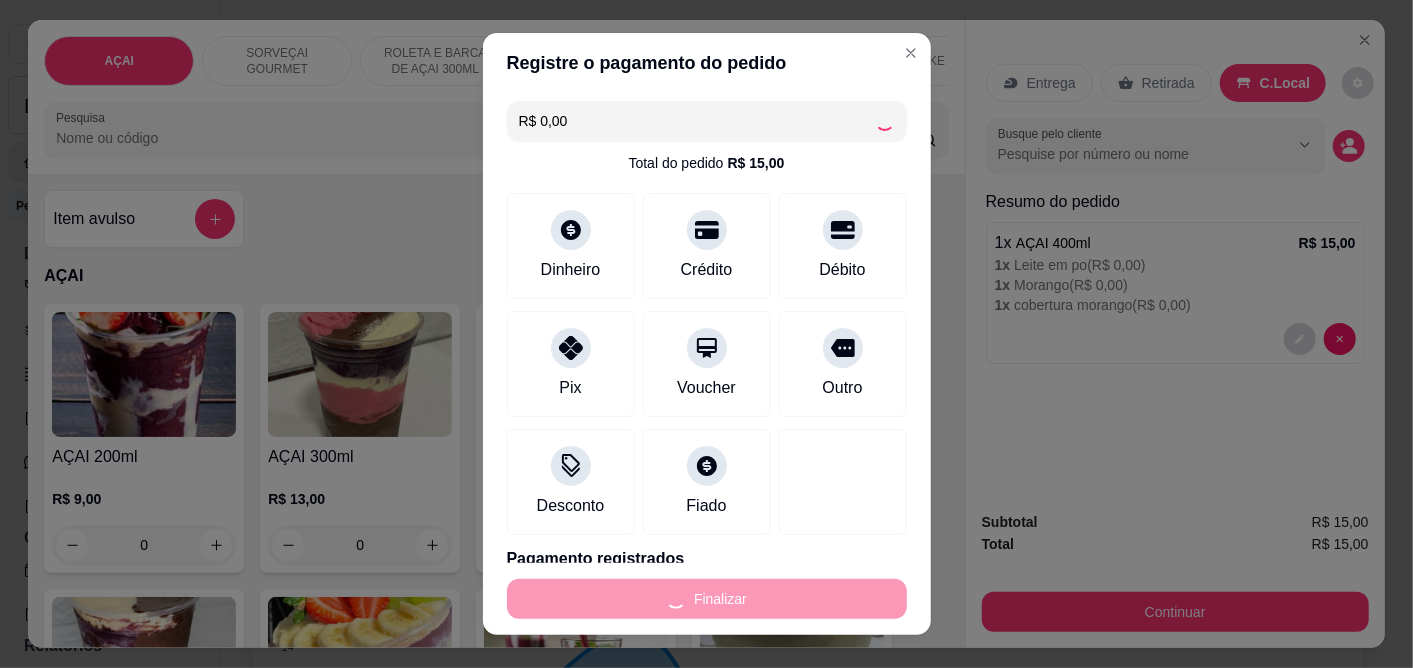 type on "-R$ 15,00" 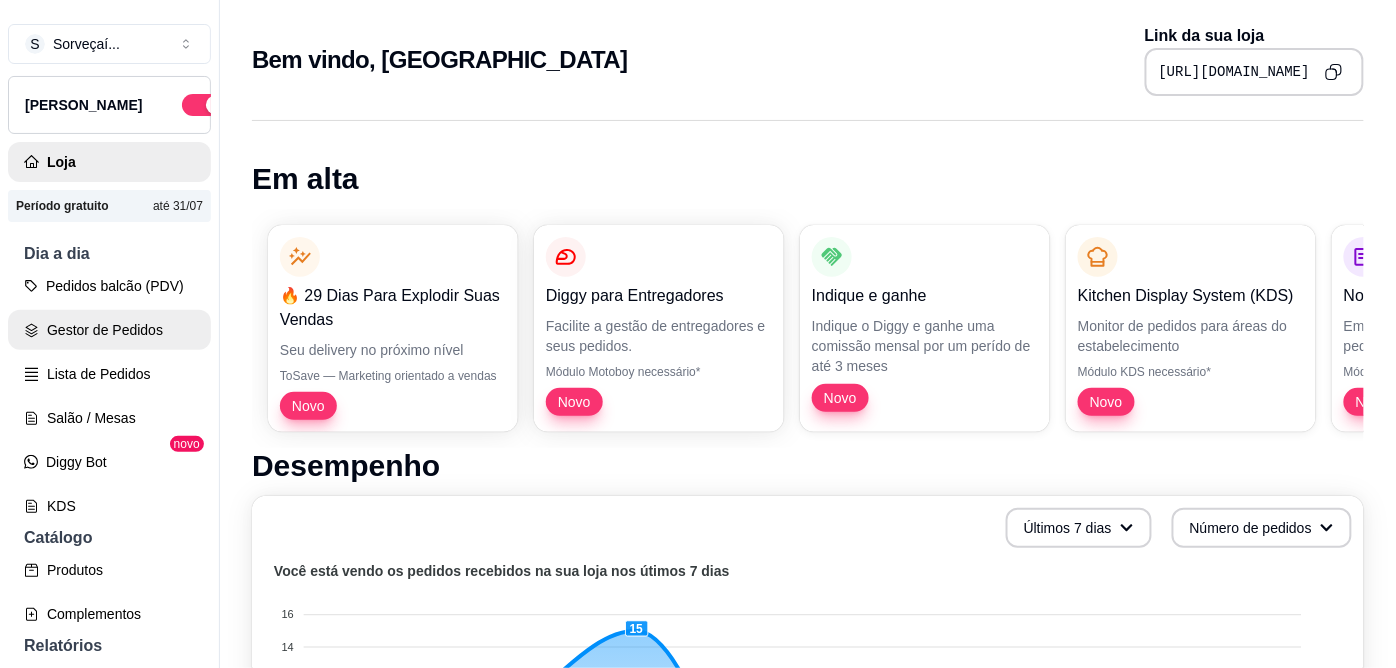 click on "Gestor de Pedidos" at bounding box center (109, 330) 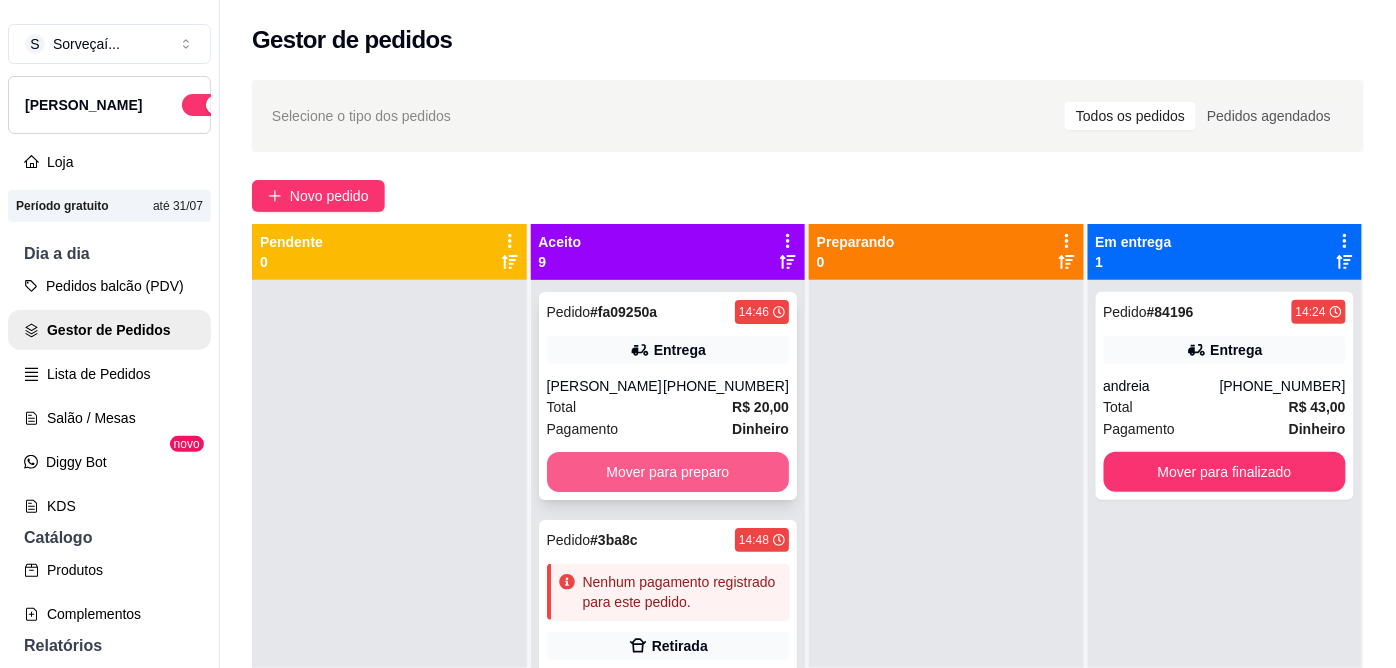 click on "Mover para preparo" at bounding box center (668, 472) 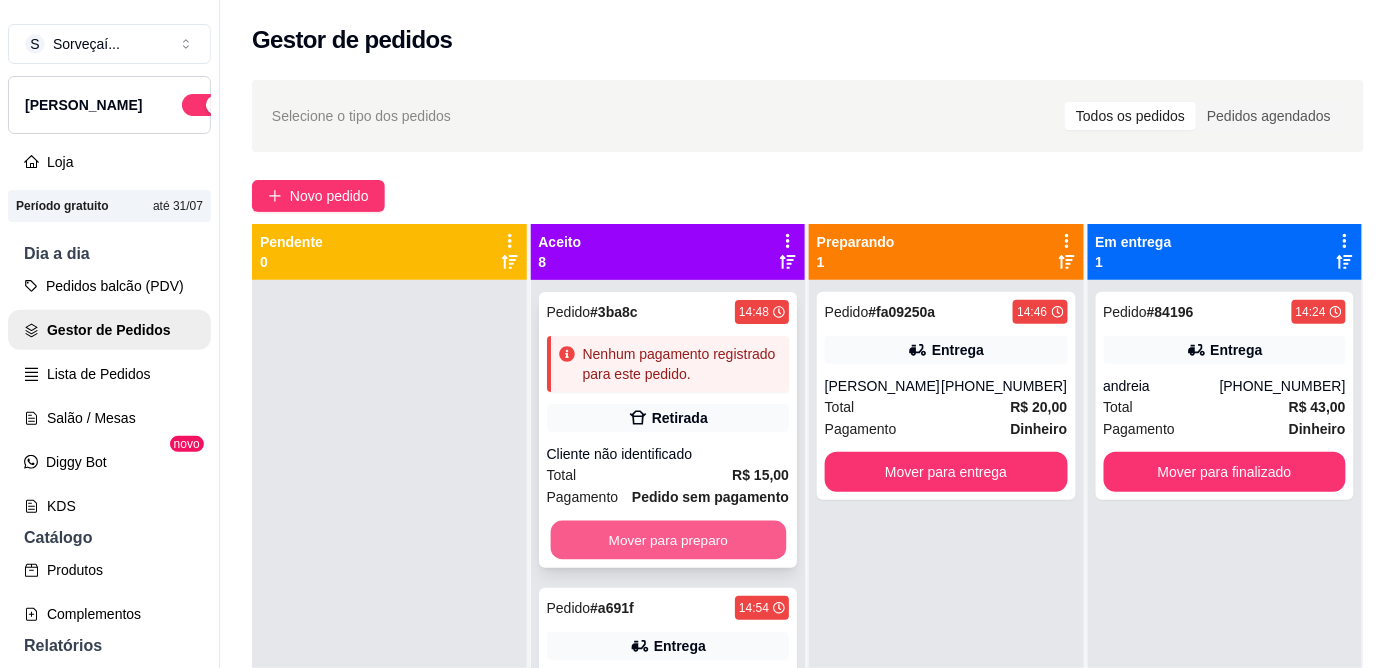 click on "Mover para preparo" at bounding box center (667, 540) 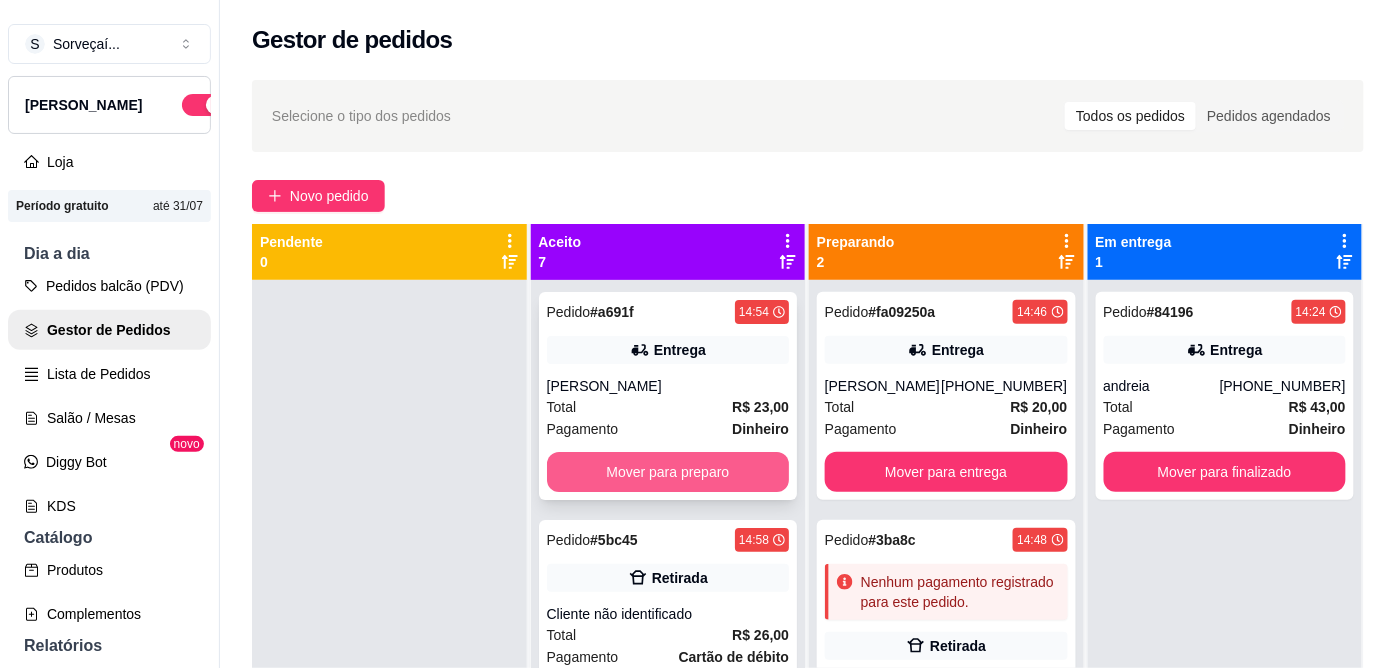 click on "Mover para preparo" at bounding box center [668, 472] 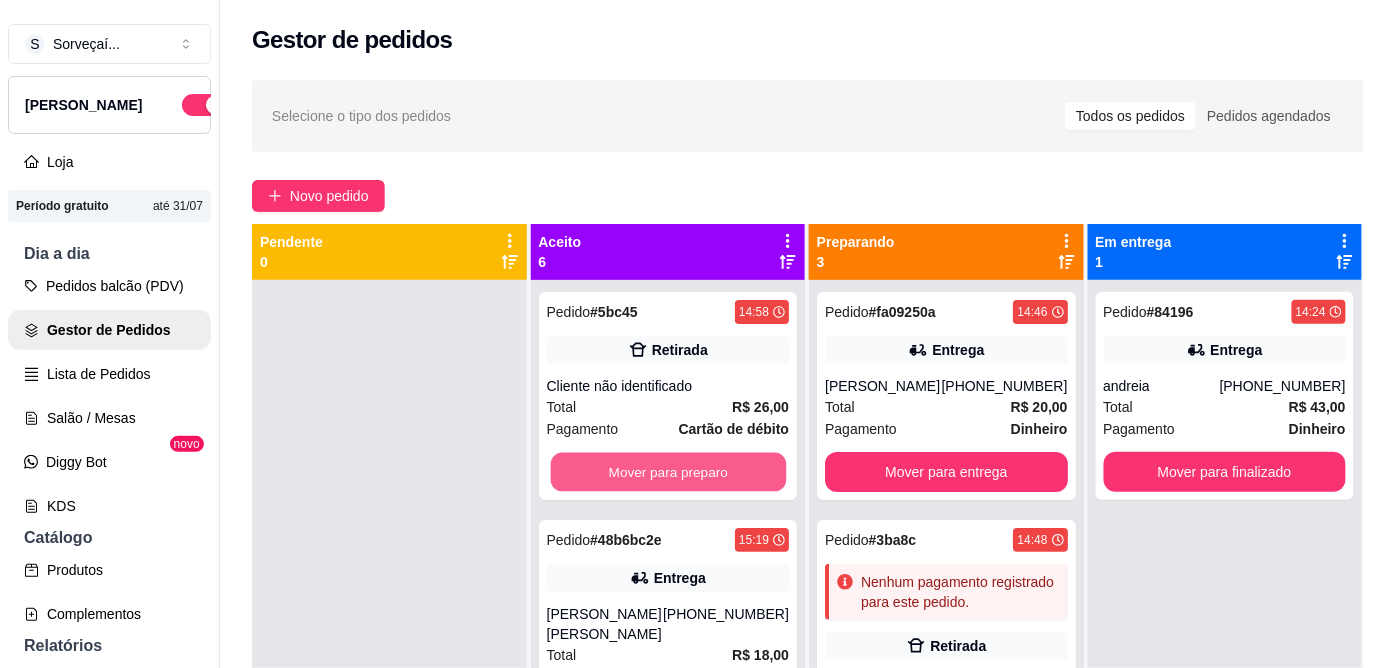 click on "Mover para preparo" at bounding box center (667, 472) 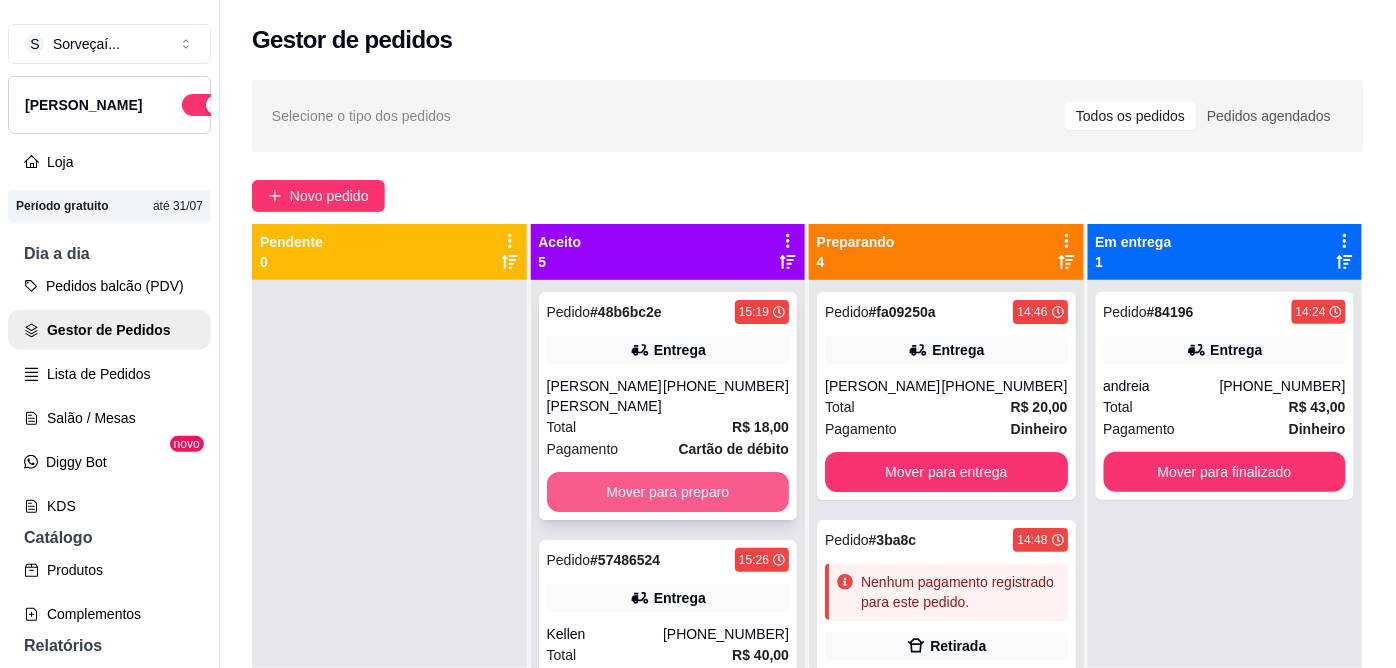 click on "Mover para preparo" at bounding box center (668, 492) 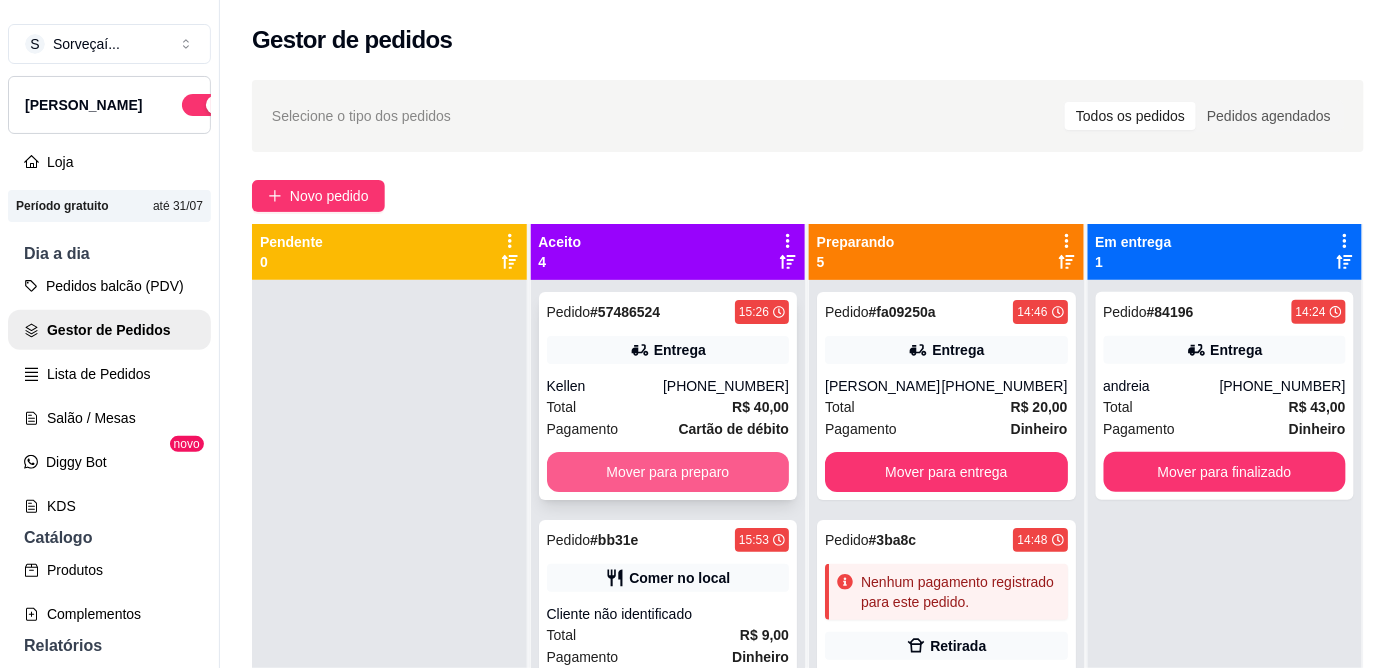 click on "Mover para preparo" at bounding box center [668, 472] 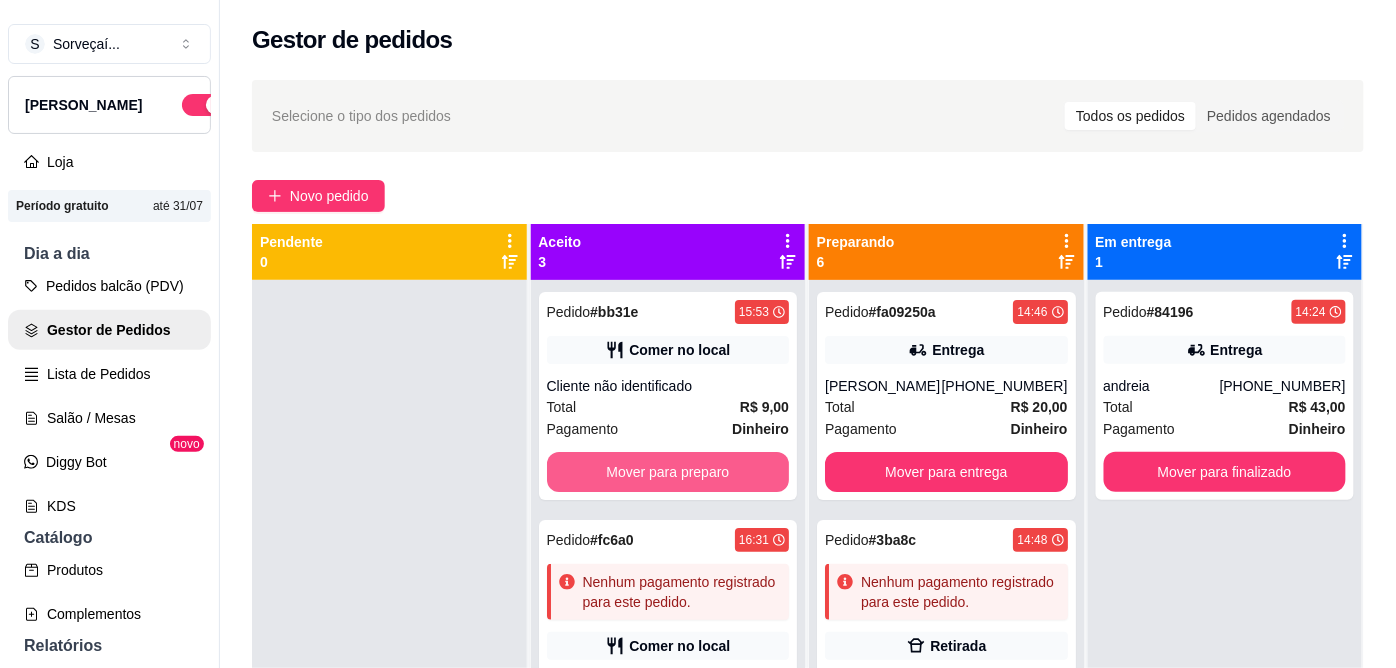 click on "Mover para preparo" at bounding box center [668, 472] 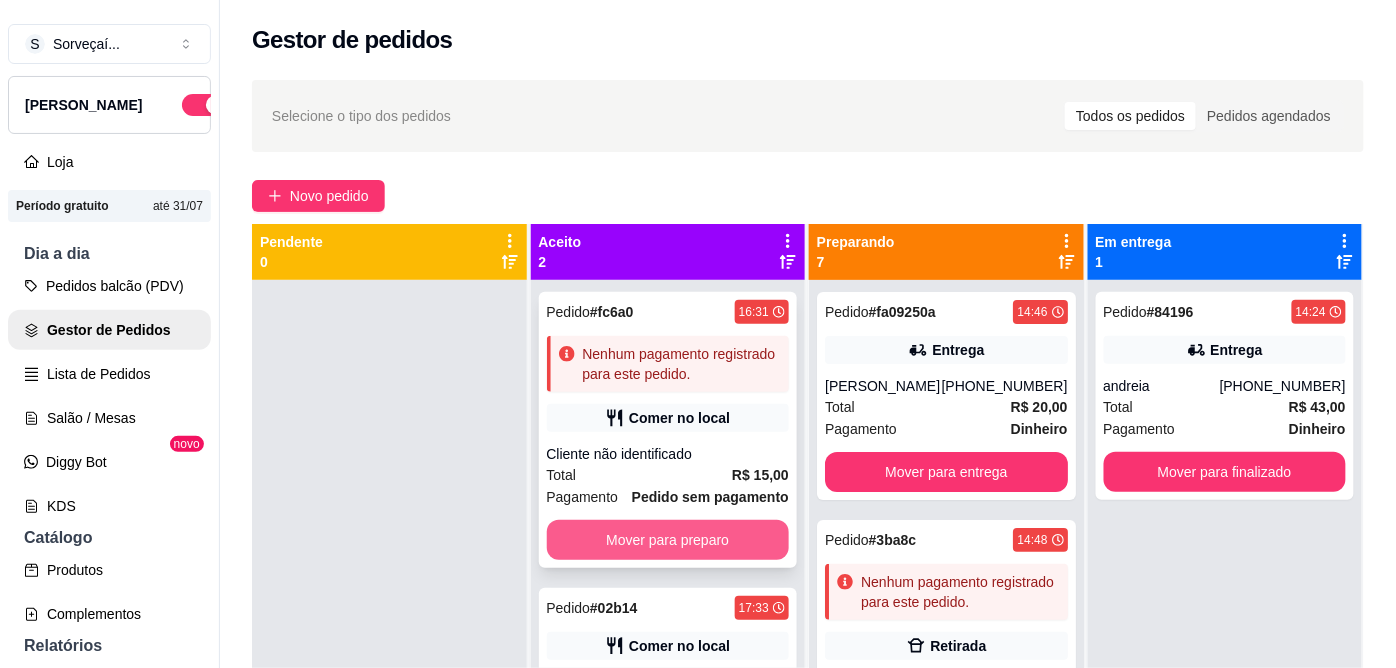 click on "Mover para preparo" at bounding box center [668, 540] 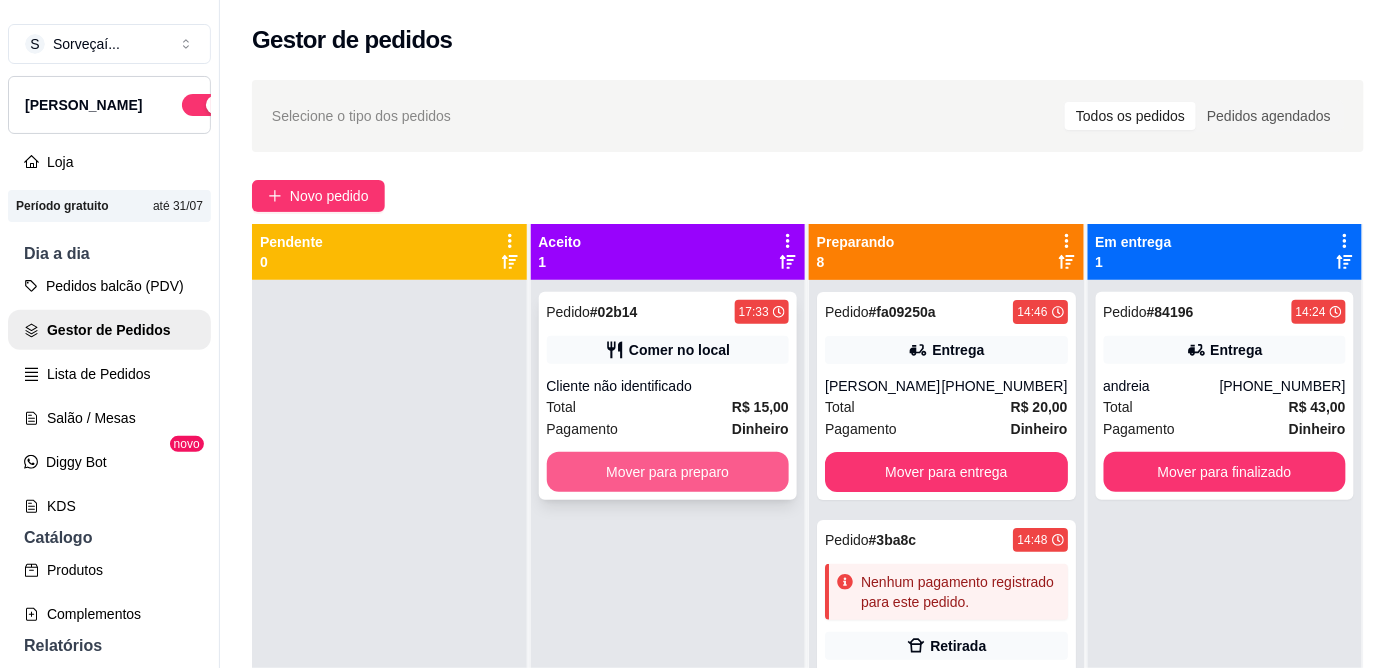 click on "Mover para preparo" at bounding box center [668, 472] 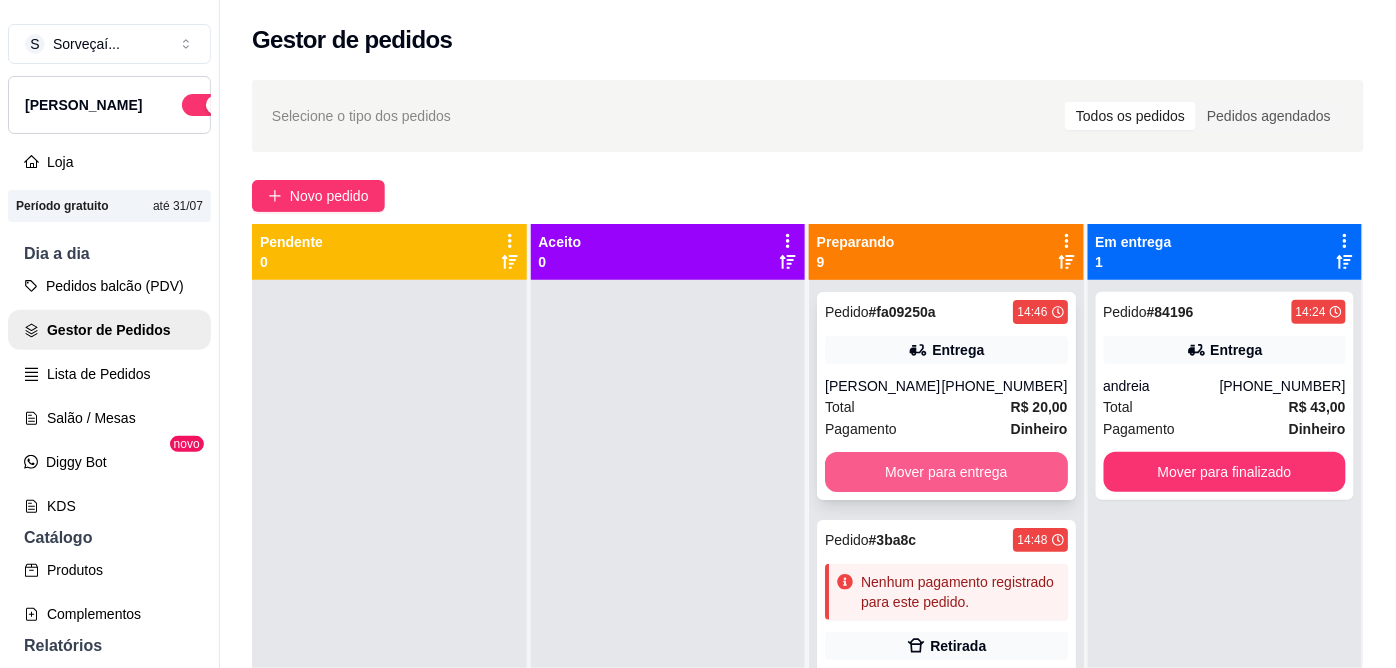 click on "Mover para entrega" at bounding box center [946, 472] 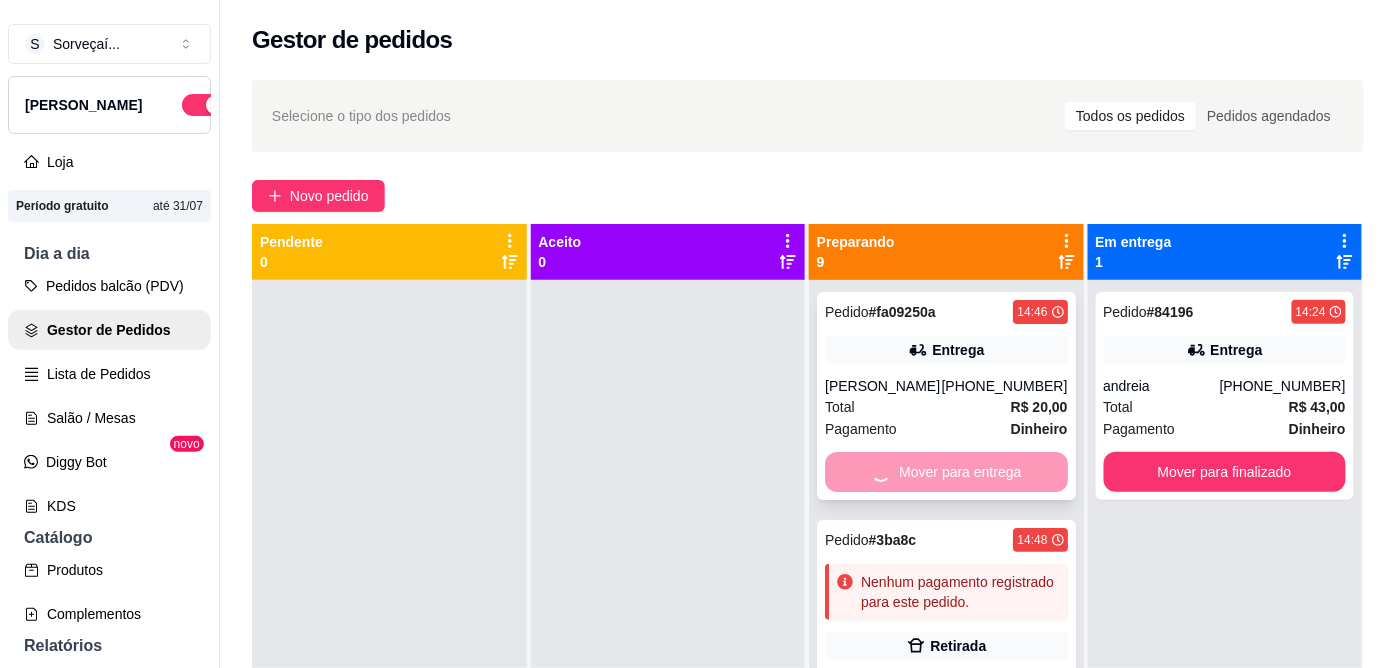 click on "Mover para entrega" at bounding box center [946, 472] 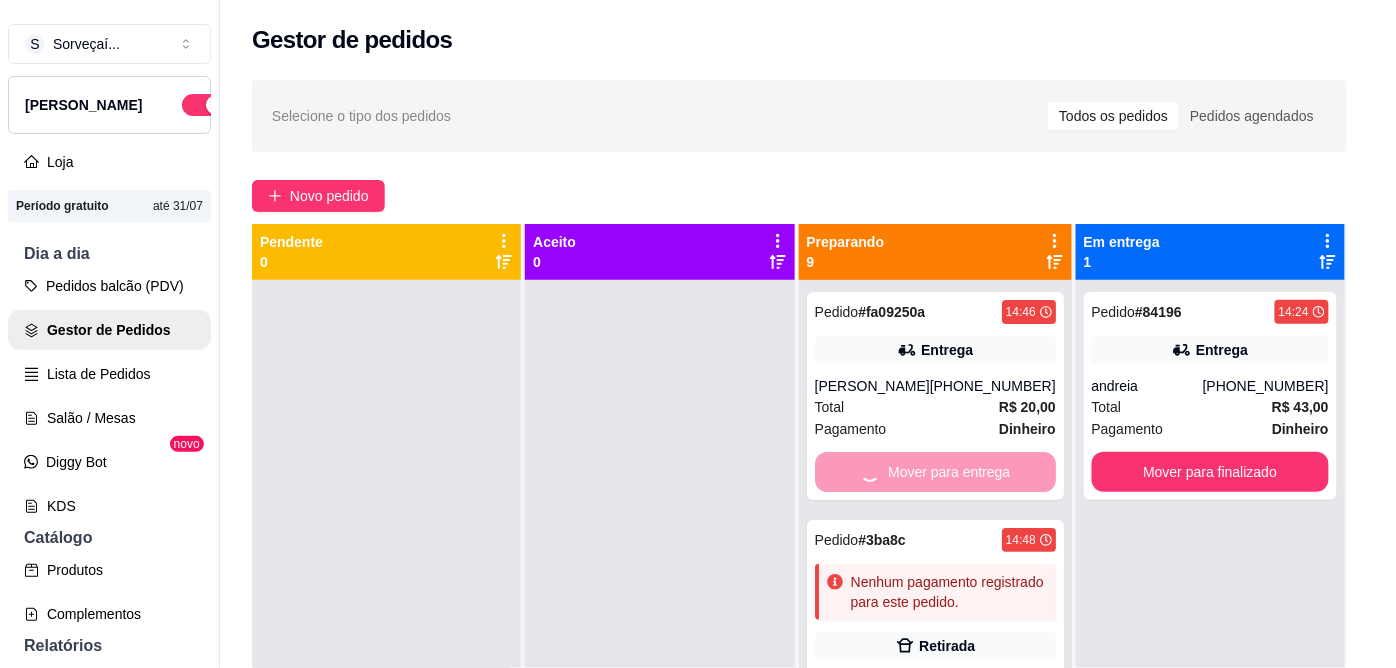 click on "ENTREGA" at bounding box center (698, 463) 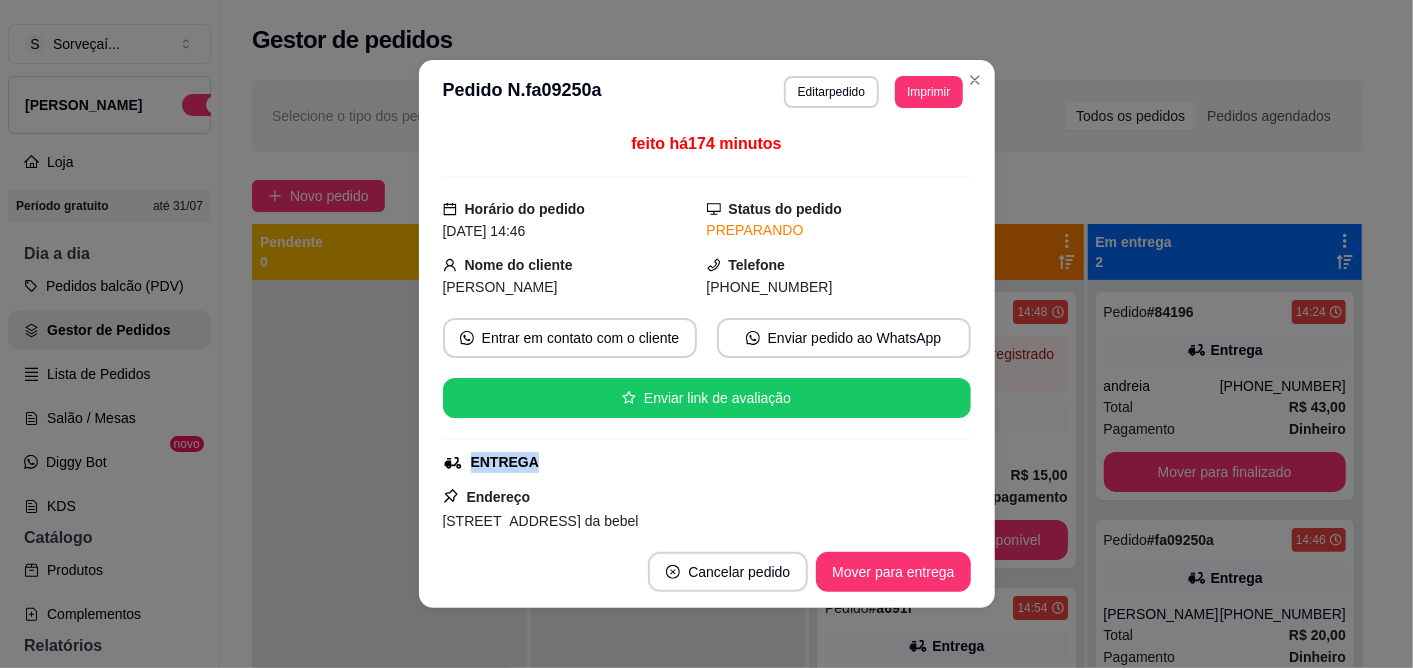 click on "Imprimir" at bounding box center (928, 92) 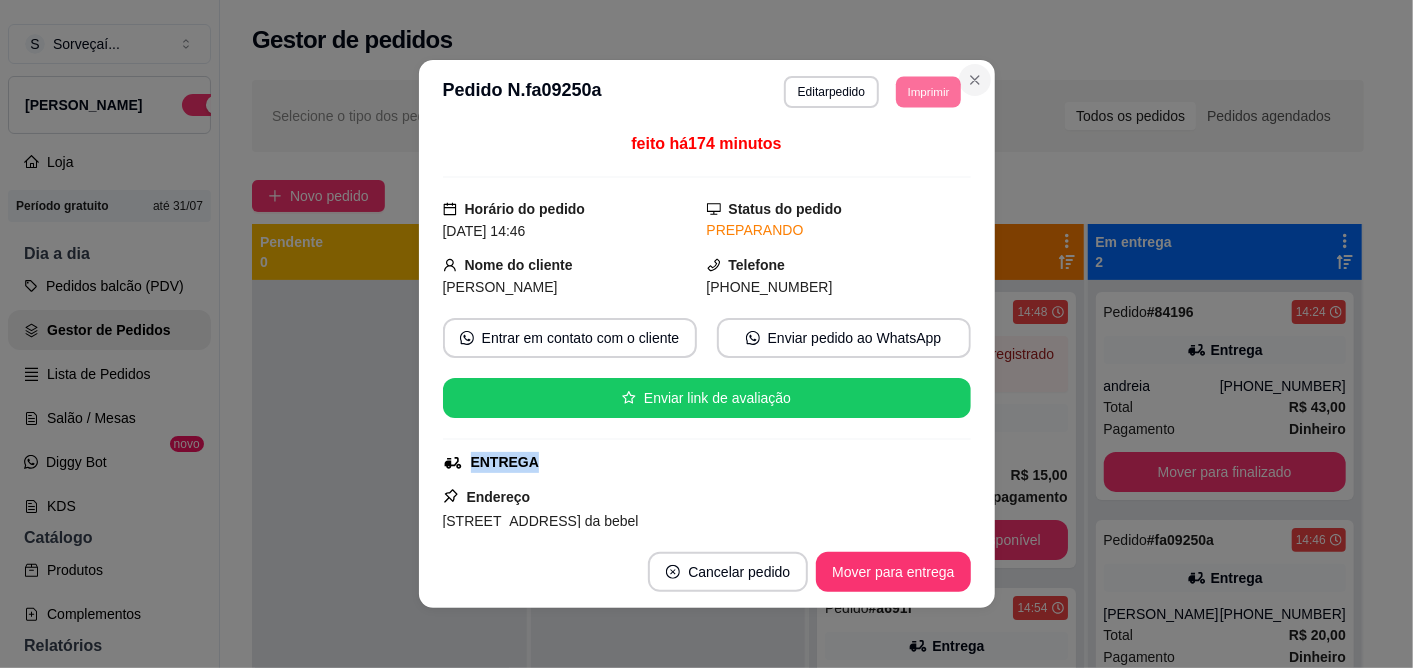 click 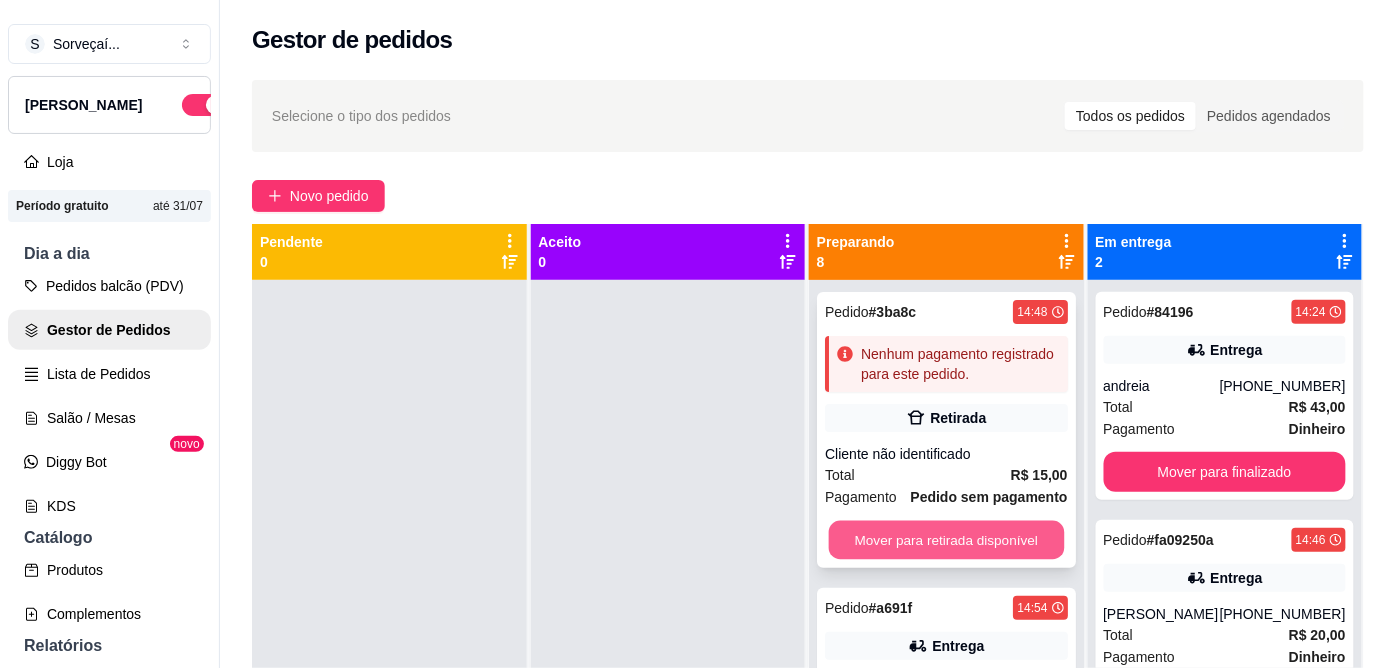 click on "Mover para retirada disponível" at bounding box center [946, 540] 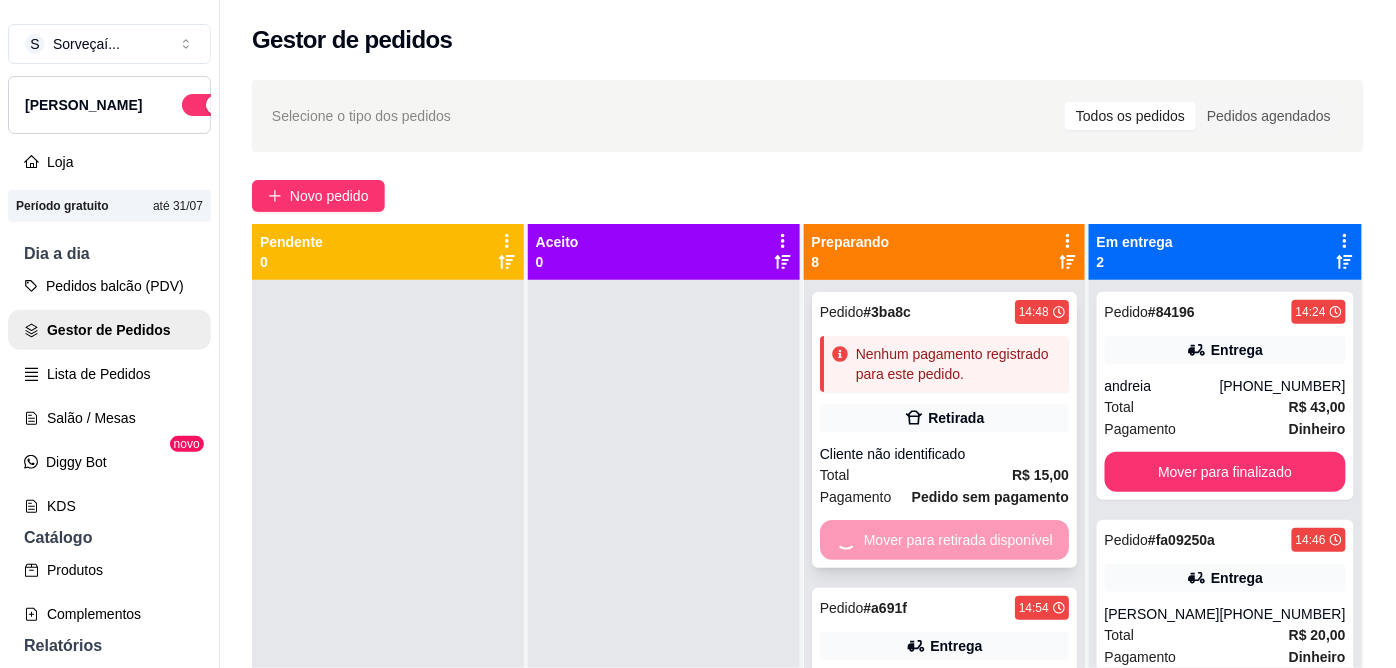 click on "Mover para retirada disponível" at bounding box center (944, 540) 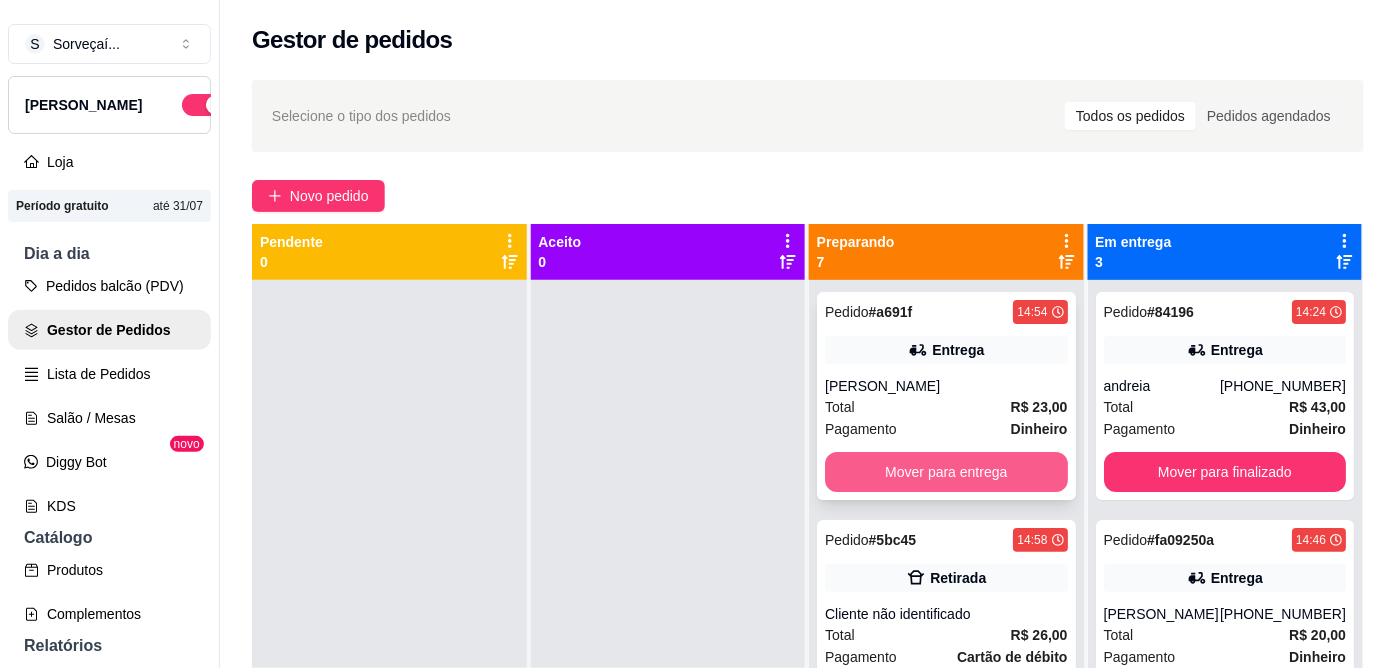 click on "Mover para entrega" at bounding box center [946, 472] 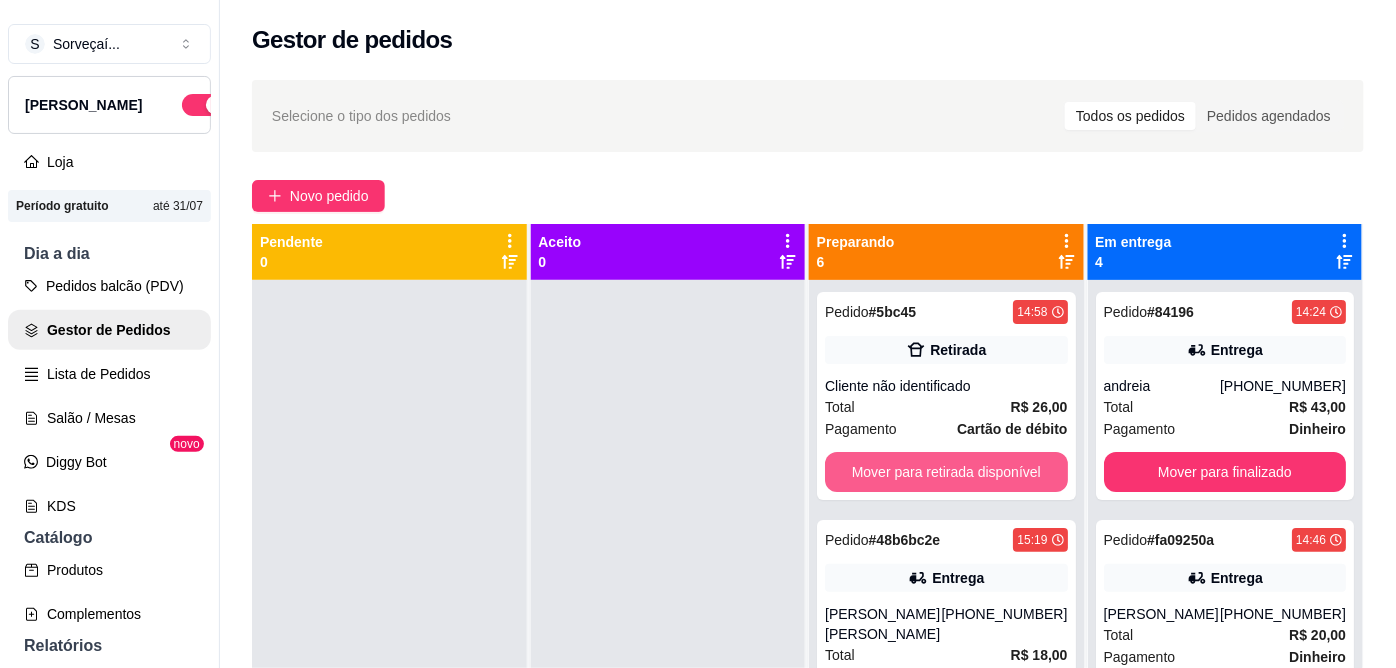 click on "Mover para retirada disponível" at bounding box center [946, 472] 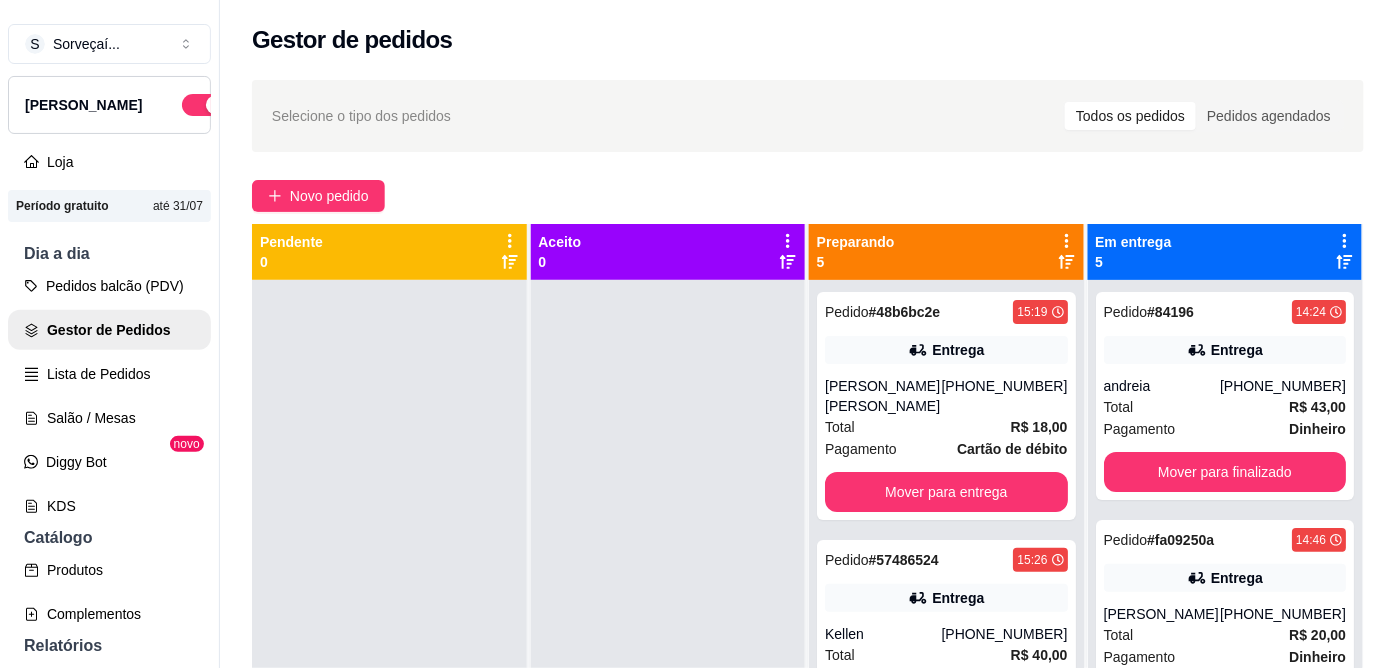 click on "Cartão de débito" at bounding box center [1012, 449] 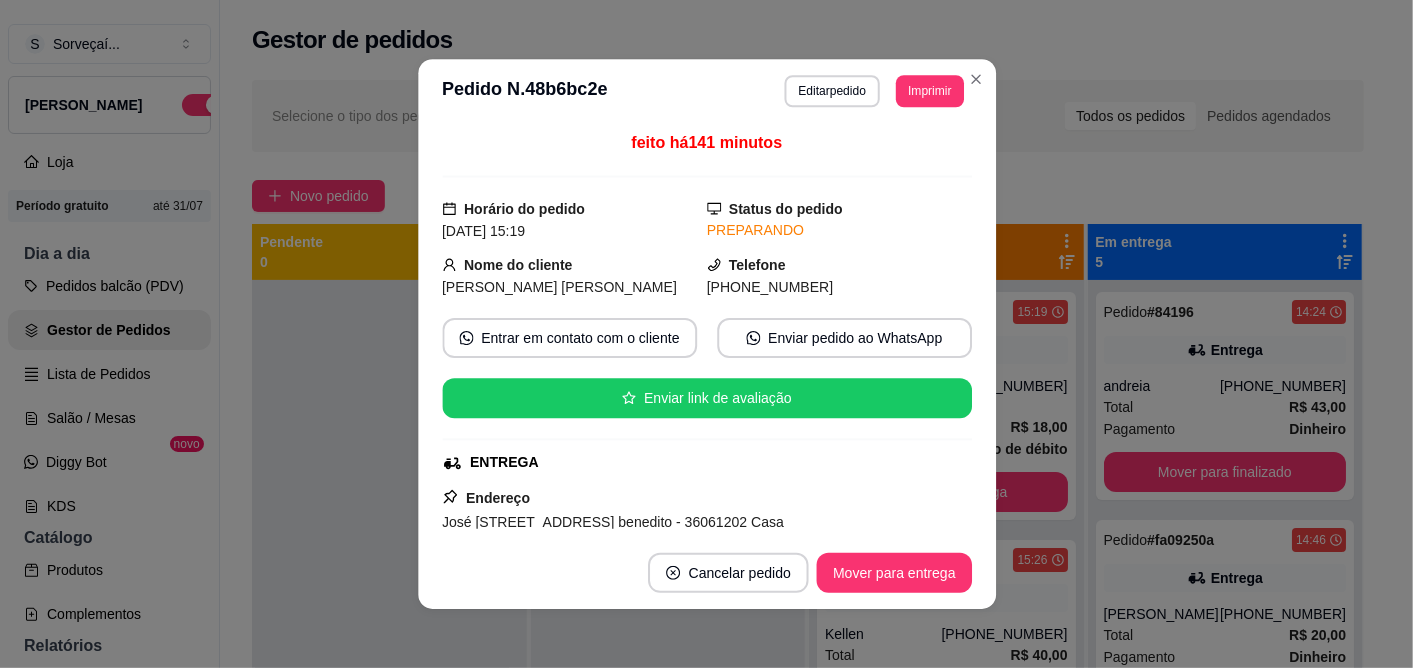 click on "feito há  141   minutos Horário do pedido [DATE] 15:19 Status do pedido PREPARANDO Nome do cliente Katiucia Lourena [PERSON_NAME]  Telefone [PHONE_NUMBER] Entrar em contato com o cliente Enviar pedido ao WhatsApp Enviar link de avaliação ENTREGA Endereço  [PERSON_NAME] , n. 415, são benedito  - 36061202 Casa Taxa de entrega  R$ 3,00 Copiar Endereço Vincular motoboy Pagamento Cartão de débito   R$ 18,00 Resumo do pedido 1 x     AÇAI 400ml R$ 15,00   1 x   Banana   ( R$ 0,00 )   1 x   Leite em po   ( R$ 0,00 )   1 x   Paçoca   ( R$ 0,00 )   1 x   cobertura chocolate  ( R$ 0,00 ) Subtotal R$ 15,00 Total R$ 18,00" at bounding box center (707, 329) 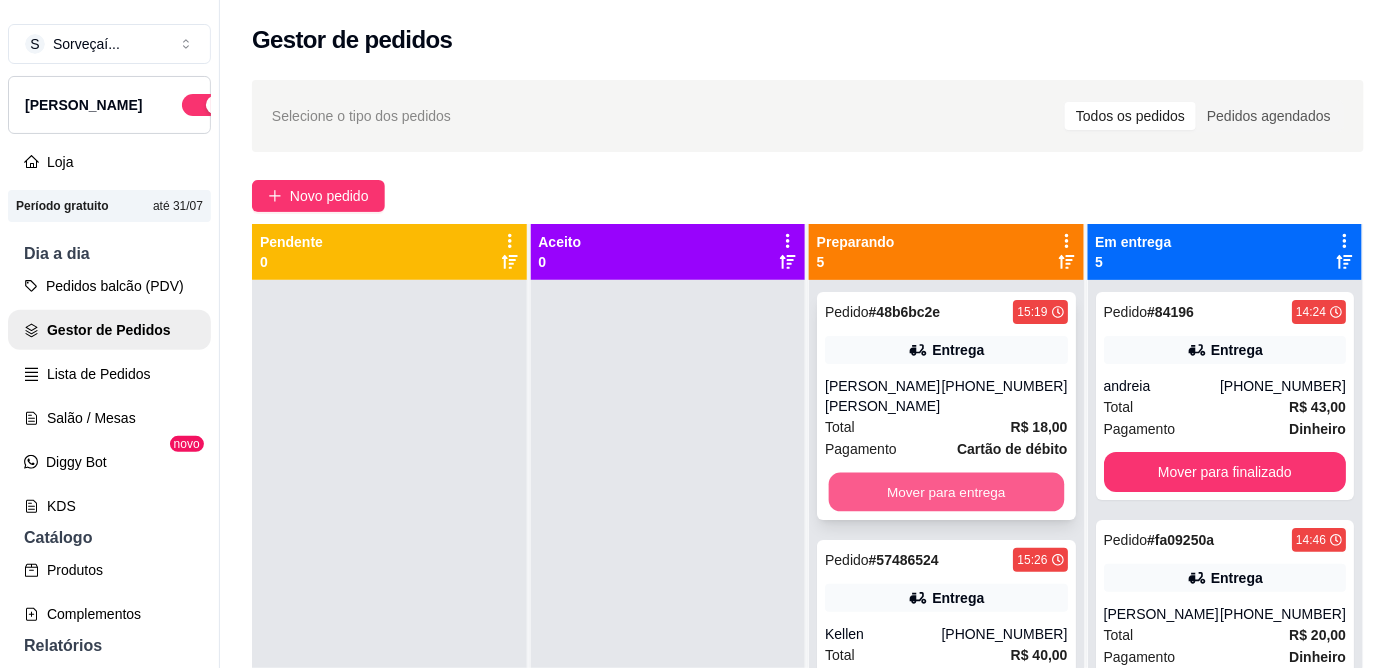 click on "Mover para entrega" at bounding box center [946, 492] 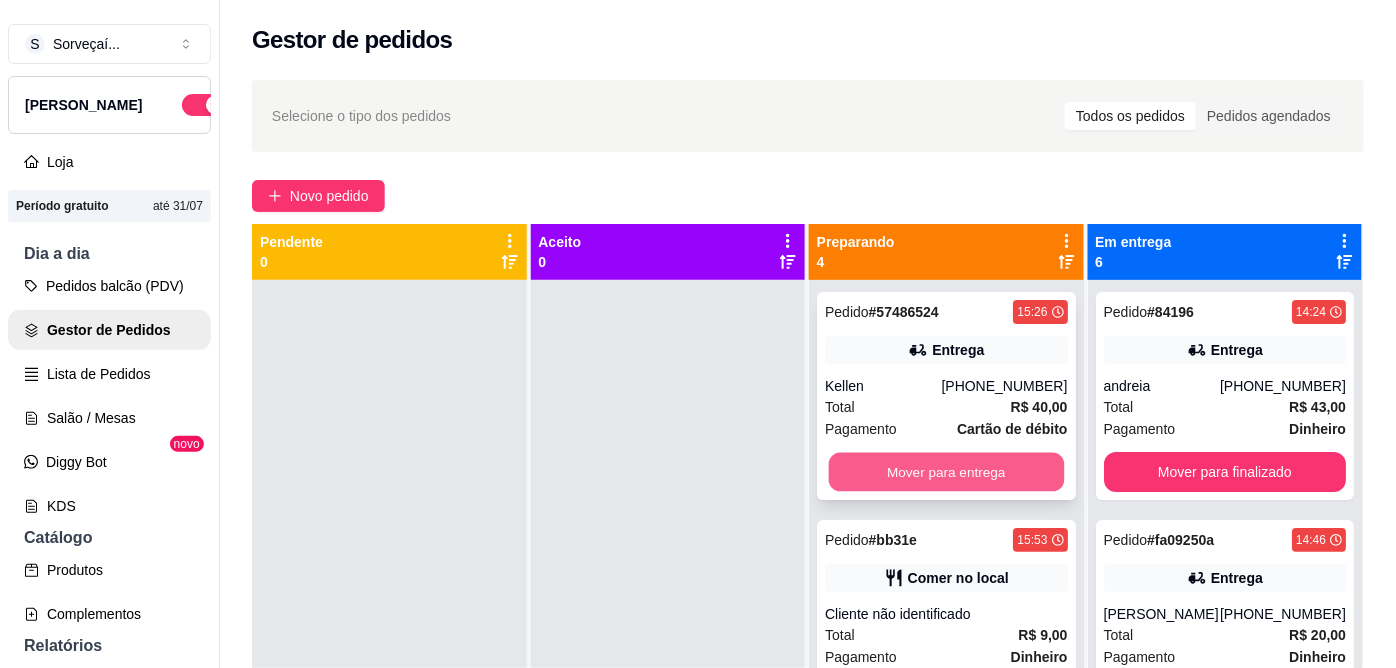 click on "Mover para entrega" at bounding box center (946, 472) 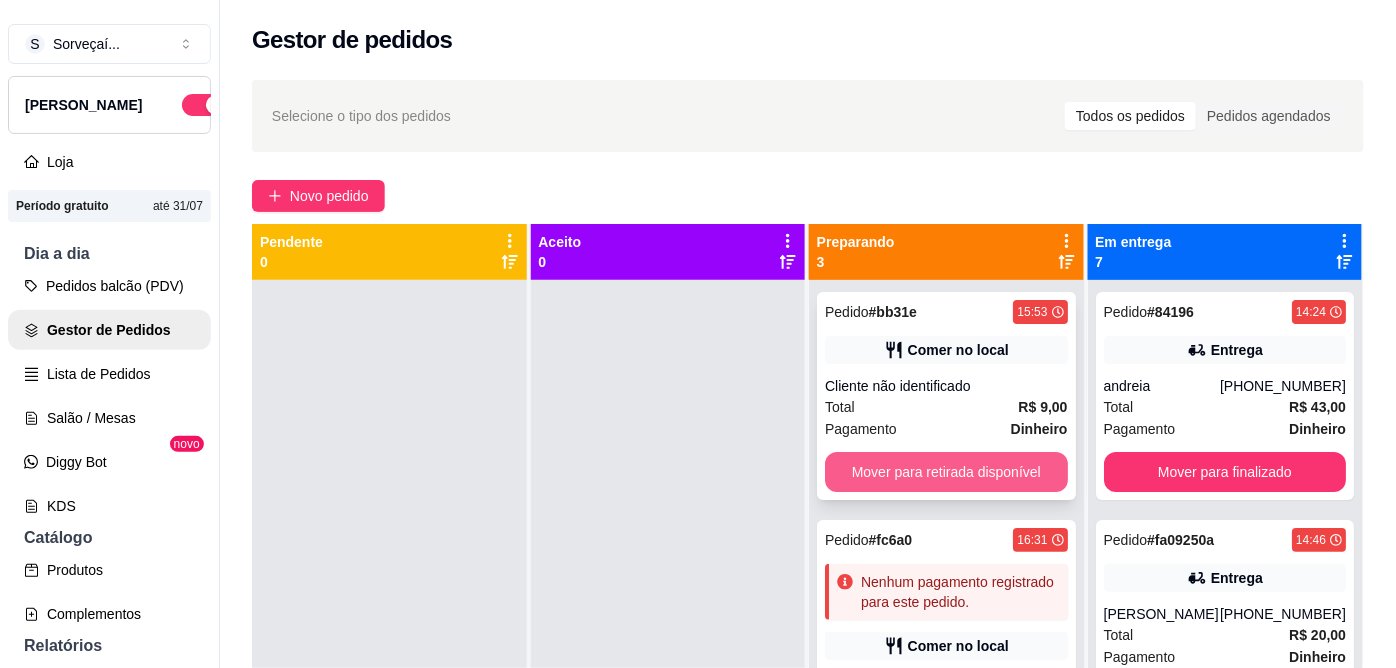 click on "Mover para retirada disponível" at bounding box center [946, 472] 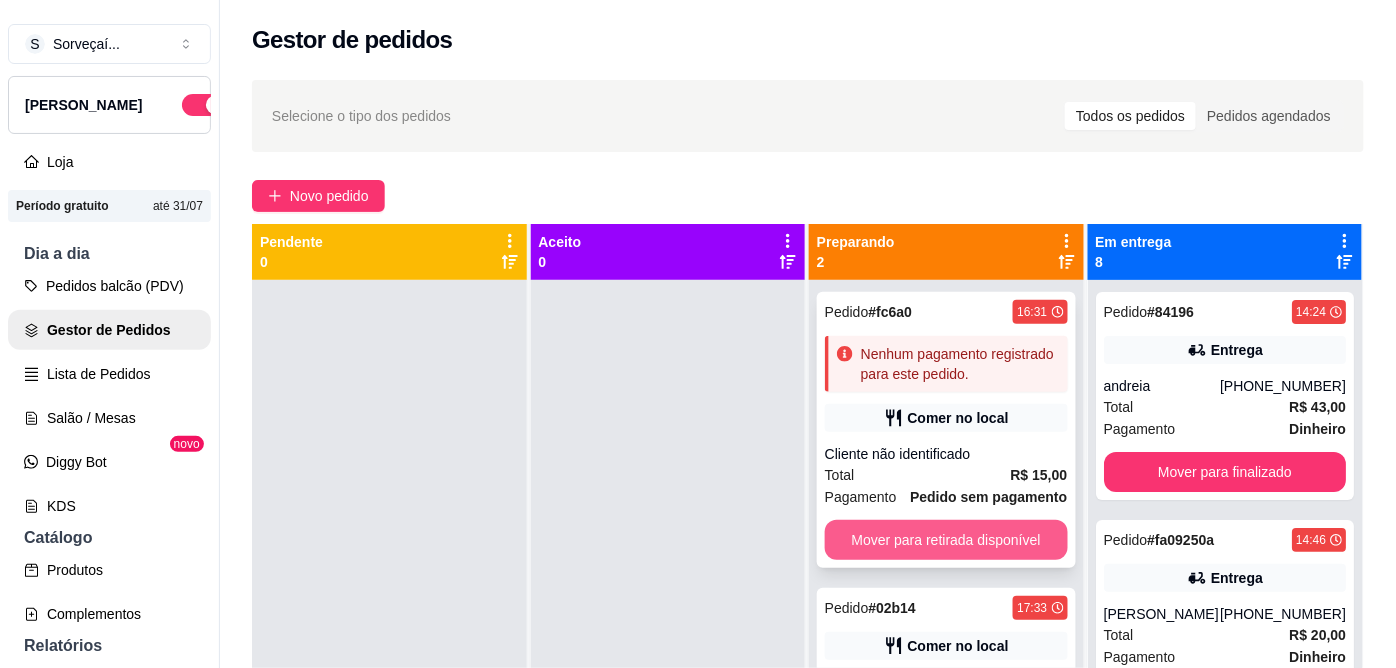 click on "Mover para retirada disponível" at bounding box center [946, 540] 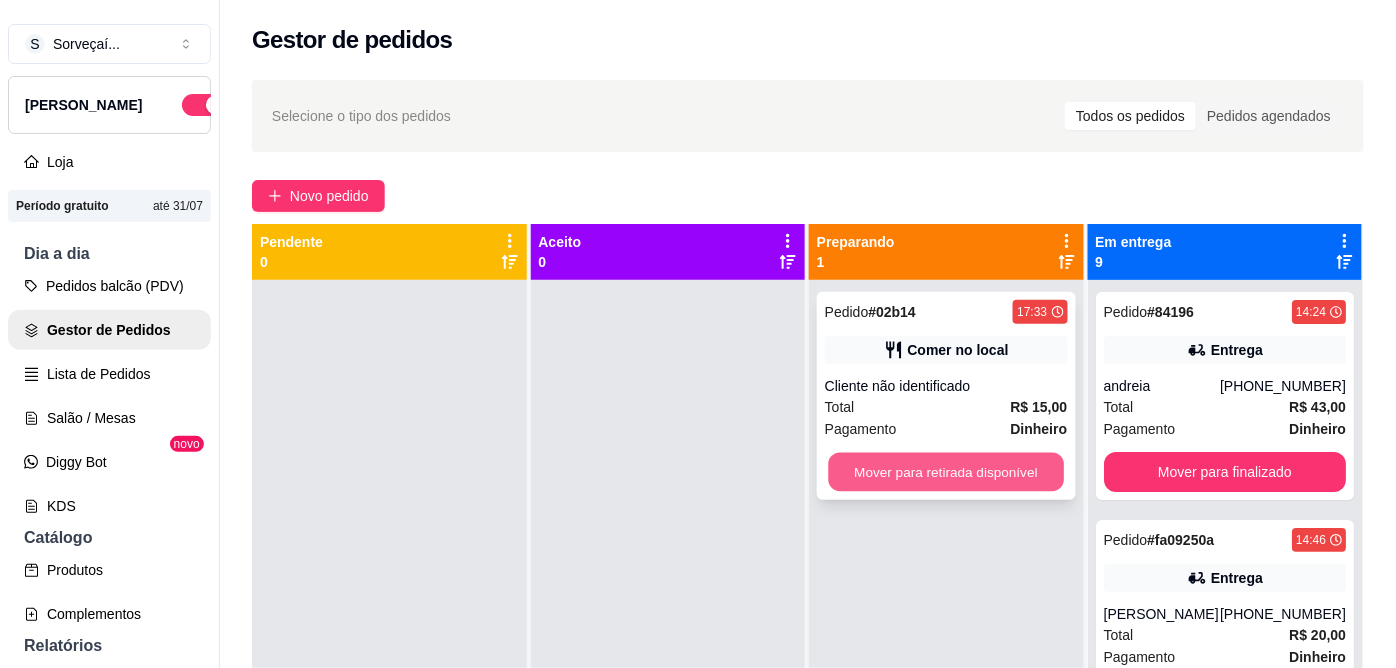 click on "Mover para retirada disponível" at bounding box center (946, 472) 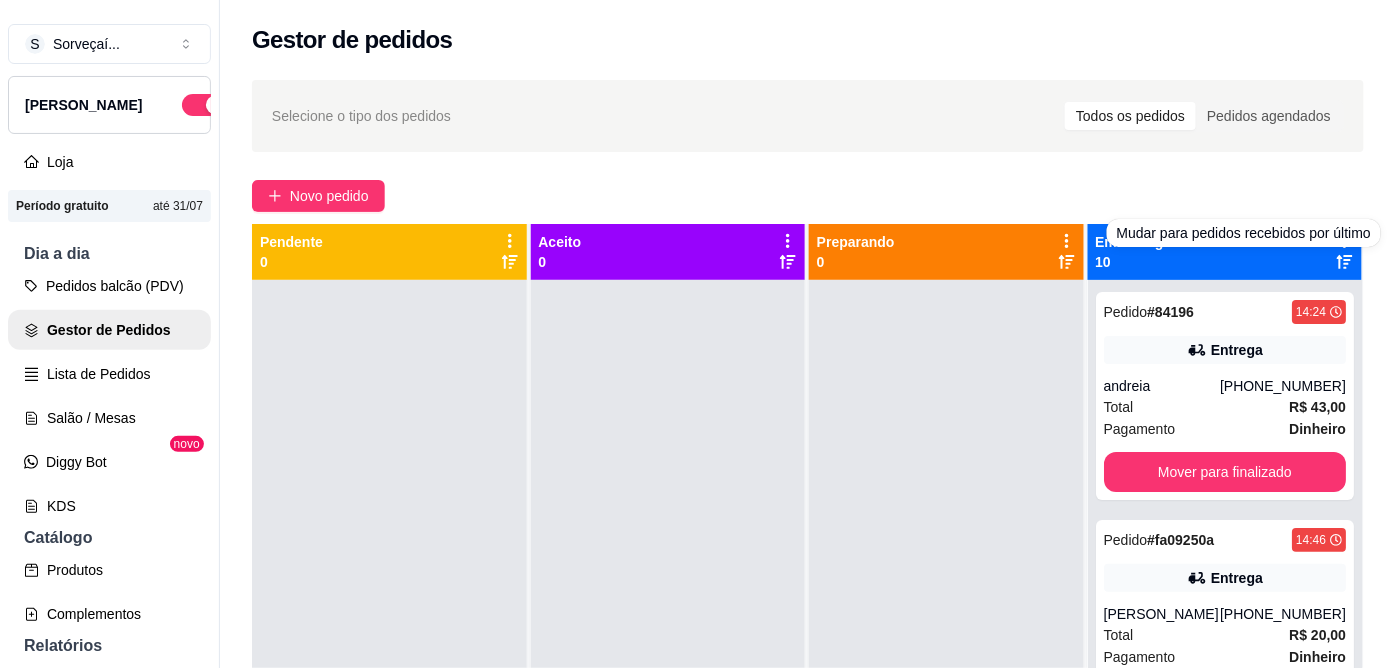 click on "Mudar para pedidos recebidos por último" at bounding box center (1244, 233) 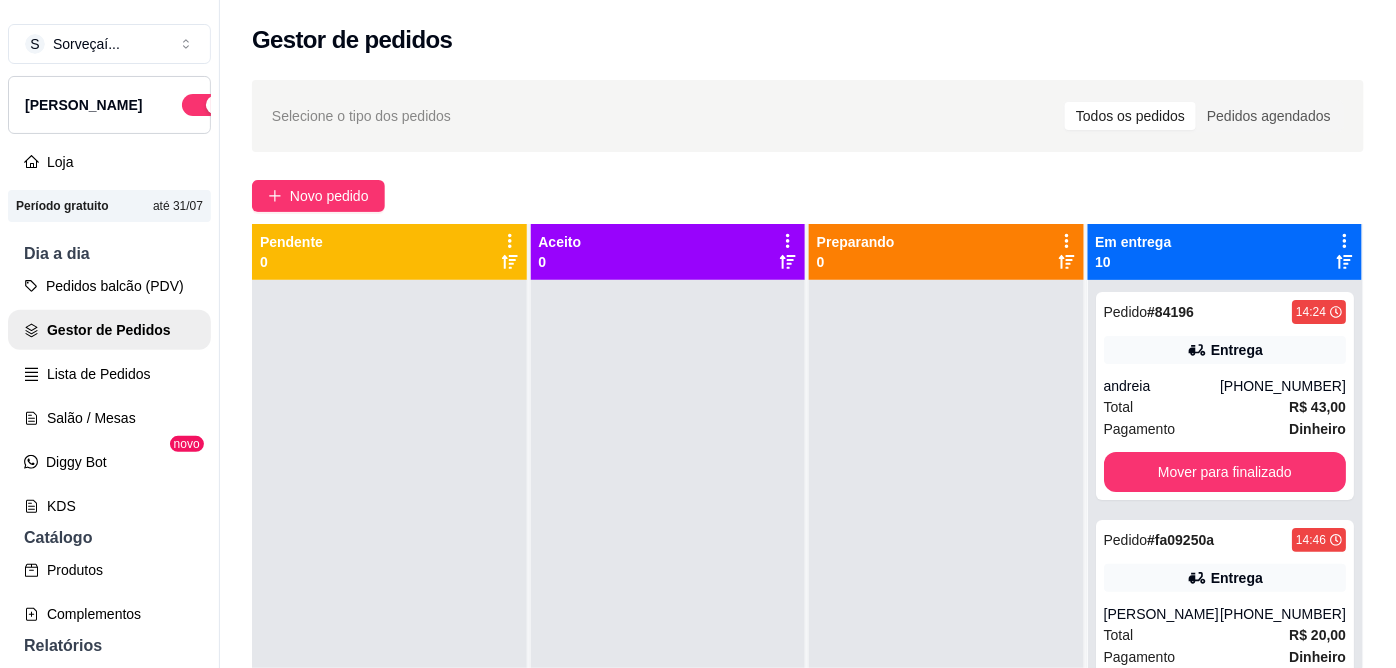 click 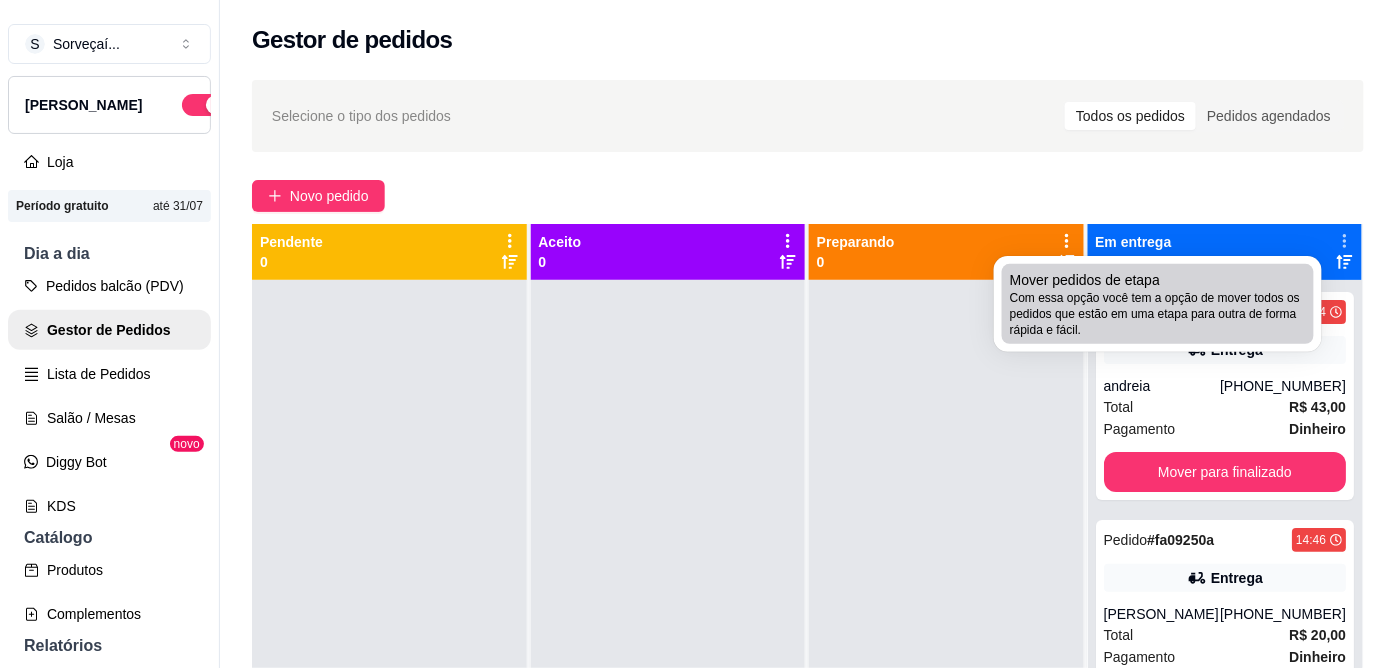 click on "Com essa opção você tem a opção de mover todos os pedidos que estão em uma etapa para outra de forma rápida e fácil." at bounding box center [1158, 314] 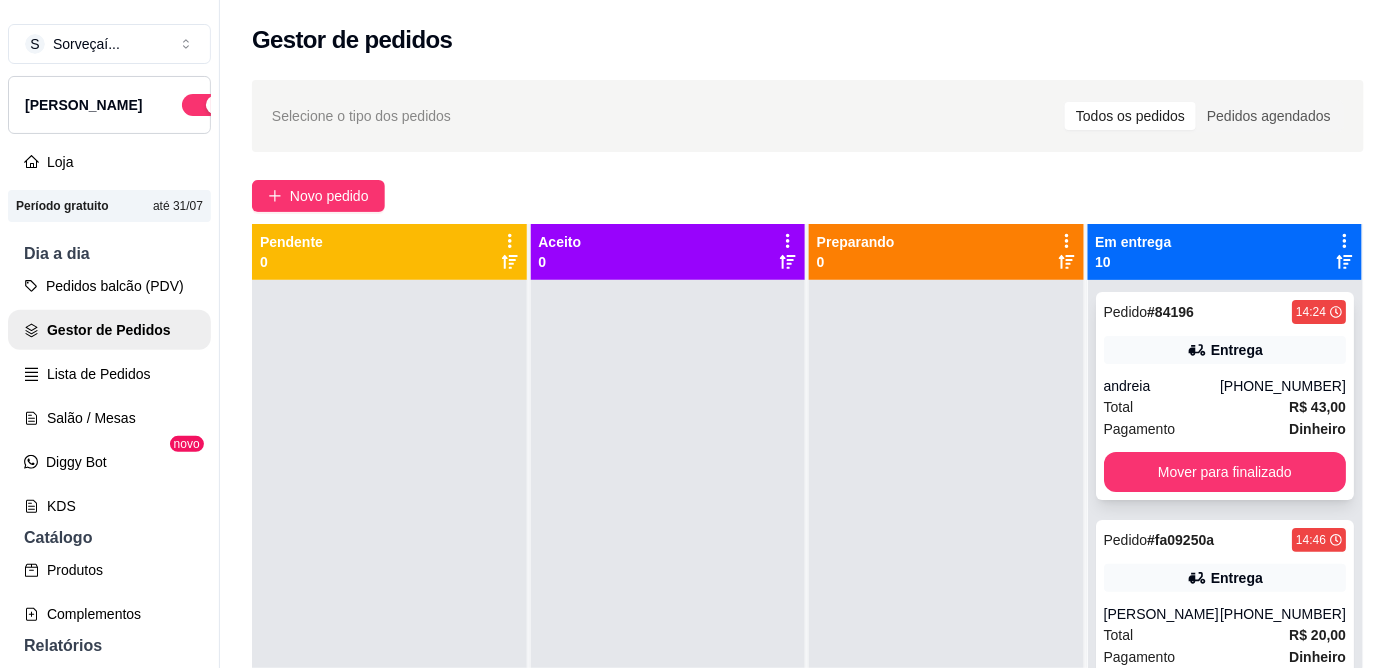 click on "Pedido  # 84196 14:24 Entrega andreia [PHONE_NUMBER] Total R$ 43,00 Pagamento Dinheiro Mover para finalizado" at bounding box center (1225, 396) 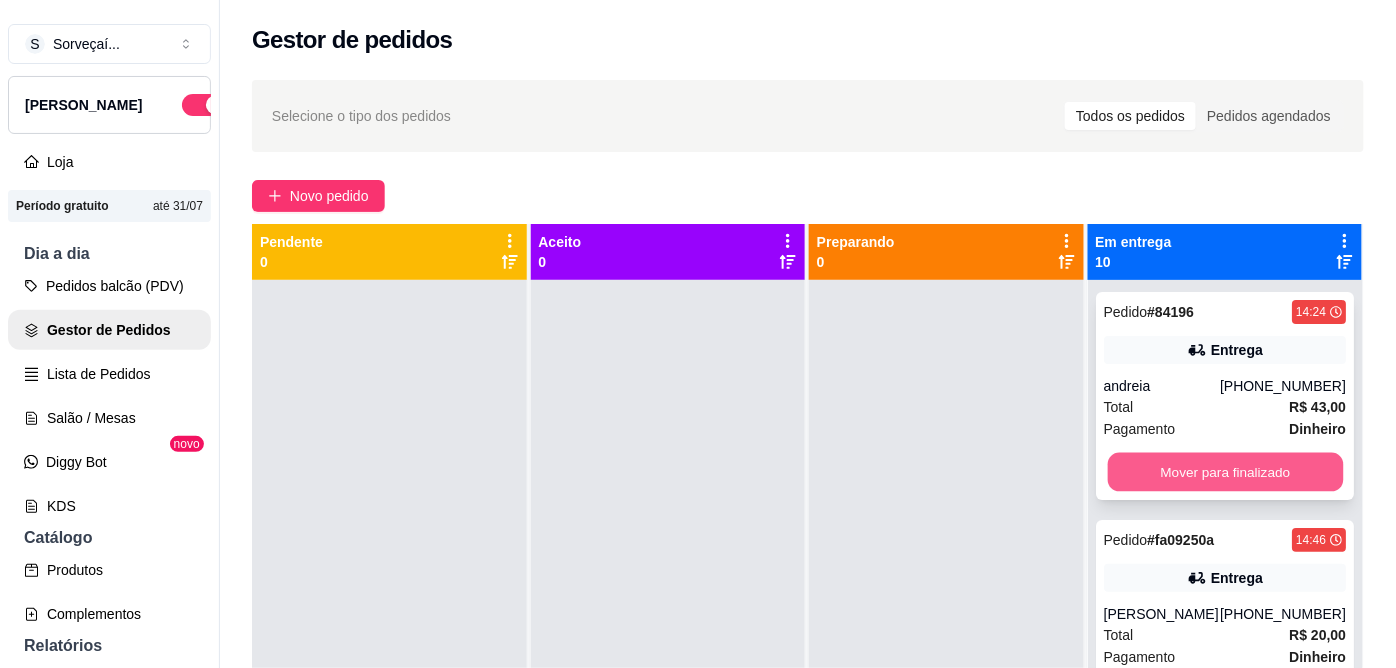 click on "Mover para finalizado" at bounding box center (1224, 472) 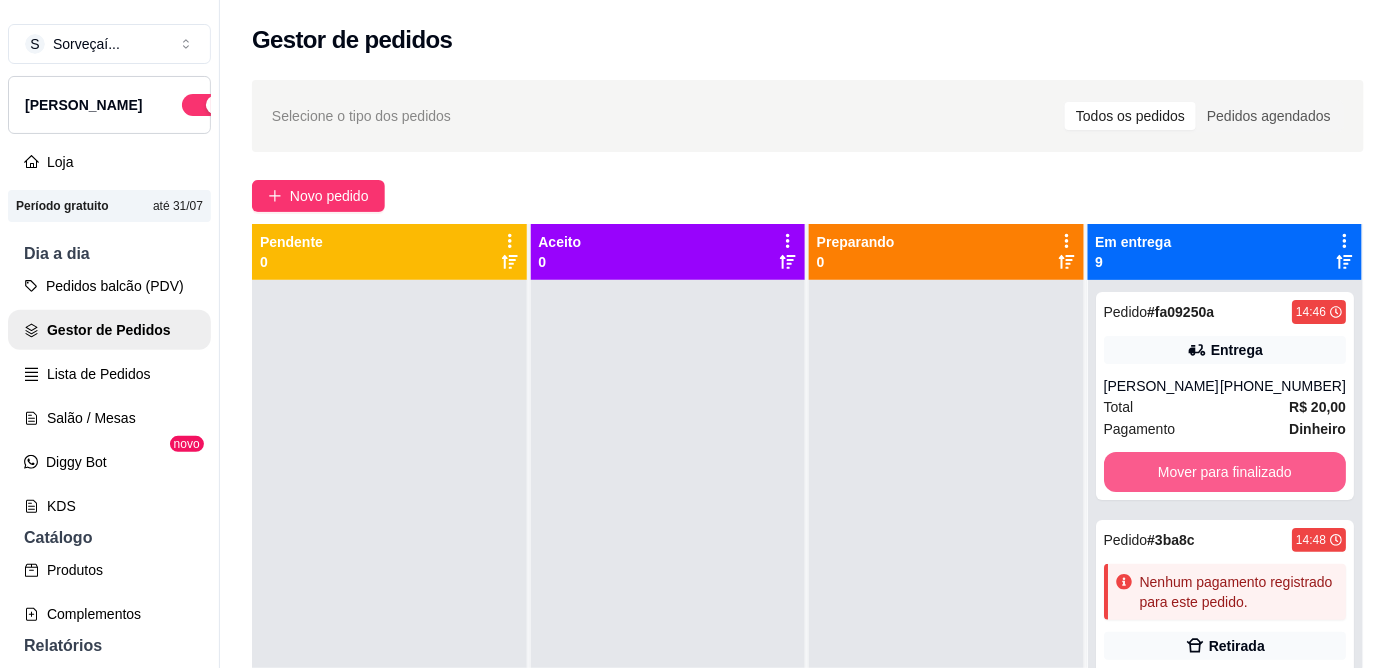 click on "Mover para finalizado" at bounding box center [1225, 472] 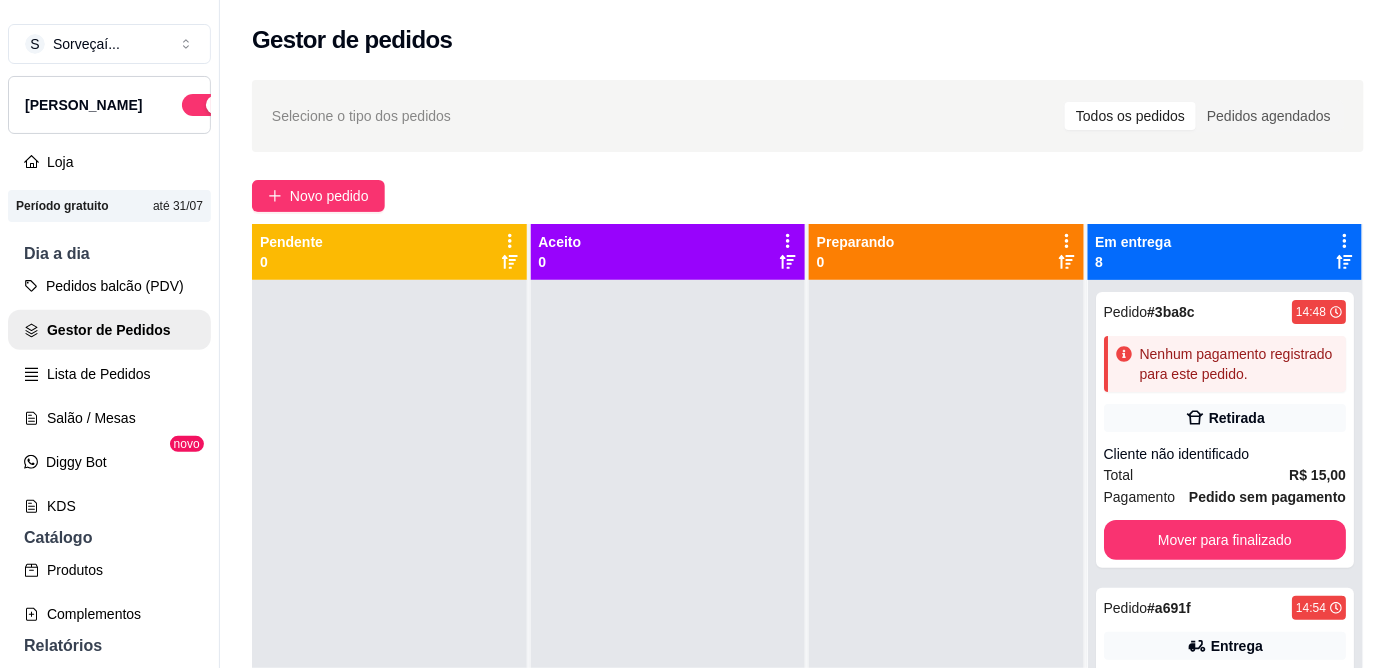 click on "Total R$ 15,00" at bounding box center (1225, 475) 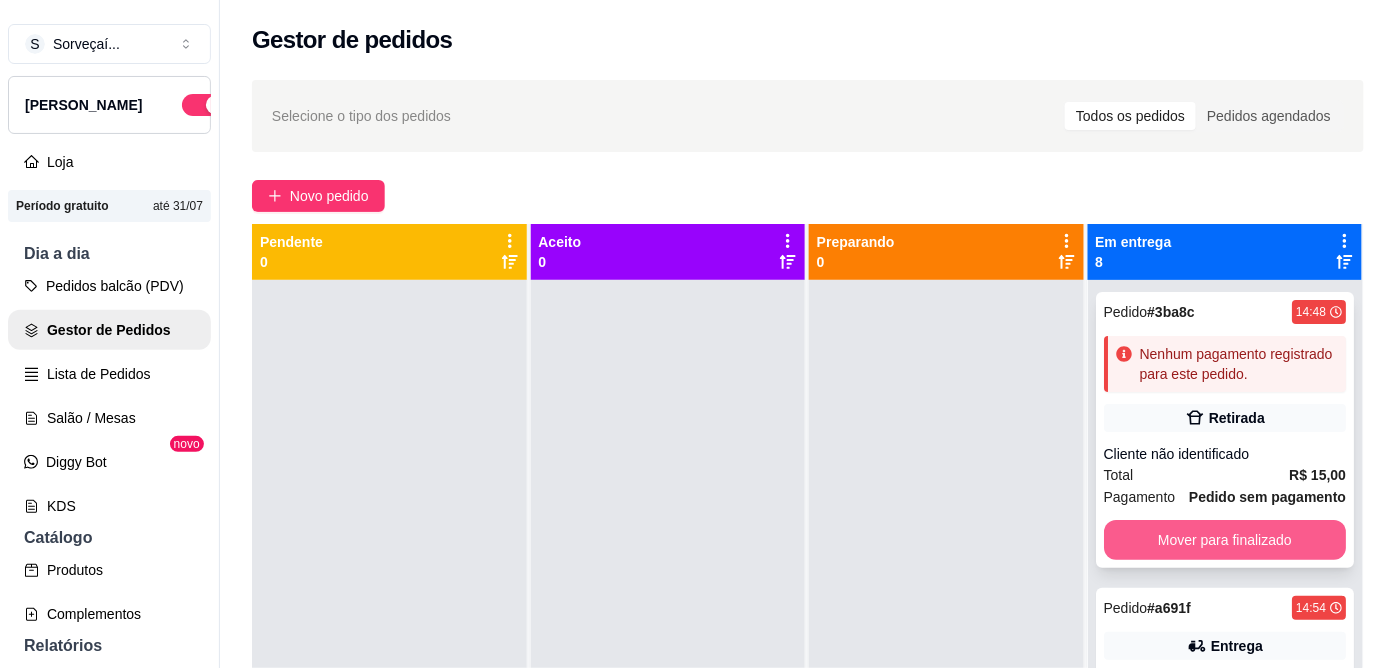 click on "Mover para finalizado" at bounding box center (1225, 540) 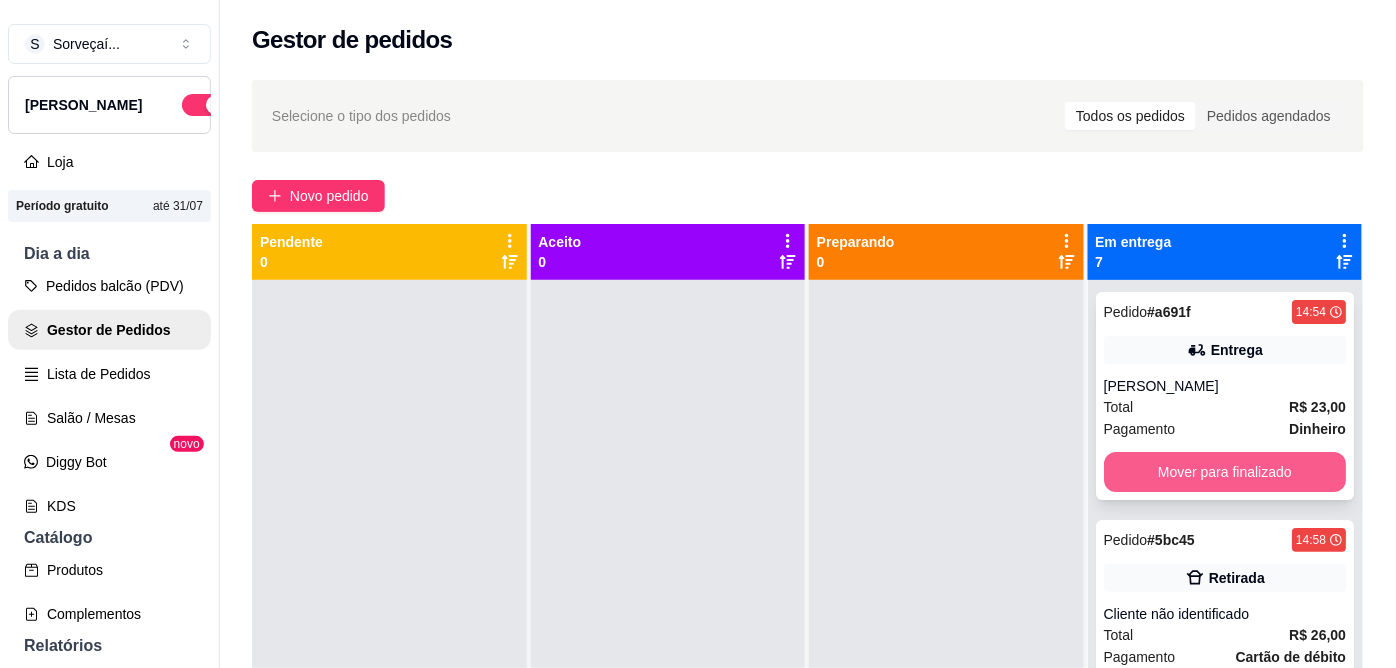 click on "Mover para finalizado" at bounding box center (1225, 472) 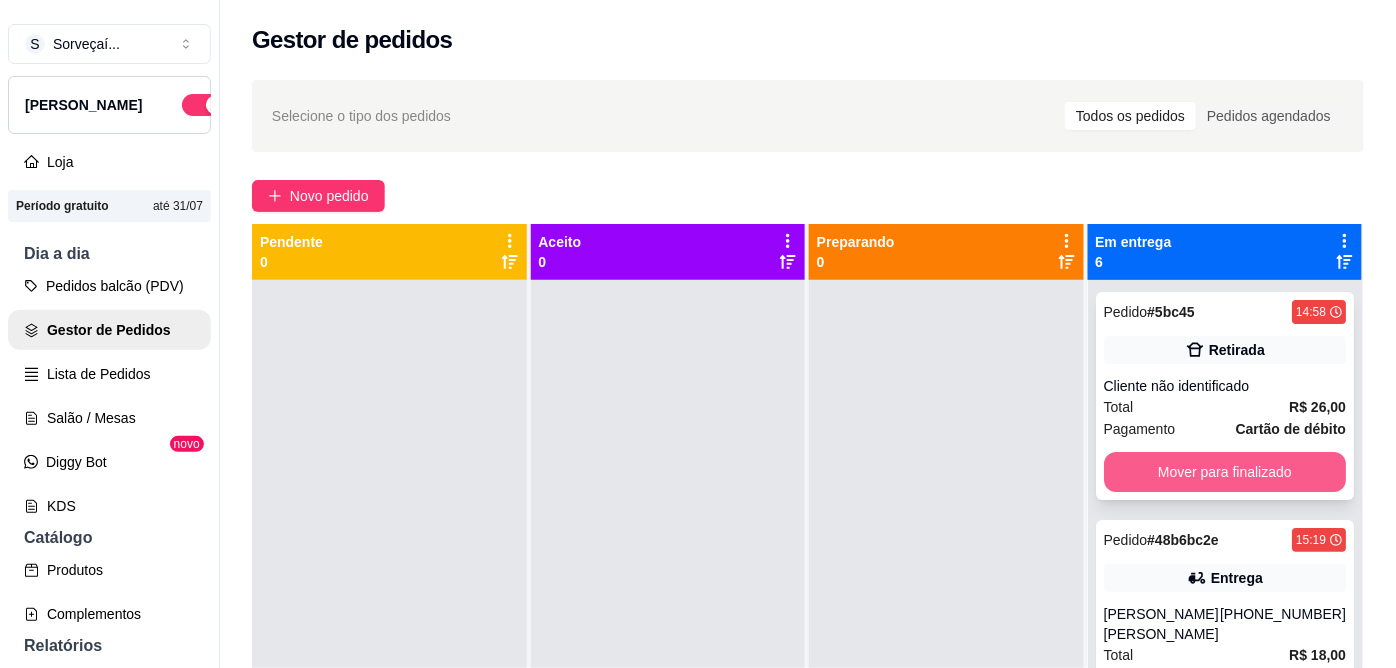 click on "Mover para finalizado" at bounding box center [1225, 472] 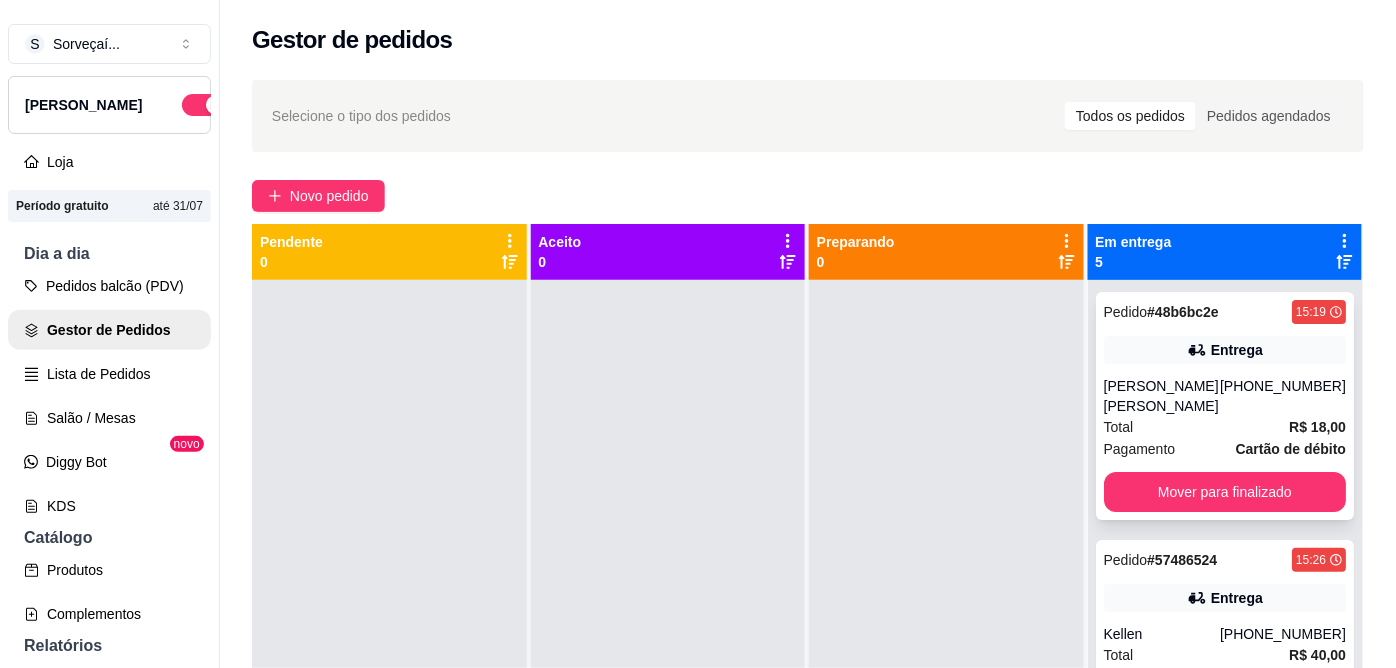 click on "Pagamento Cartão de débito" at bounding box center [1225, 449] 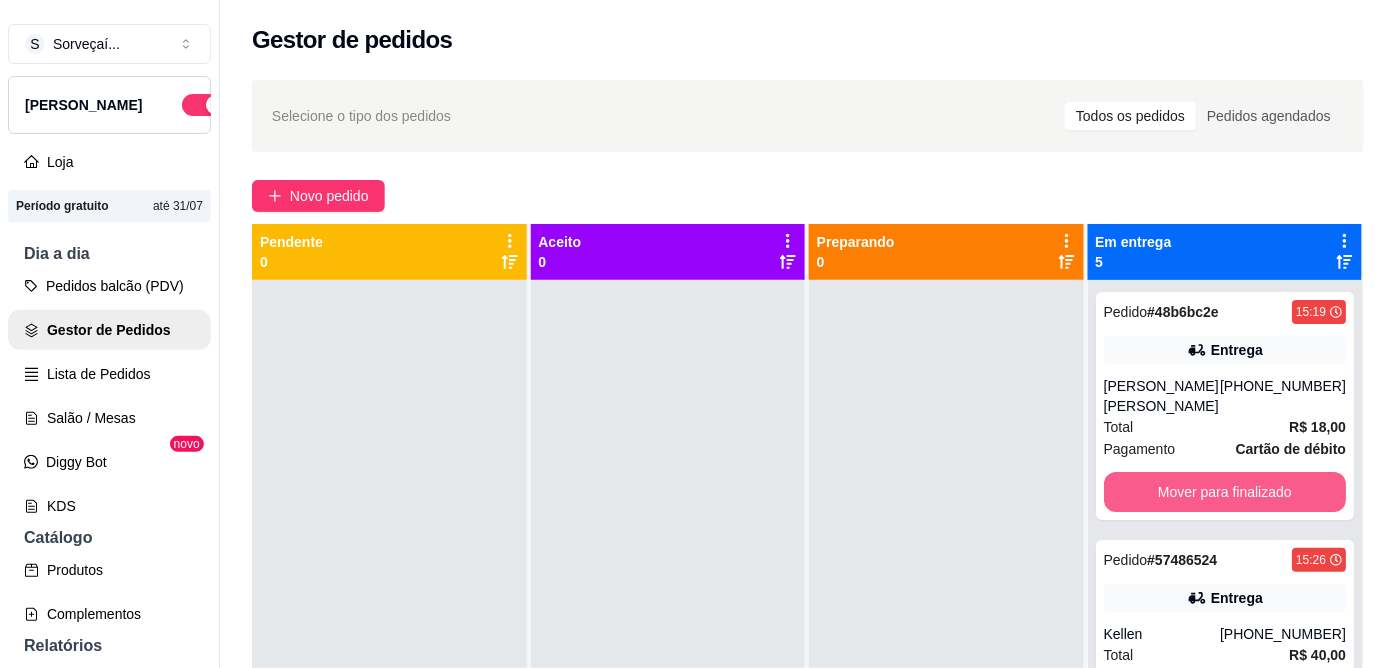 click on "Mover para finalizado" at bounding box center (1225, 492) 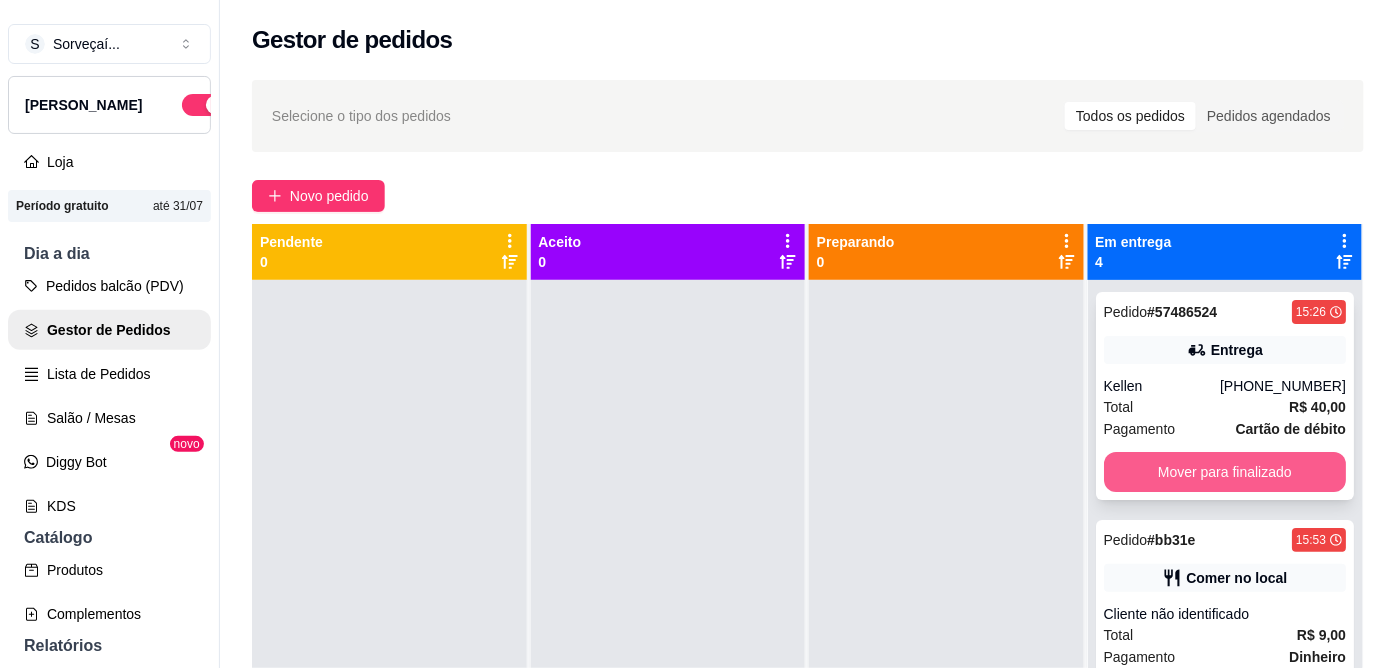 click on "Mover para finalizado" at bounding box center [1225, 472] 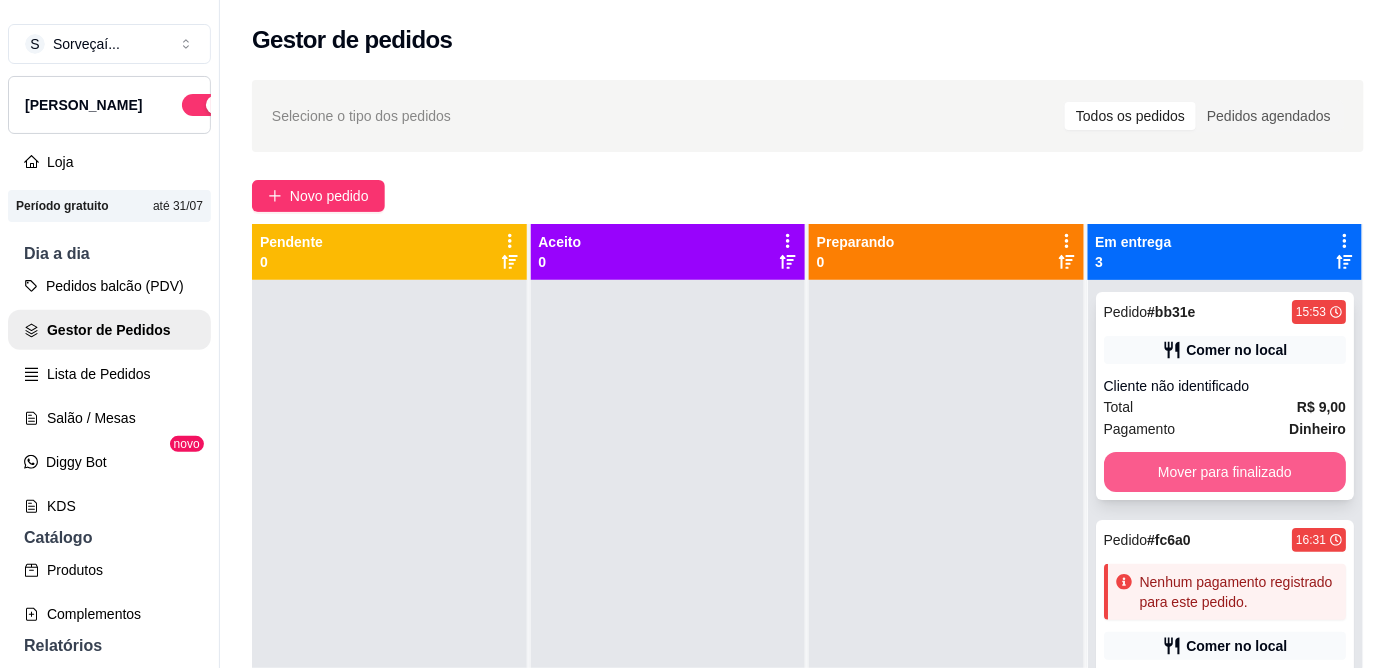 click on "Mover para finalizado" at bounding box center [1225, 472] 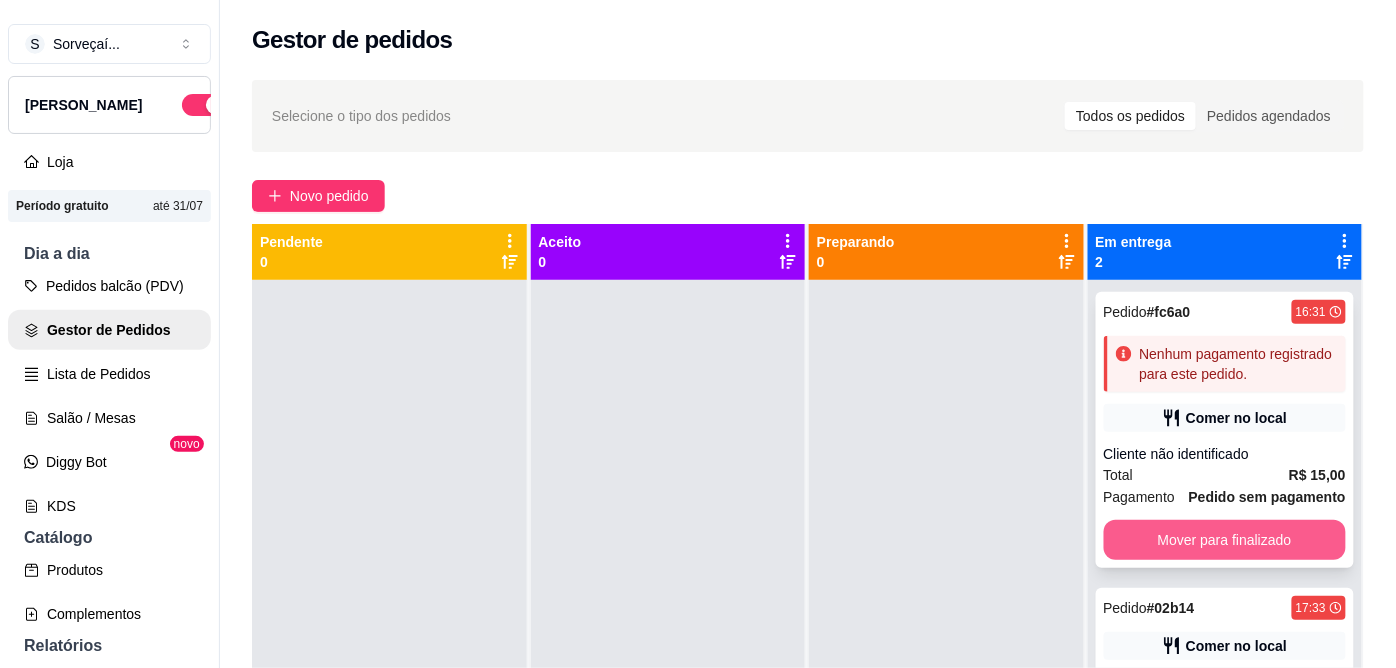 click on "Mover para finalizado" at bounding box center (1225, 540) 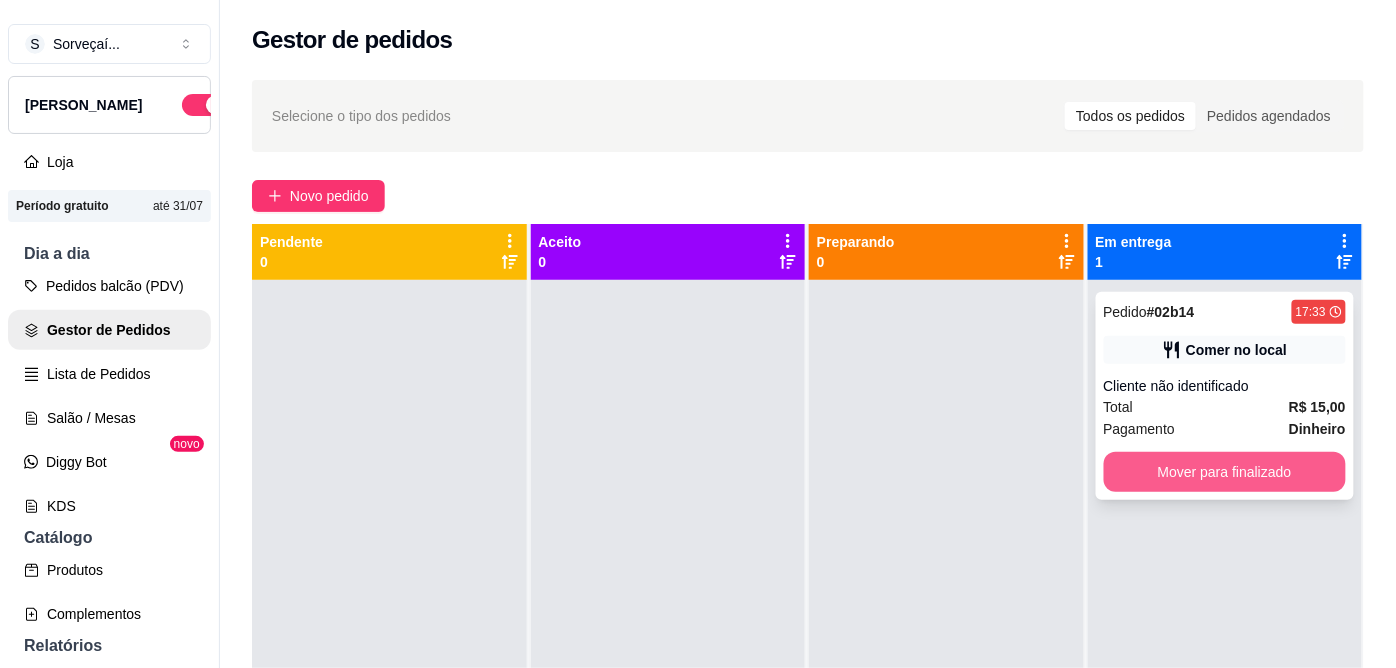 click on "Mover para finalizado" at bounding box center (1225, 472) 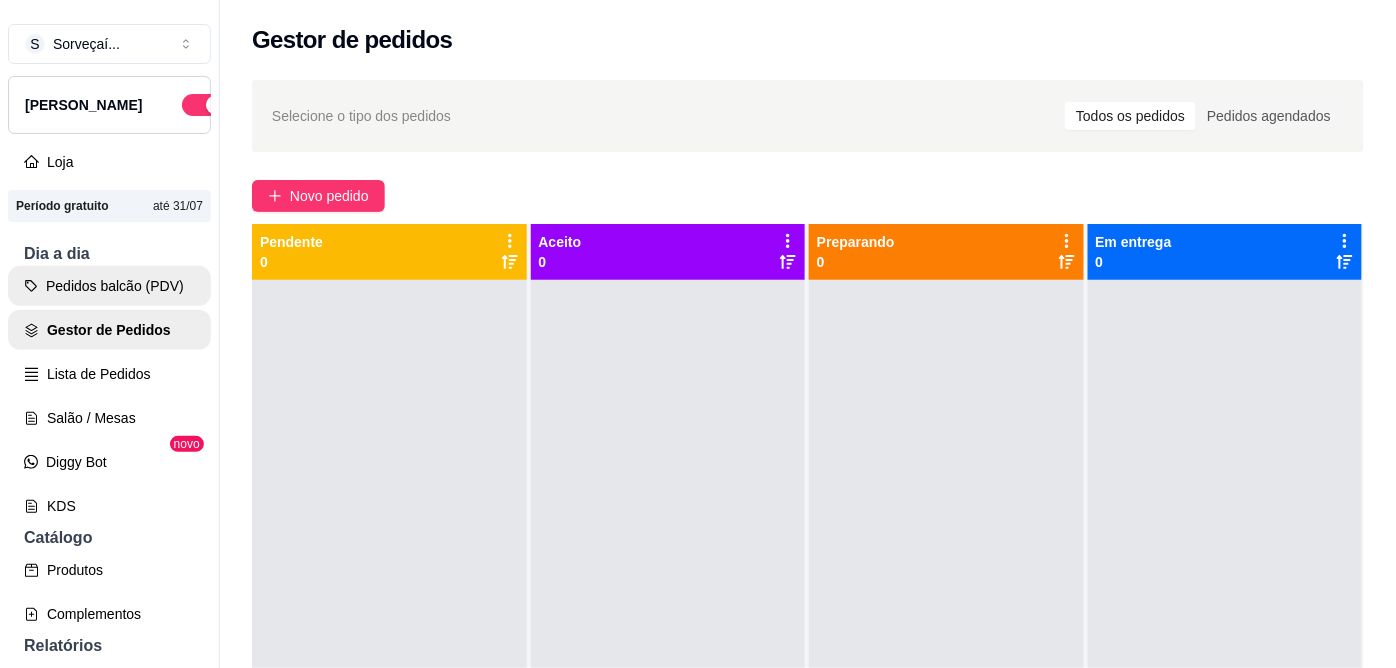 click on "Pedidos balcão (PDV)" at bounding box center [109, 286] 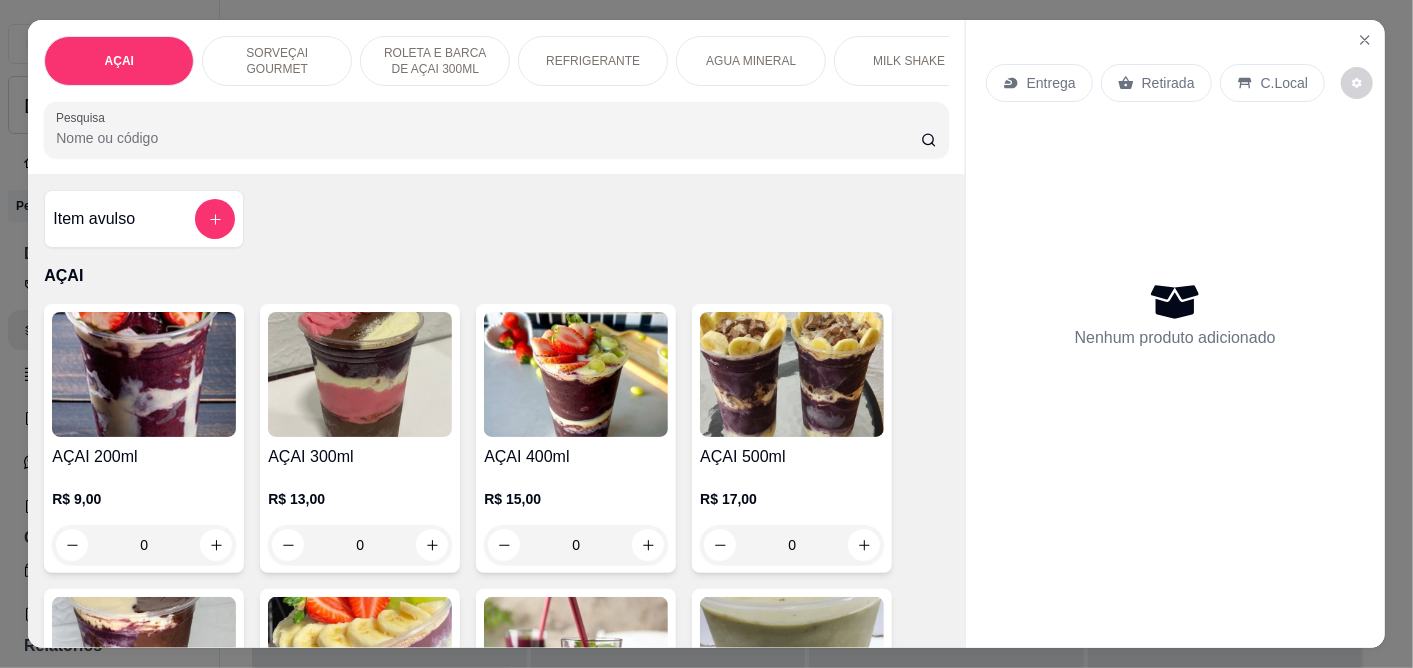 click at bounding box center (576, 374) 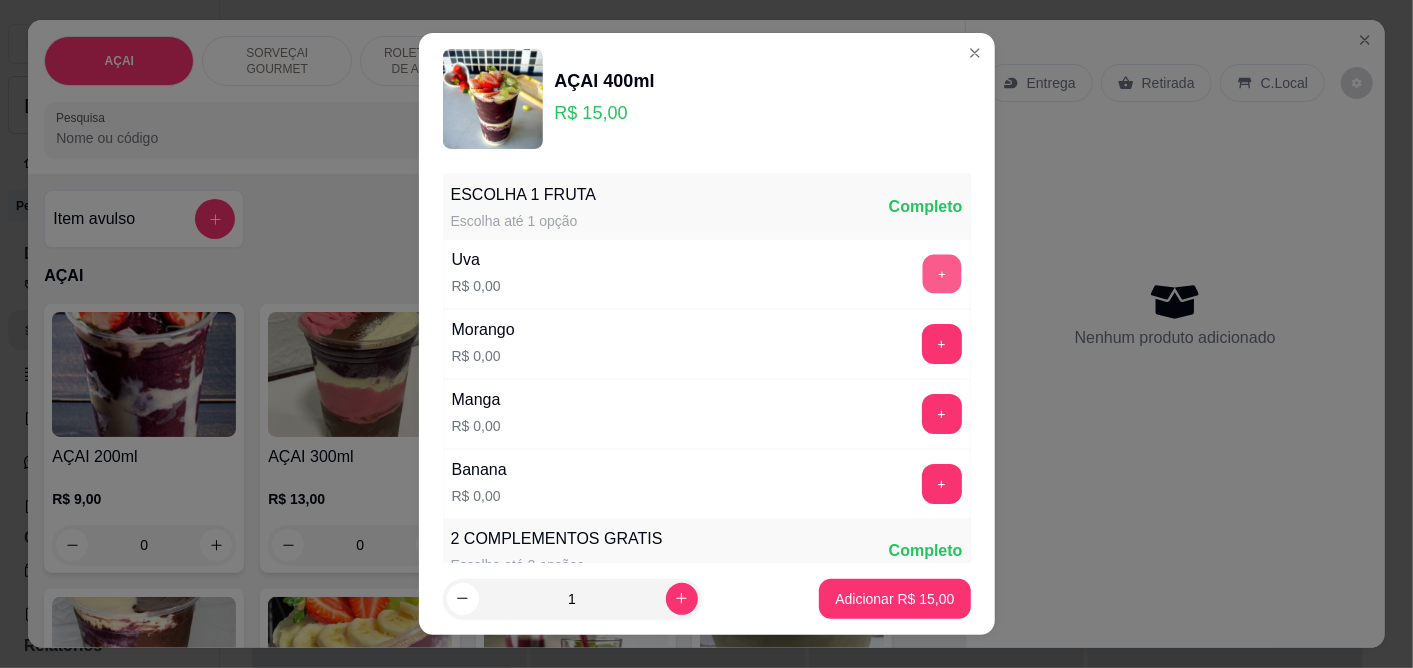 click on "+" at bounding box center (941, 274) 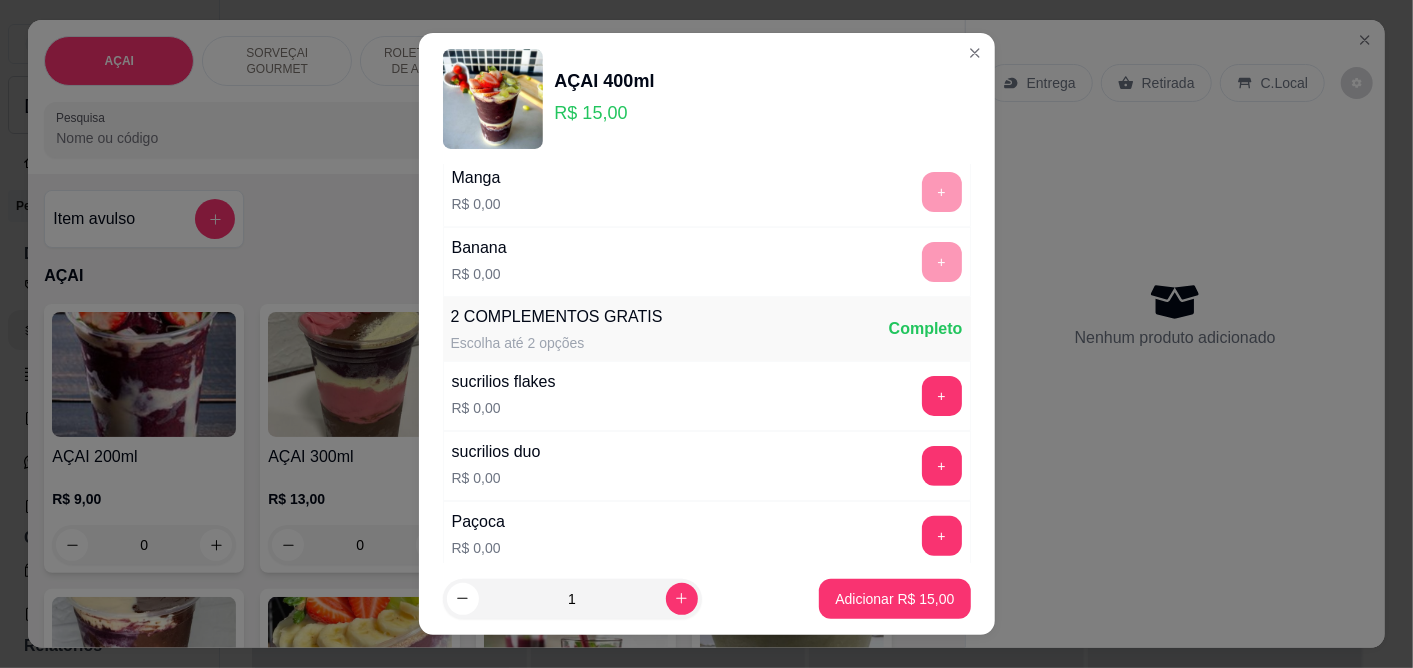 scroll, scrollTop: 333, scrollLeft: 0, axis: vertical 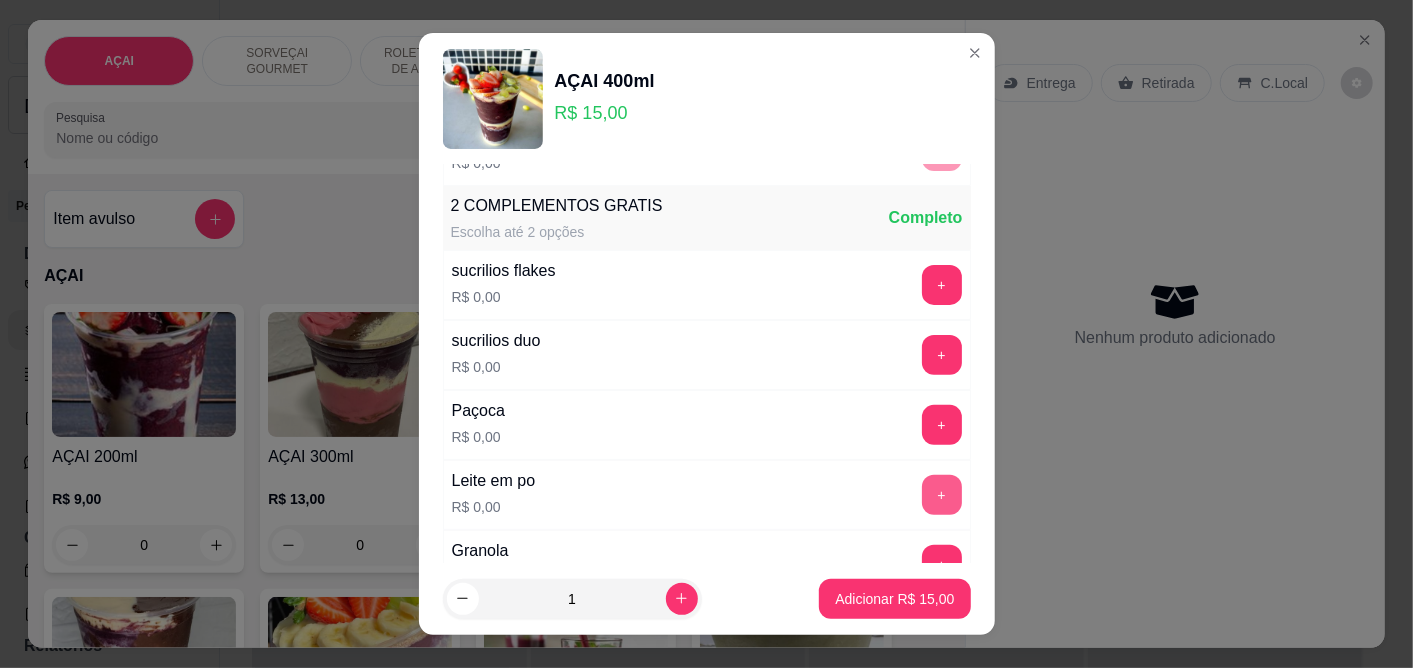 click on "+" at bounding box center [942, 495] 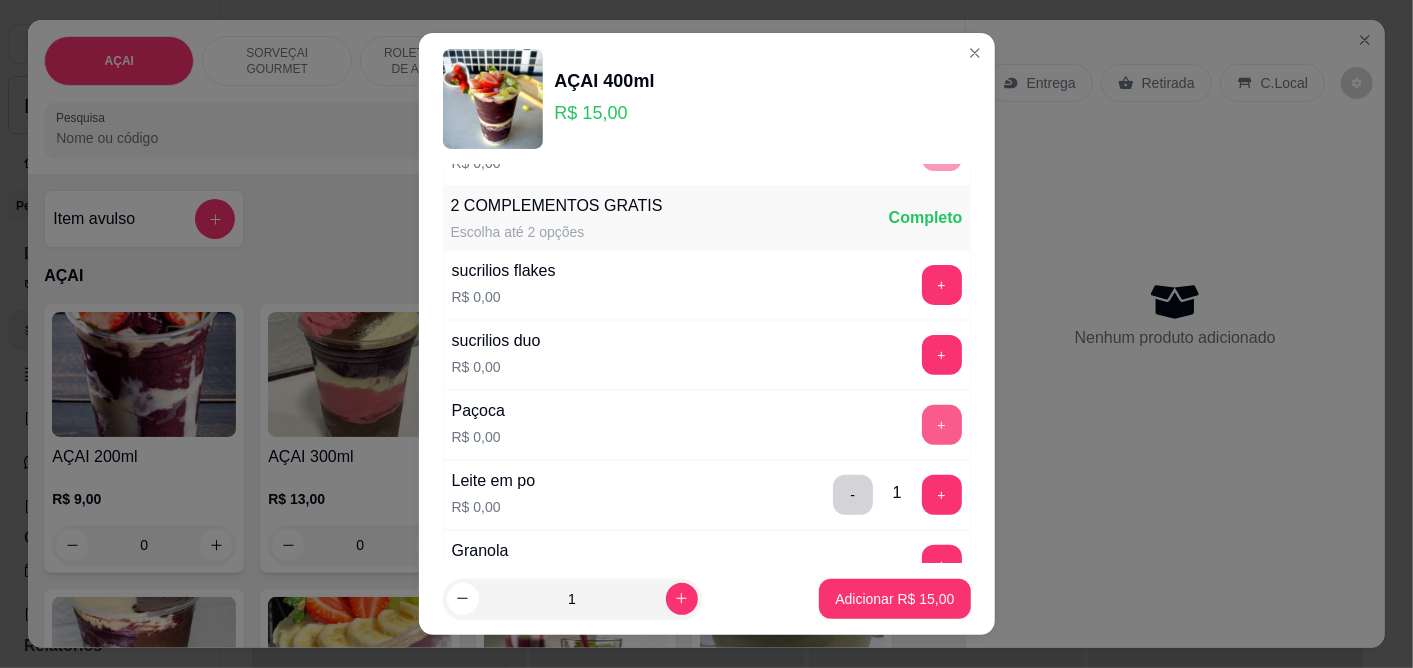 click on "+" at bounding box center (942, 425) 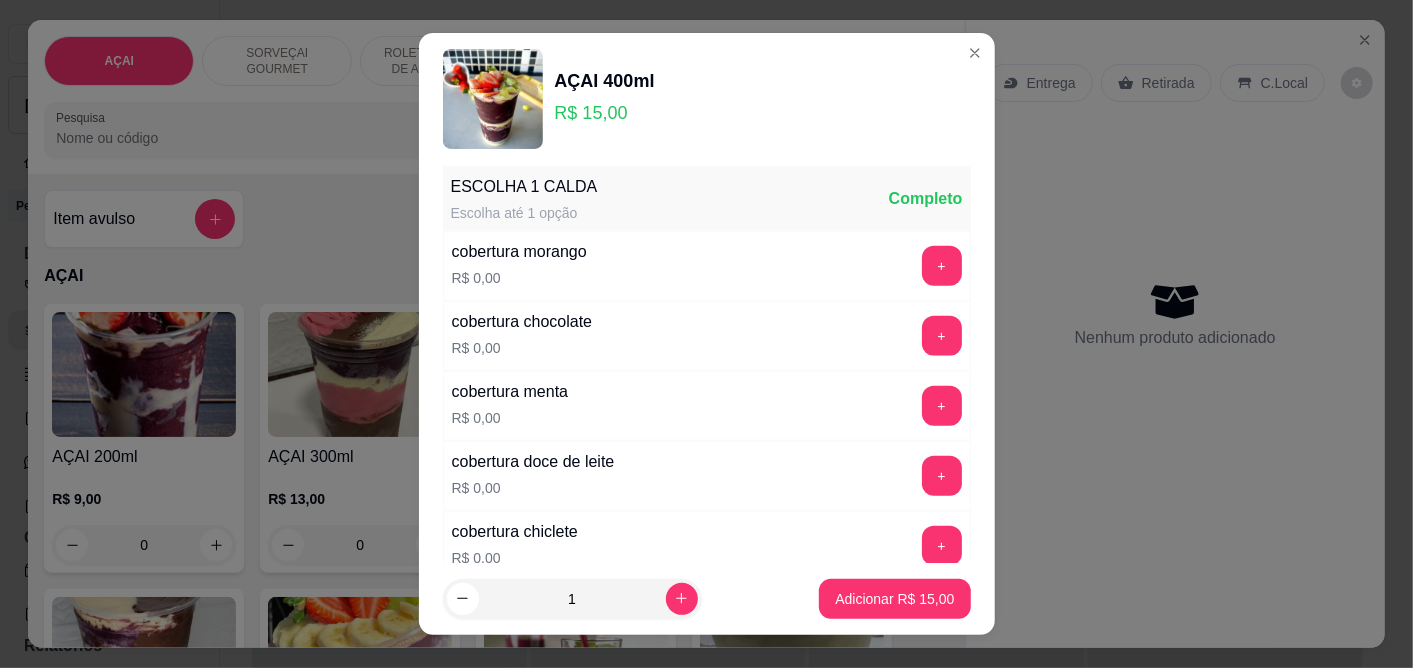 scroll, scrollTop: 1222, scrollLeft: 0, axis: vertical 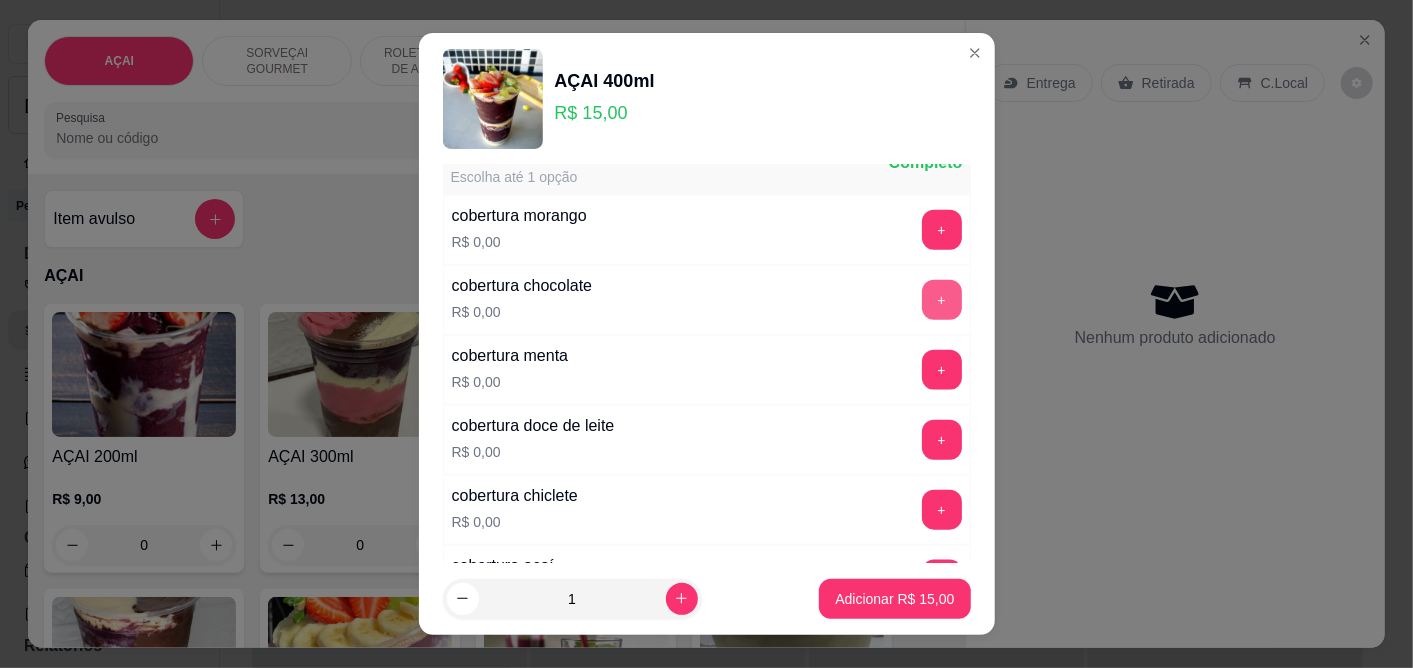 click on "+" at bounding box center (942, 300) 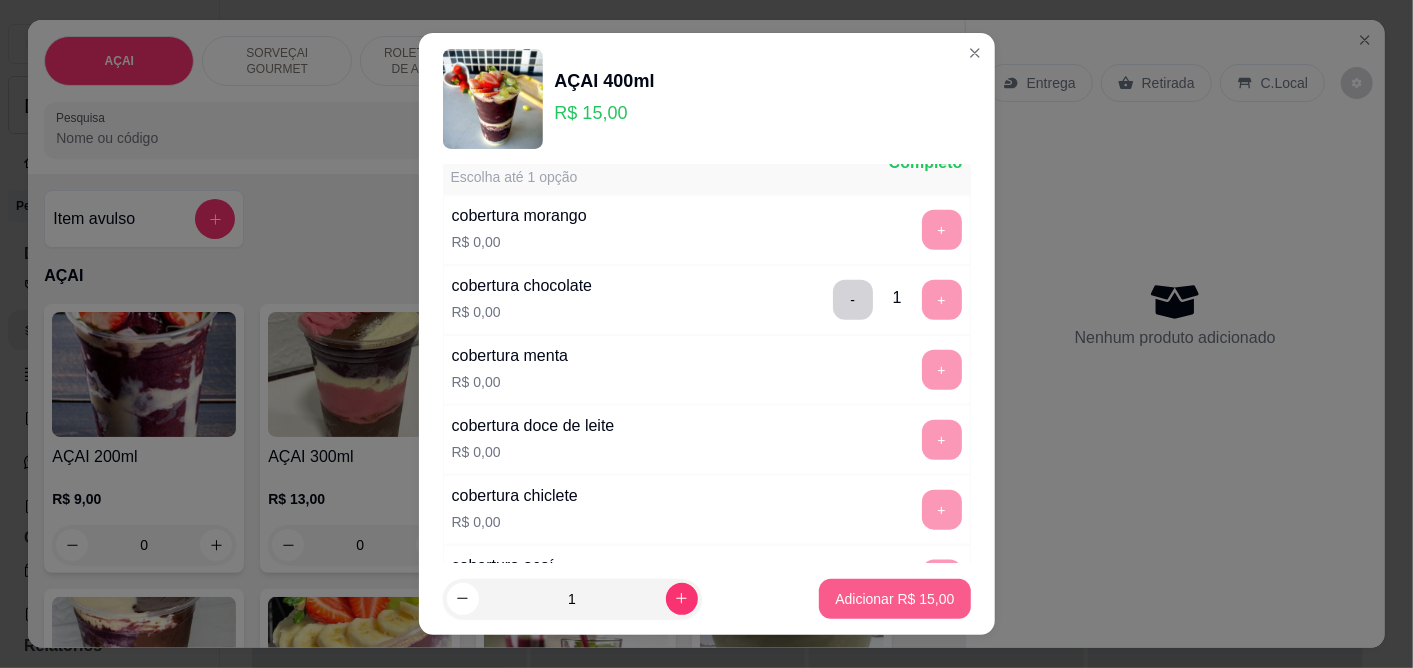click on "Adicionar   R$ 15,00" at bounding box center (894, 599) 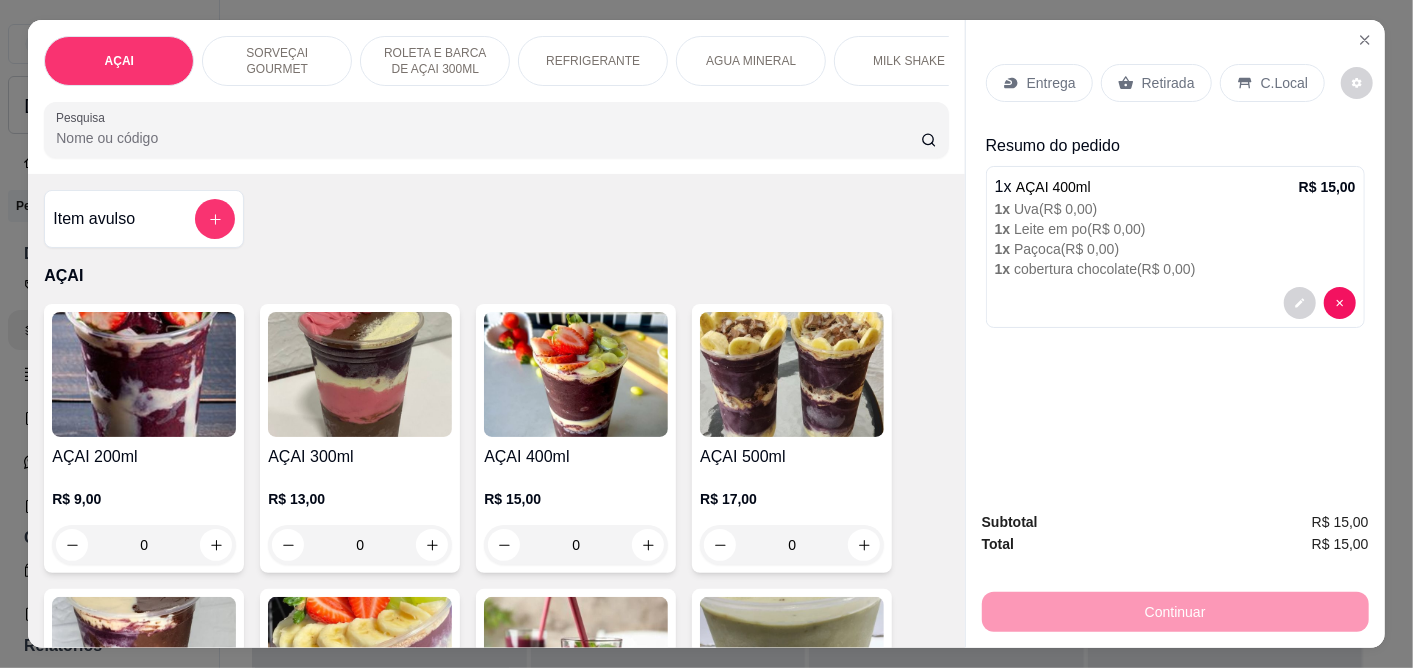 click on "C.Local" at bounding box center [1284, 83] 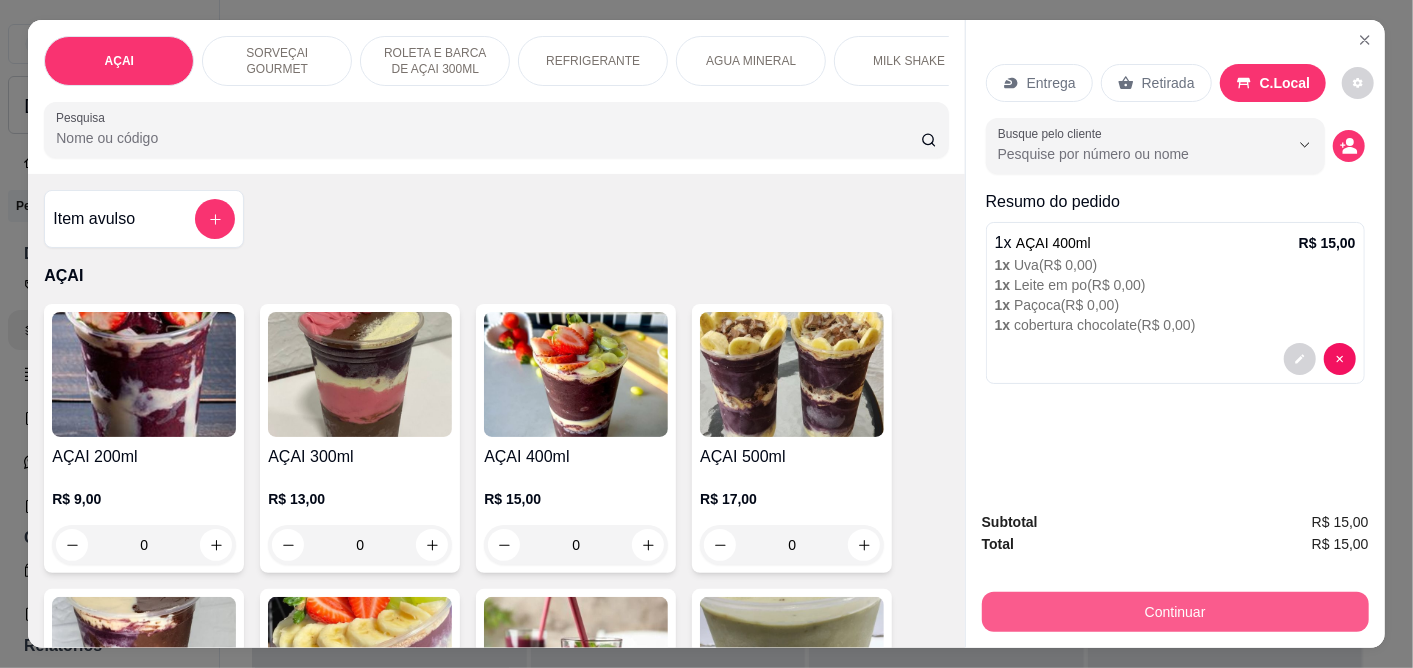 click on "Continuar" at bounding box center (1175, 612) 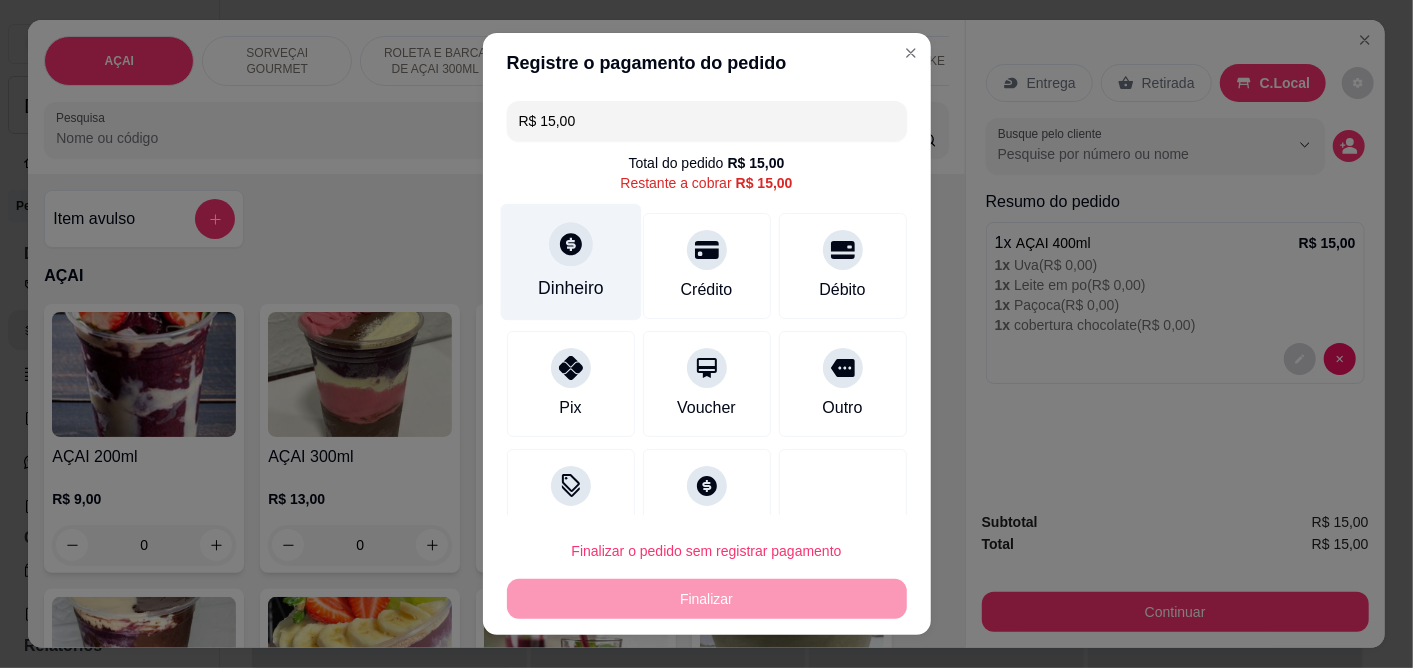 click 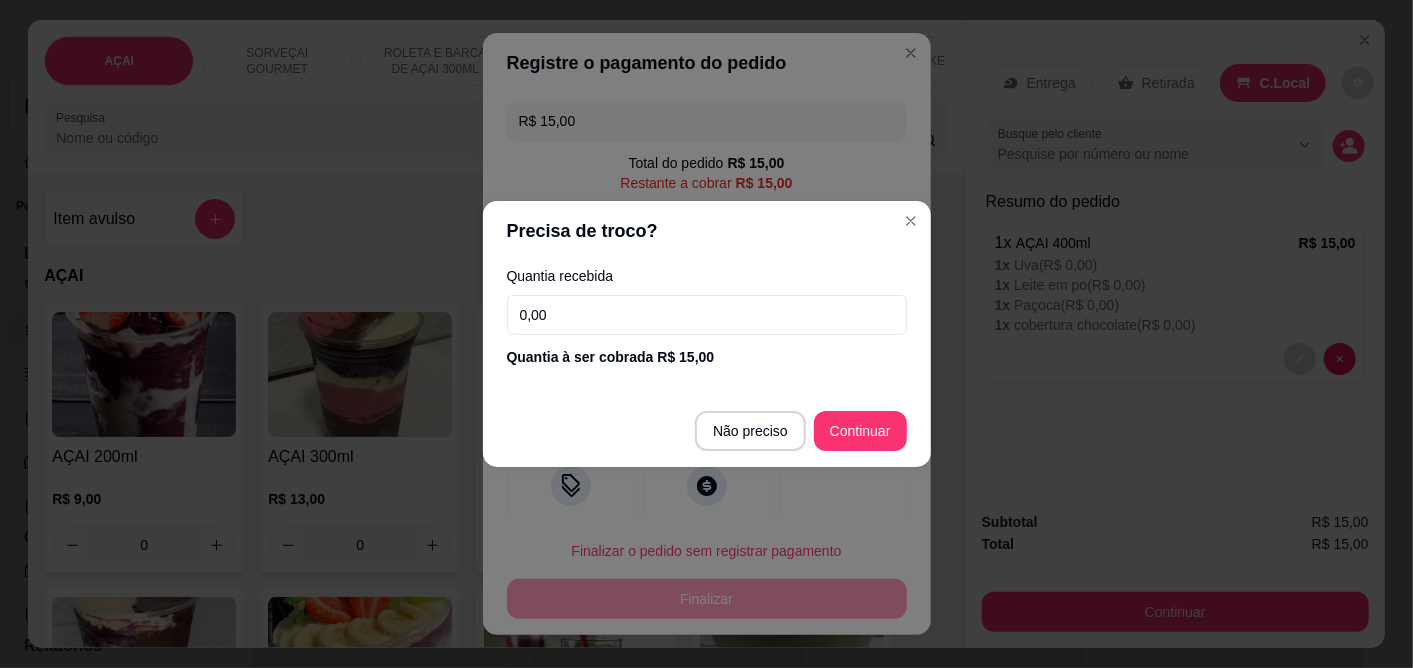 click on "Quantia recebida 0,00 Quantia à ser cobrada   R$ 15,00" at bounding box center [707, 318] 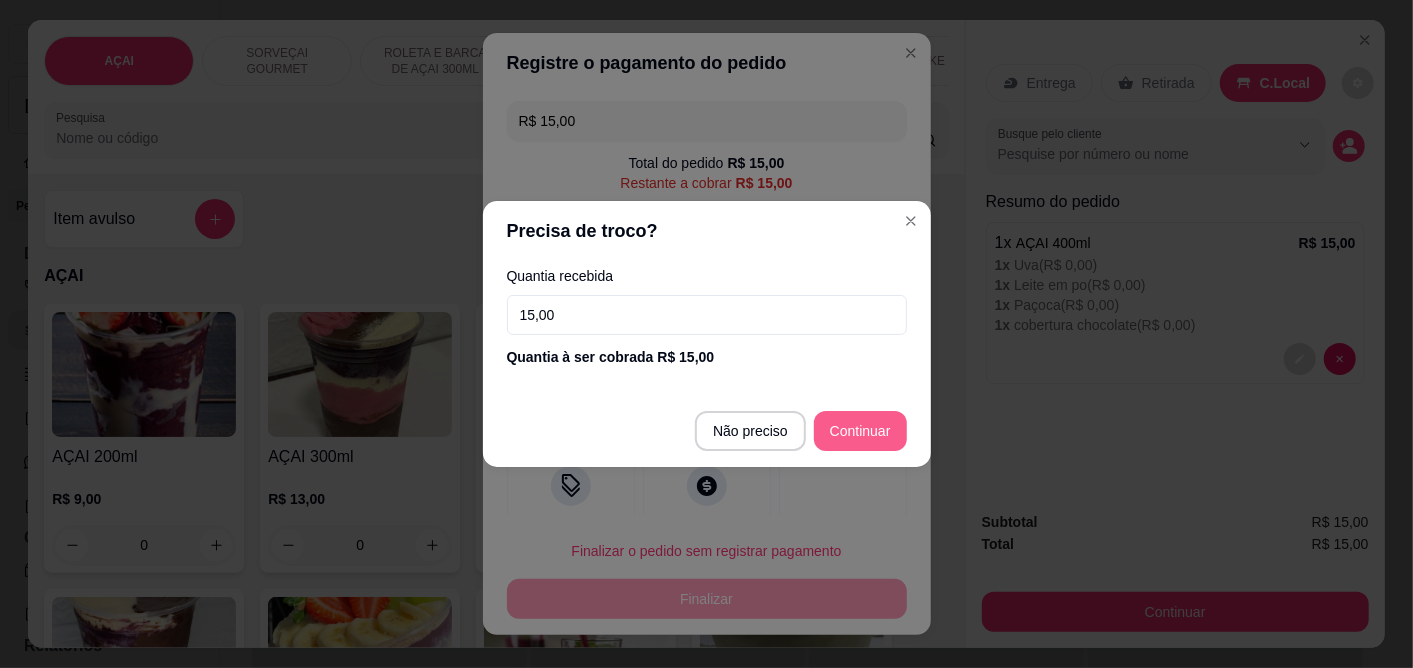 type on "15,00" 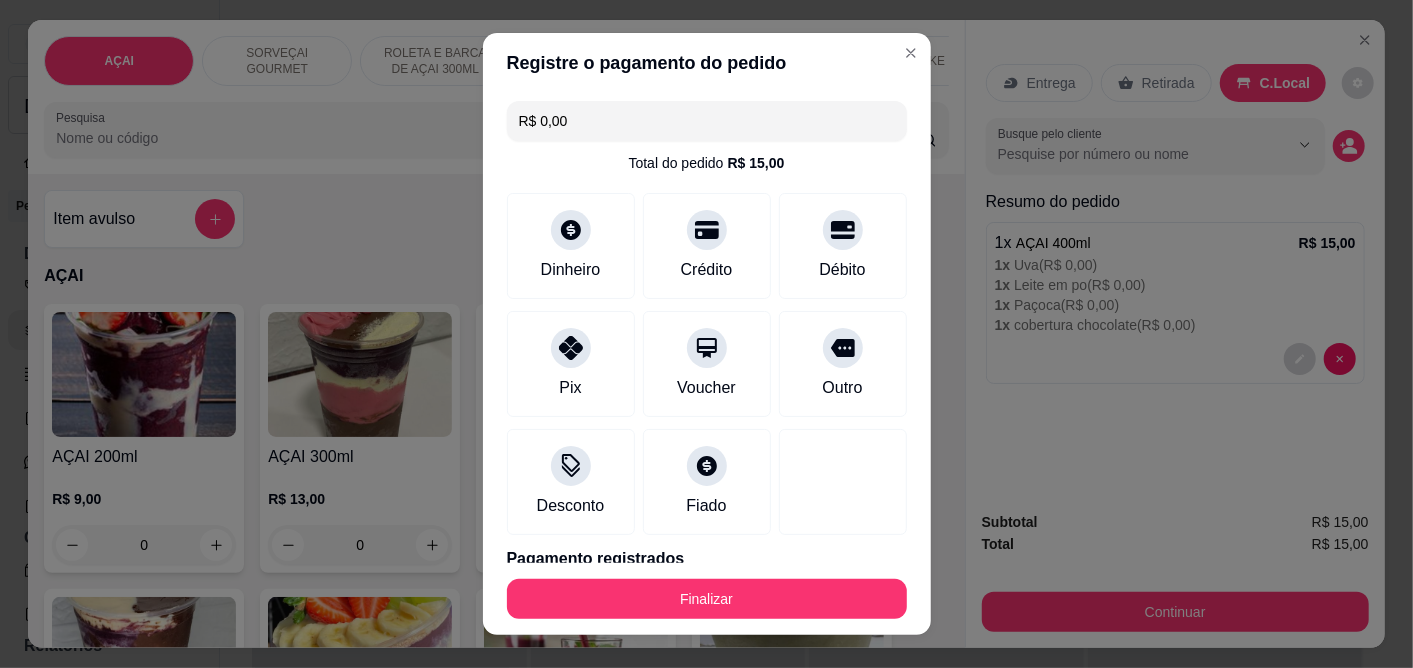 drag, startPoint x: 784, startPoint y: 621, endPoint x: 790, endPoint y: 602, distance: 19.924858 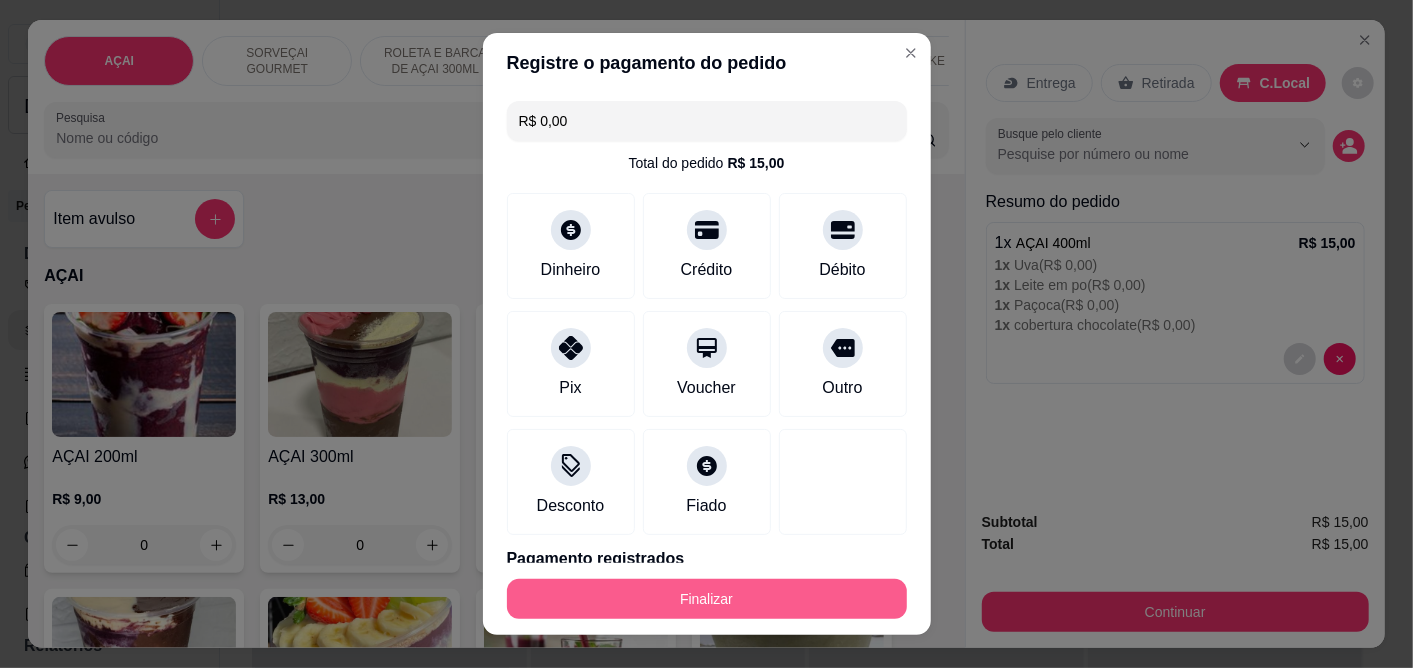 click on "Finalizar" at bounding box center [707, 599] 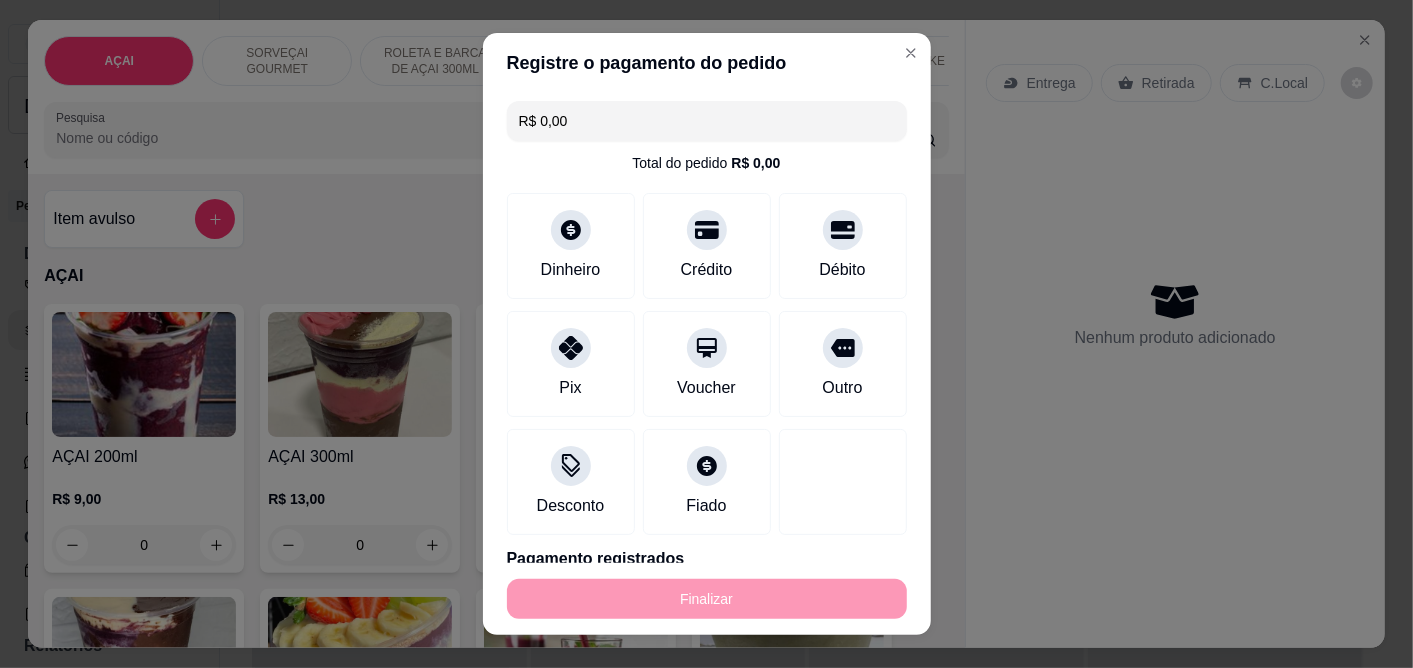 type on "-R$ 15,00" 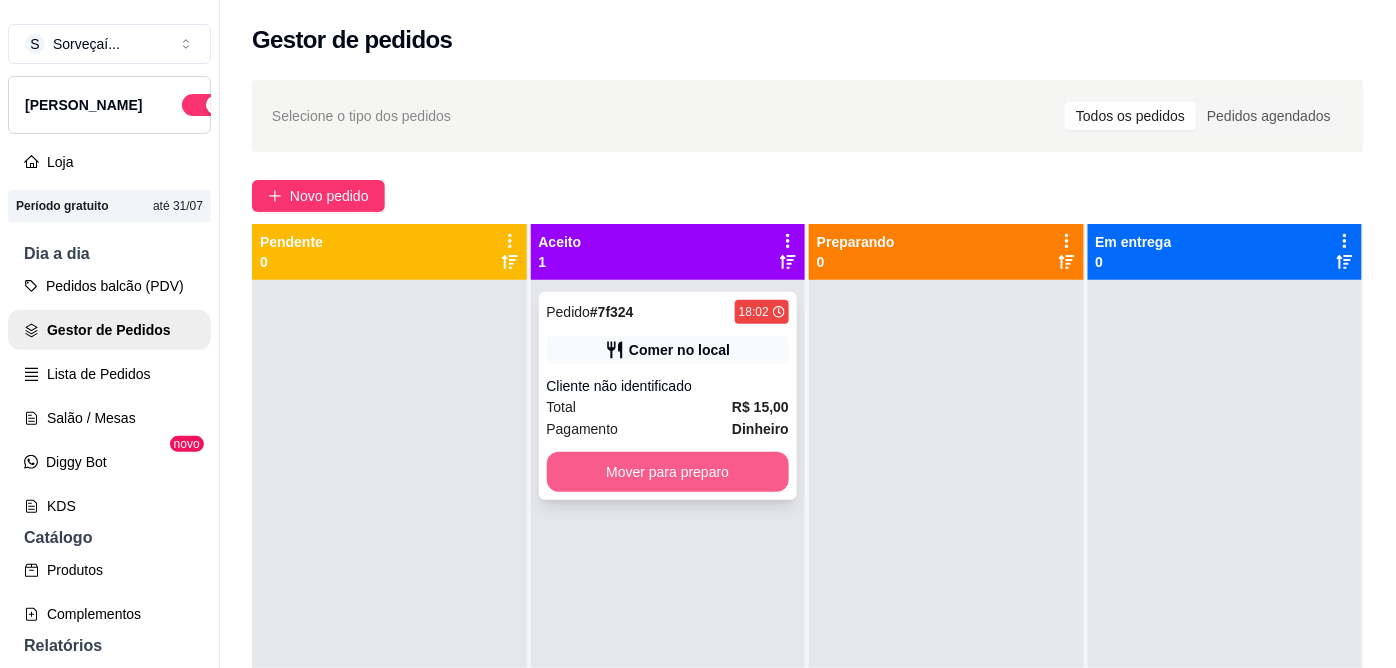 click on "Mover para preparo" at bounding box center (668, 472) 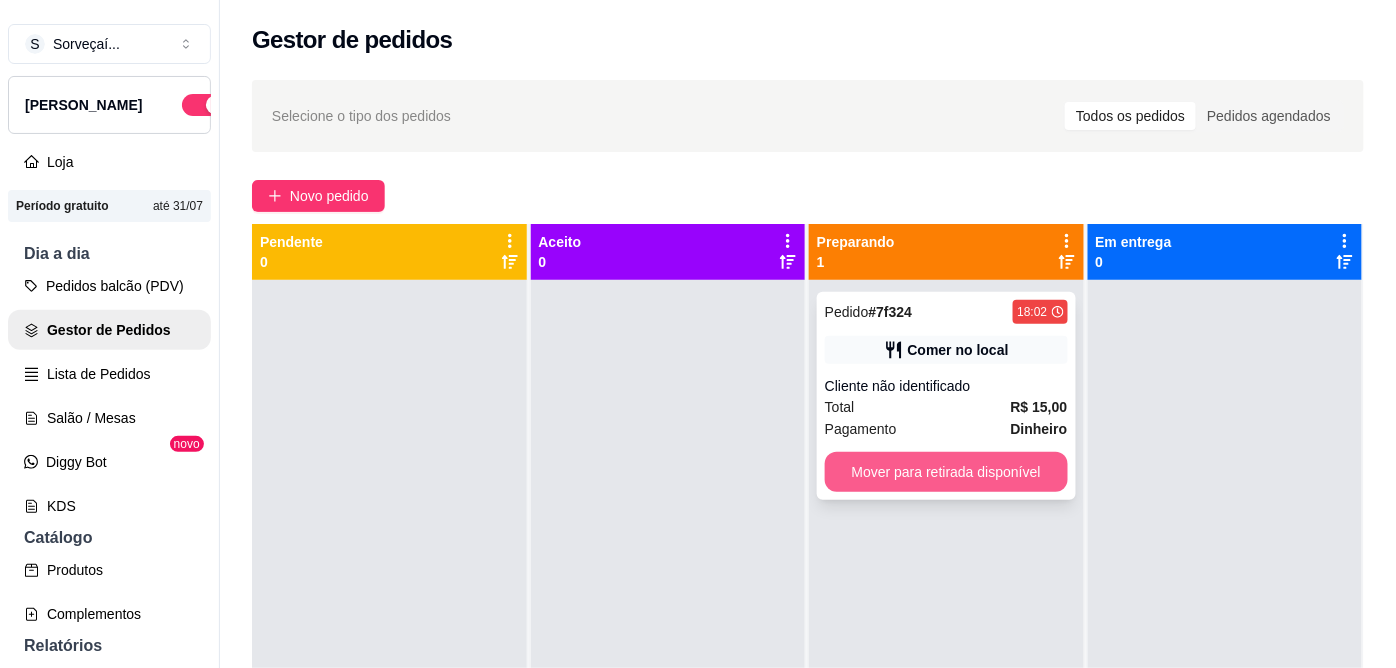 click on "Mover para retirada disponível" at bounding box center [946, 472] 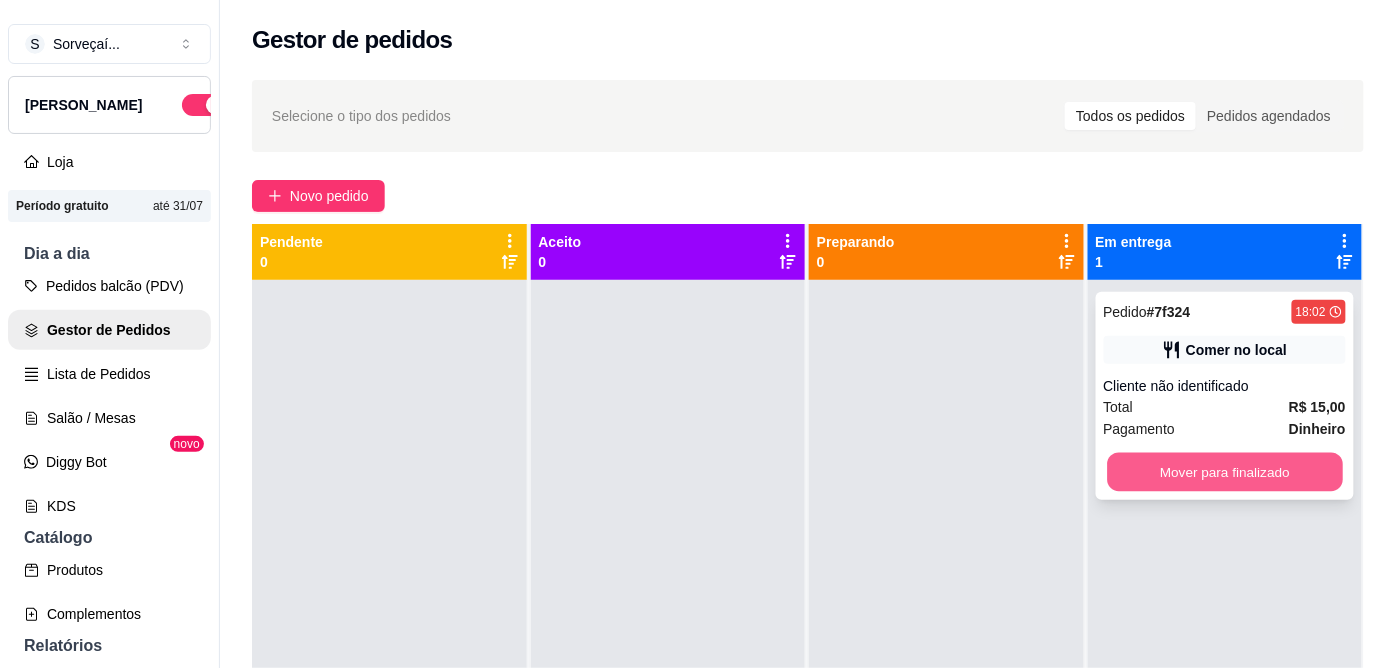 click on "Mover para finalizado" at bounding box center [1224, 472] 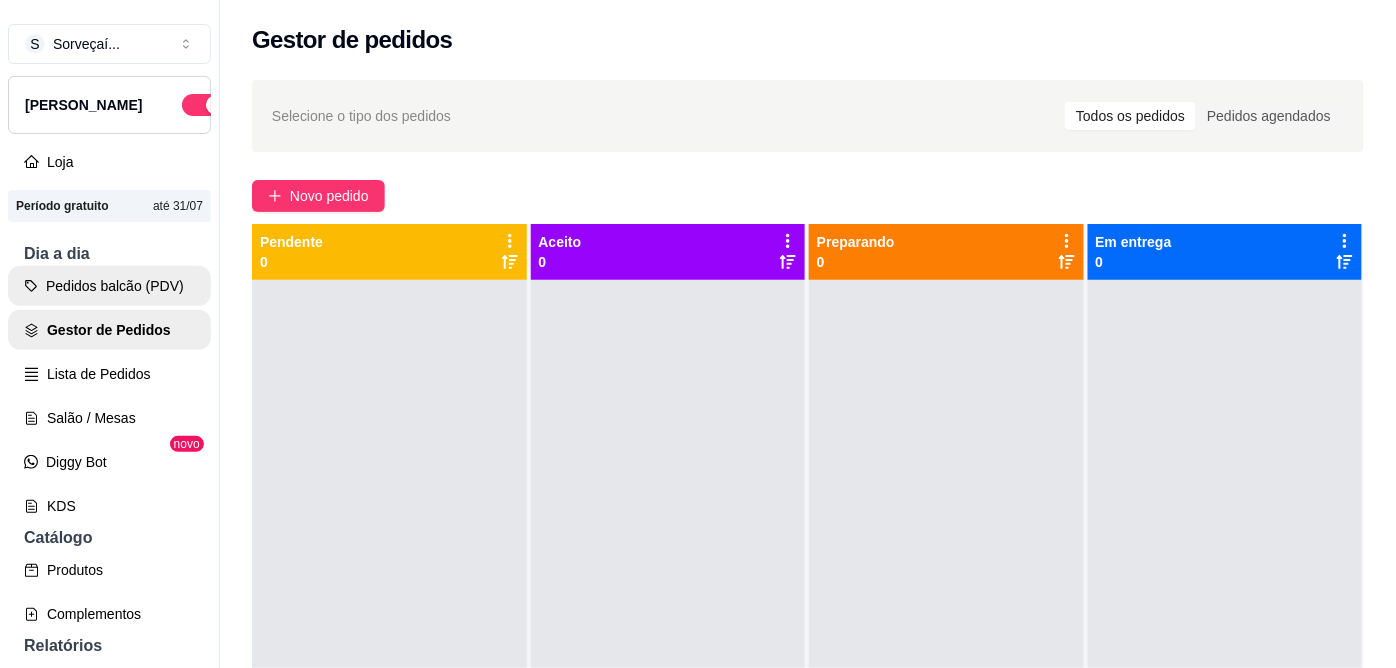 click on "Pedidos balcão (PDV)" at bounding box center [109, 286] 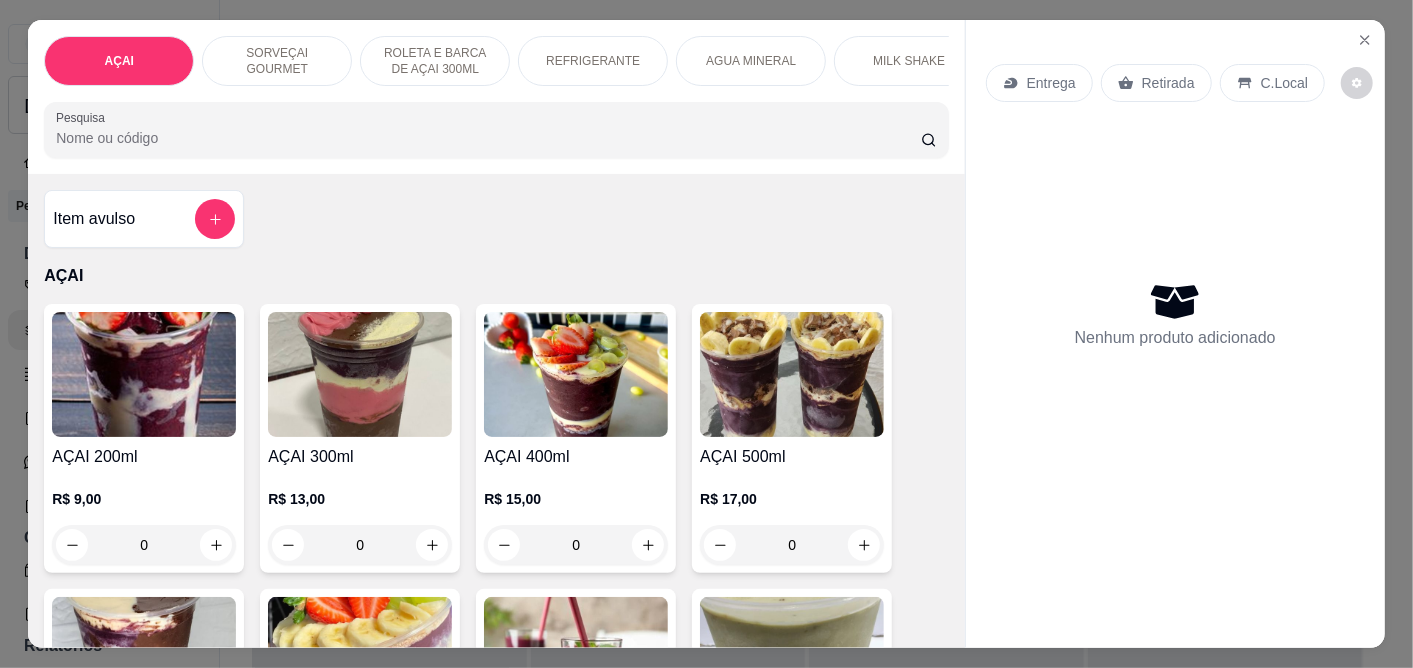 click at bounding box center (144, 374) 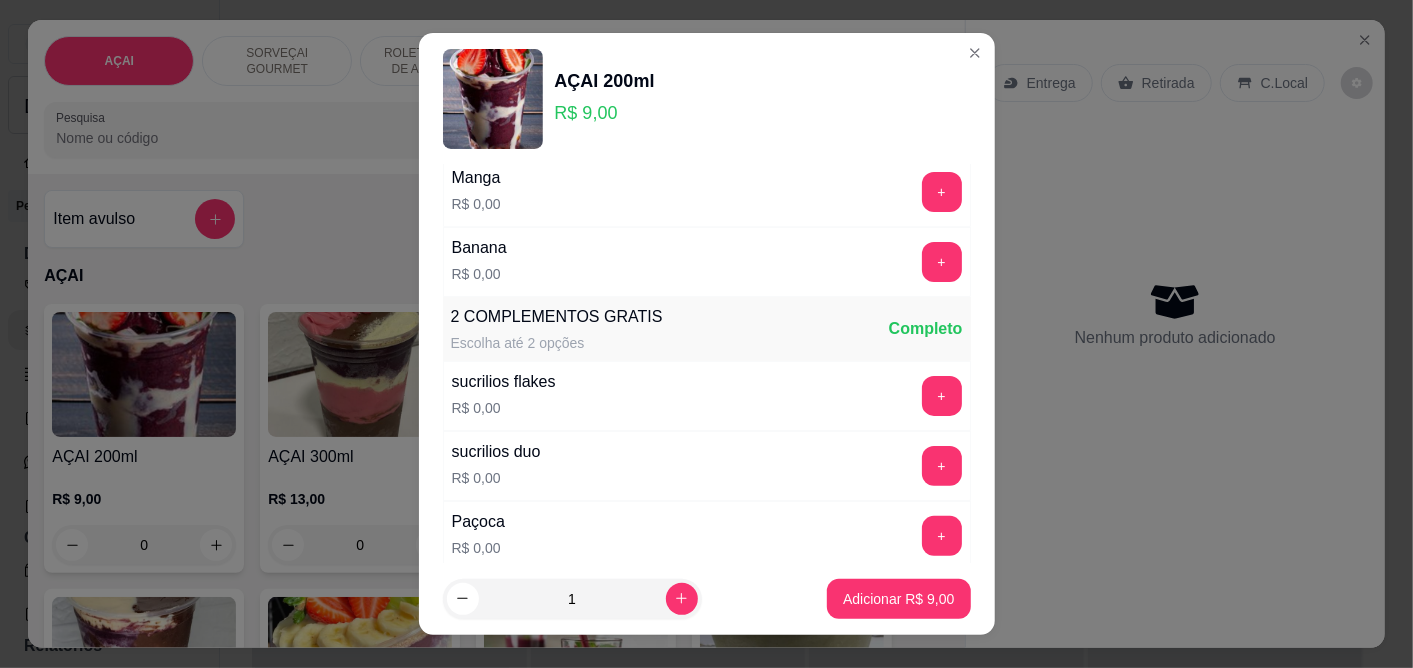 scroll, scrollTop: 333, scrollLeft: 0, axis: vertical 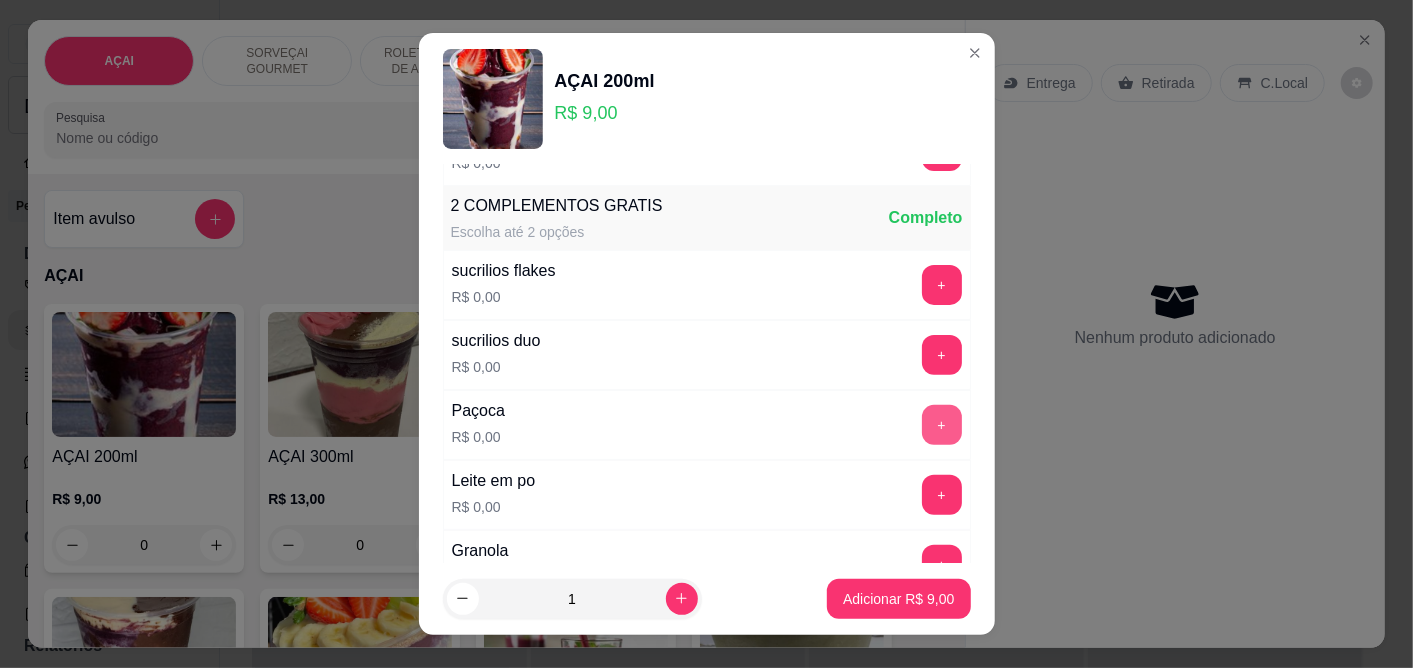 click on "+" at bounding box center [942, 425] 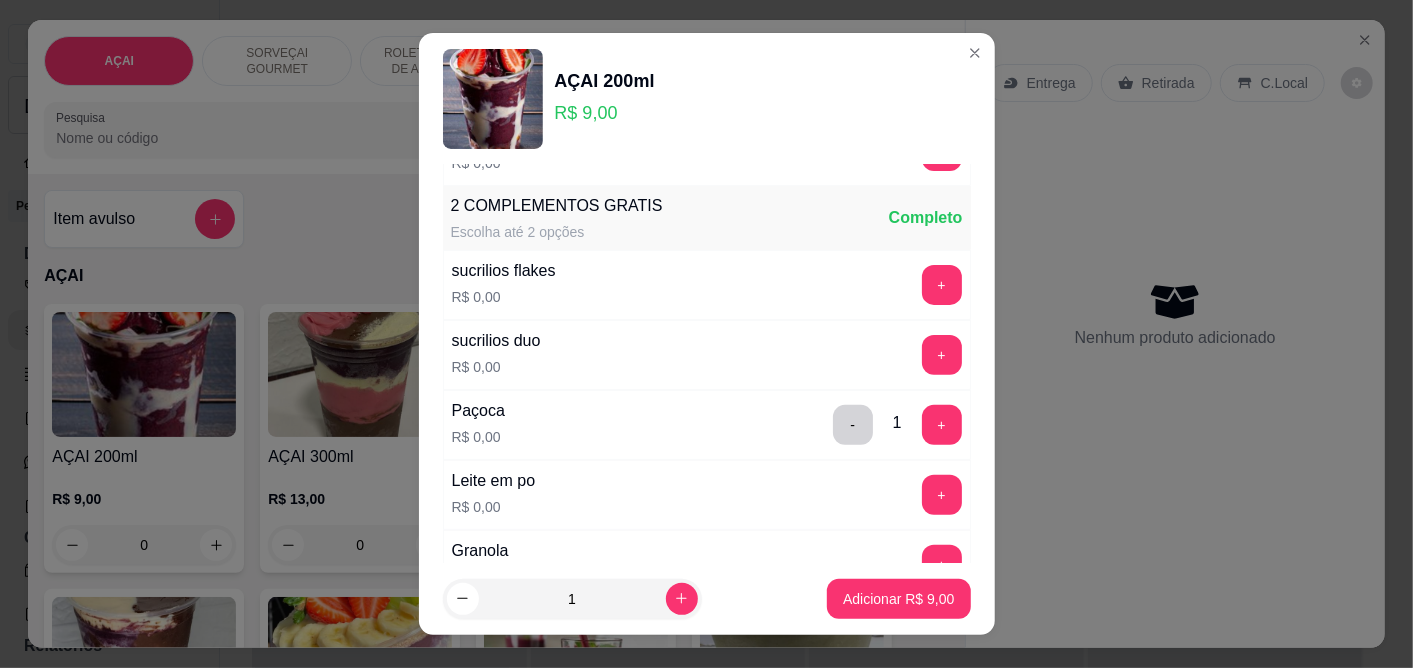scroll, scrollTop: 444, scrollLeft: 0, axis: vertical 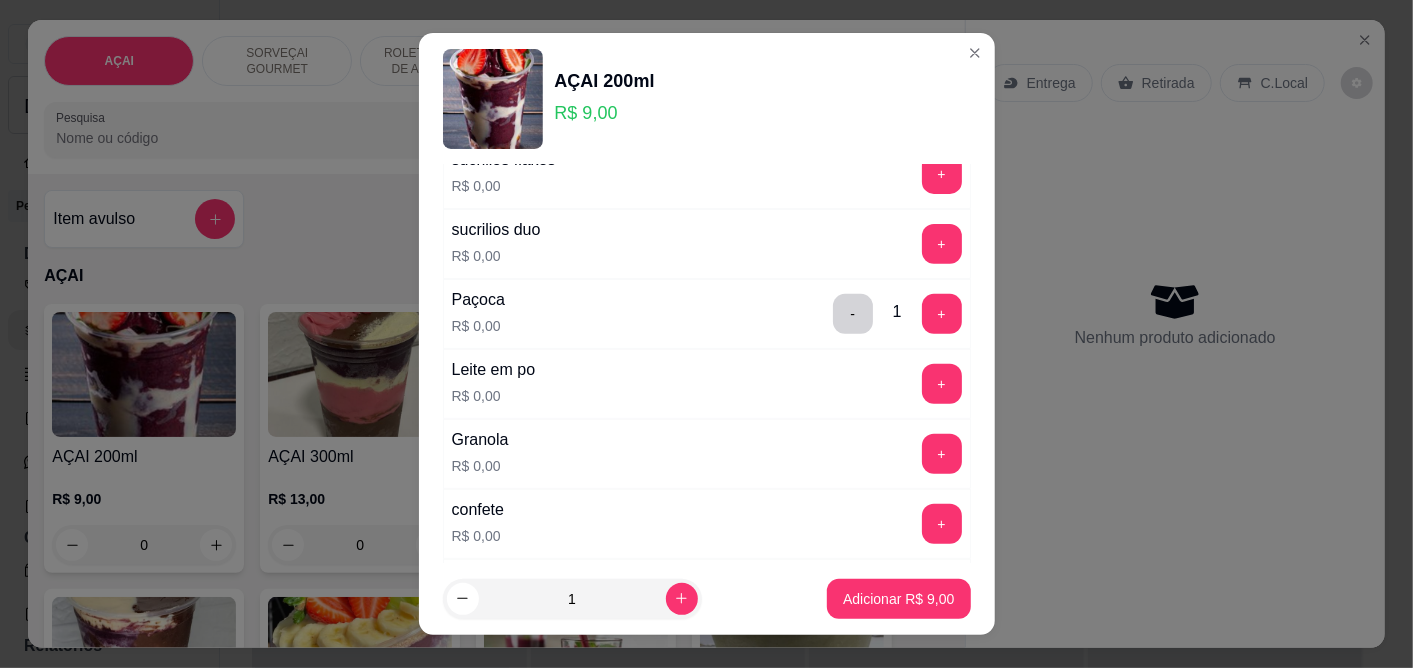 click on "+" at bounding box center [942, 454] 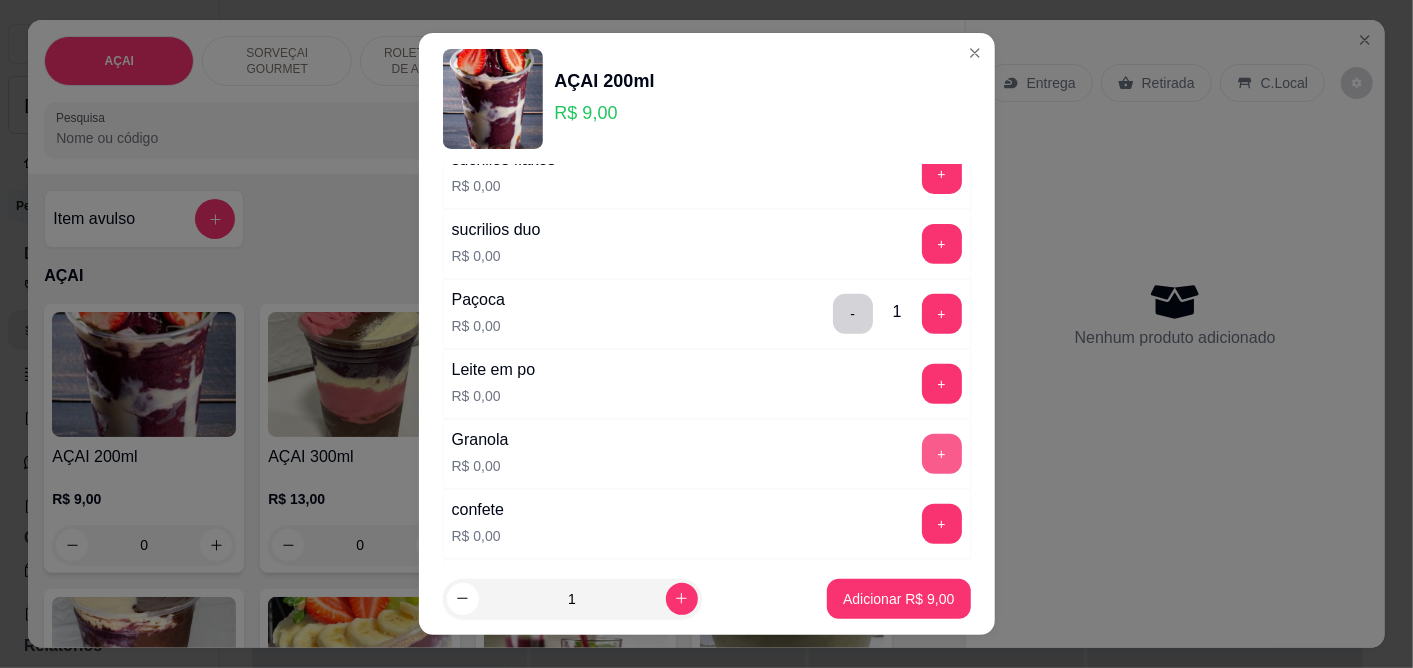 click on "+" at bounding box center (942, 454) 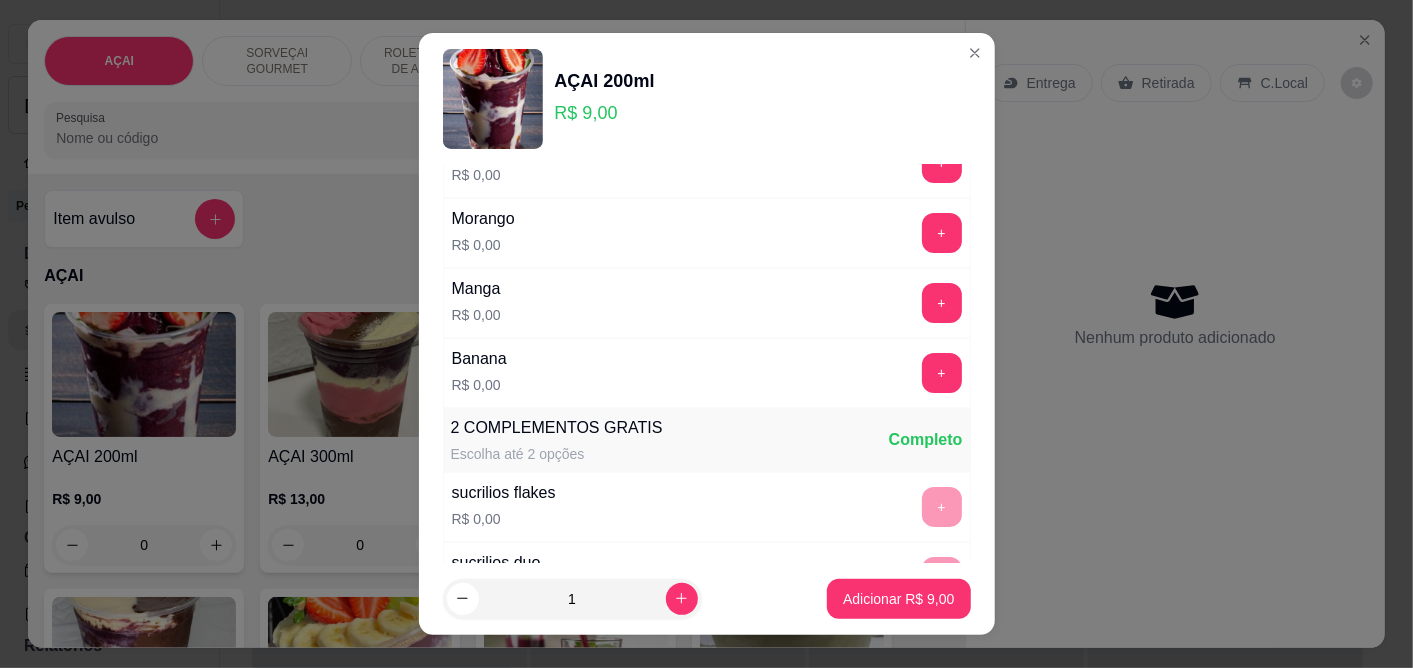 scroll, scrollTop: 0, scrollLeft: 0, axis: both 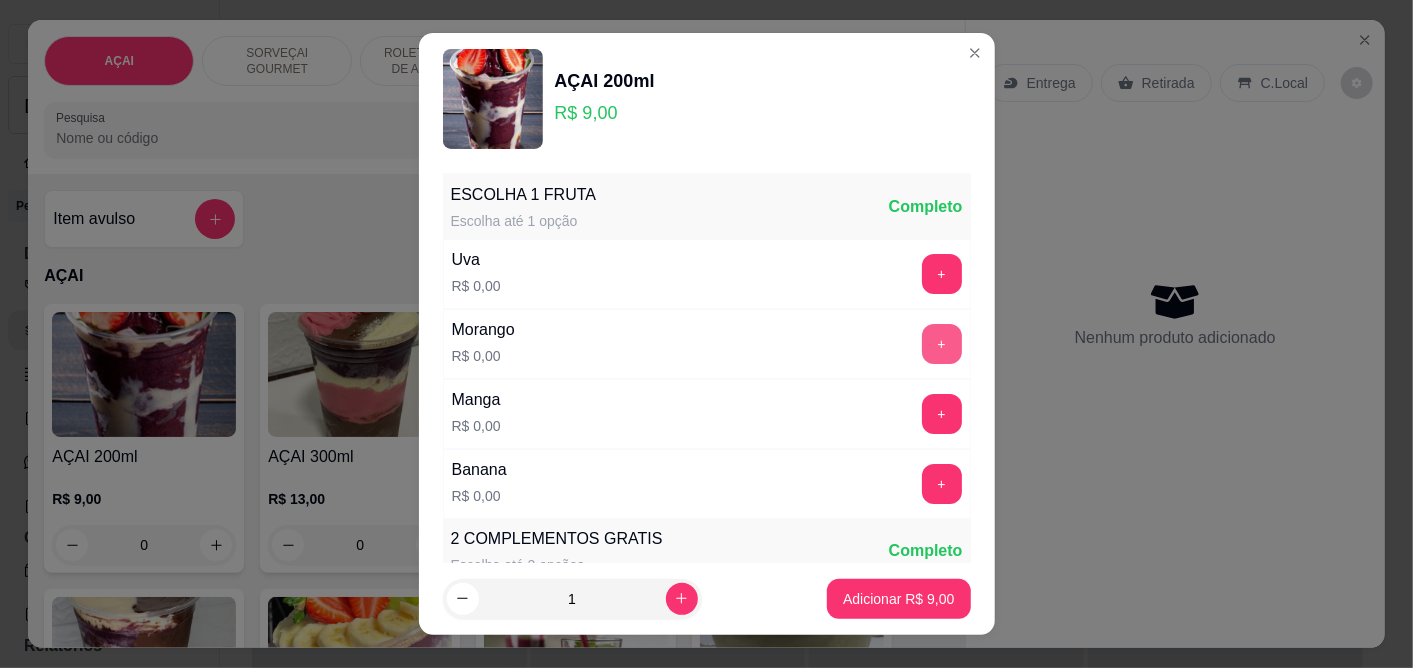 click on "+" at bounding box center (942, 344) 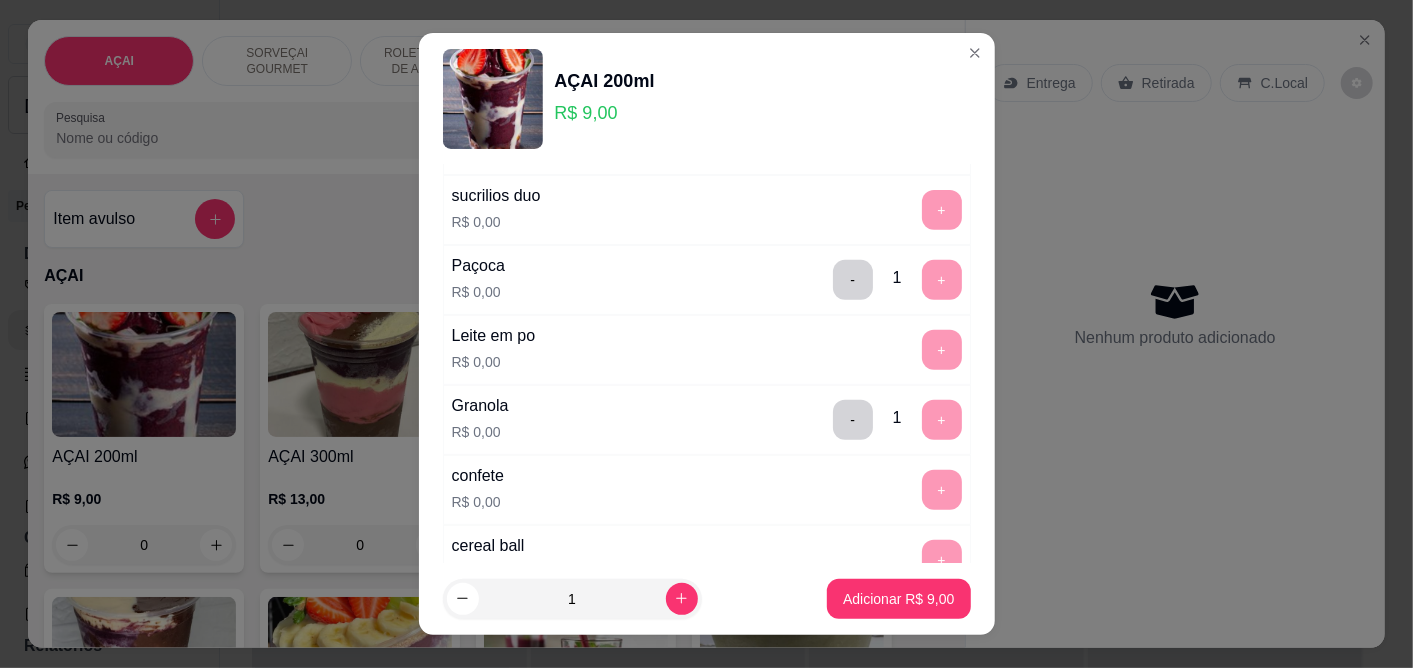 scroll, scrollTop: 444, scrollLeft: 0, axis: vertical 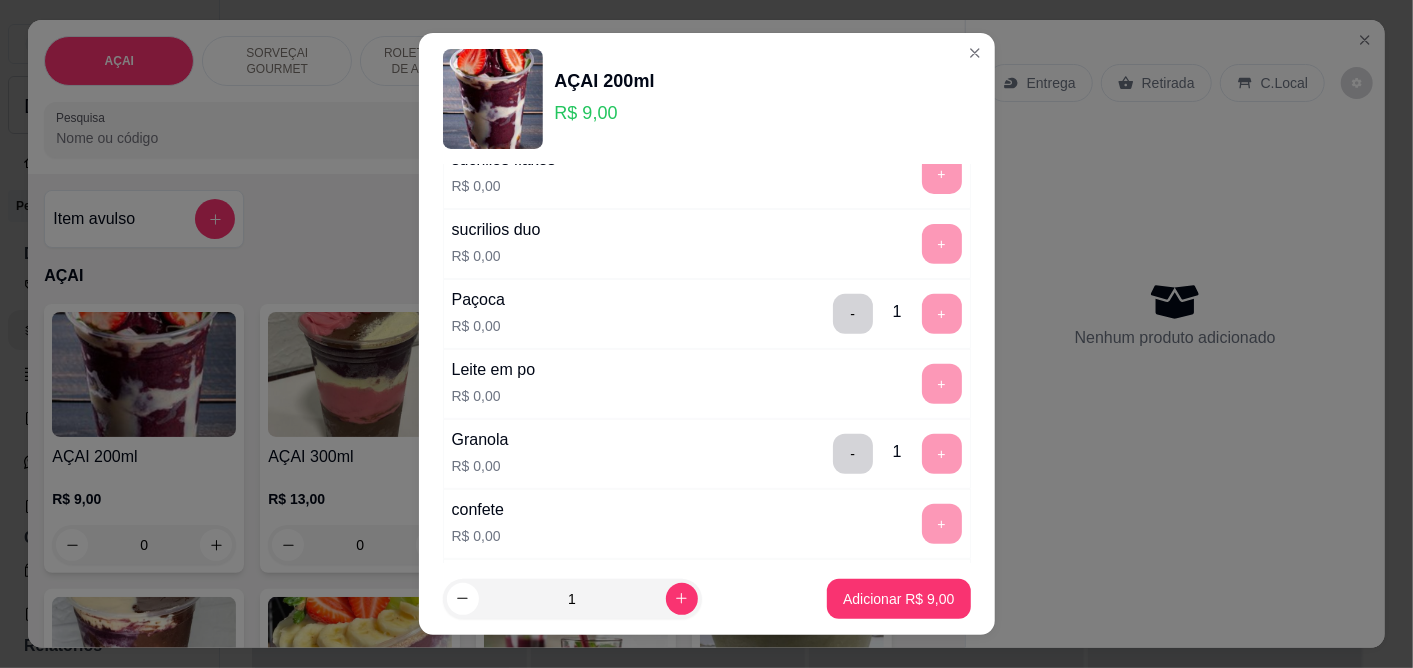 click on "+" at bounding box center (942, 384) 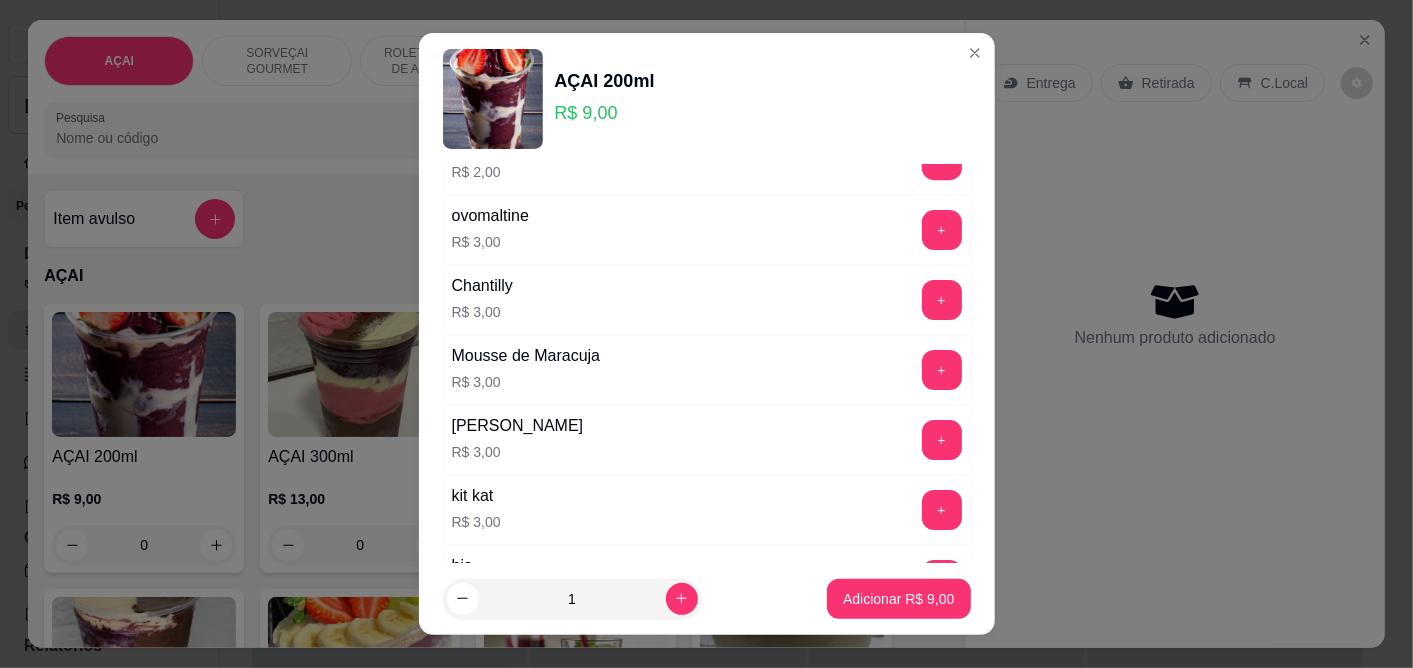 scroll, scrollTop: 4230, scrollLeft: 0, axis: vertical 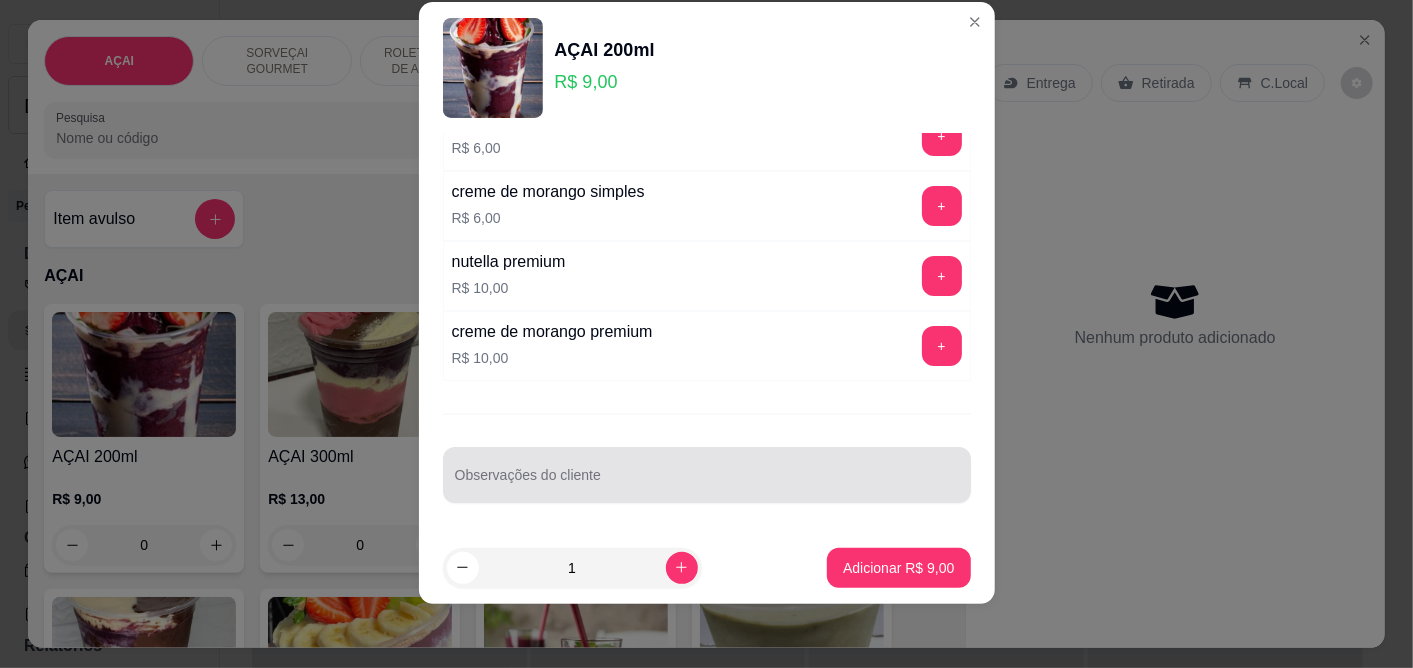 click on "Observações do cliente" at bounding box center [707, 475] 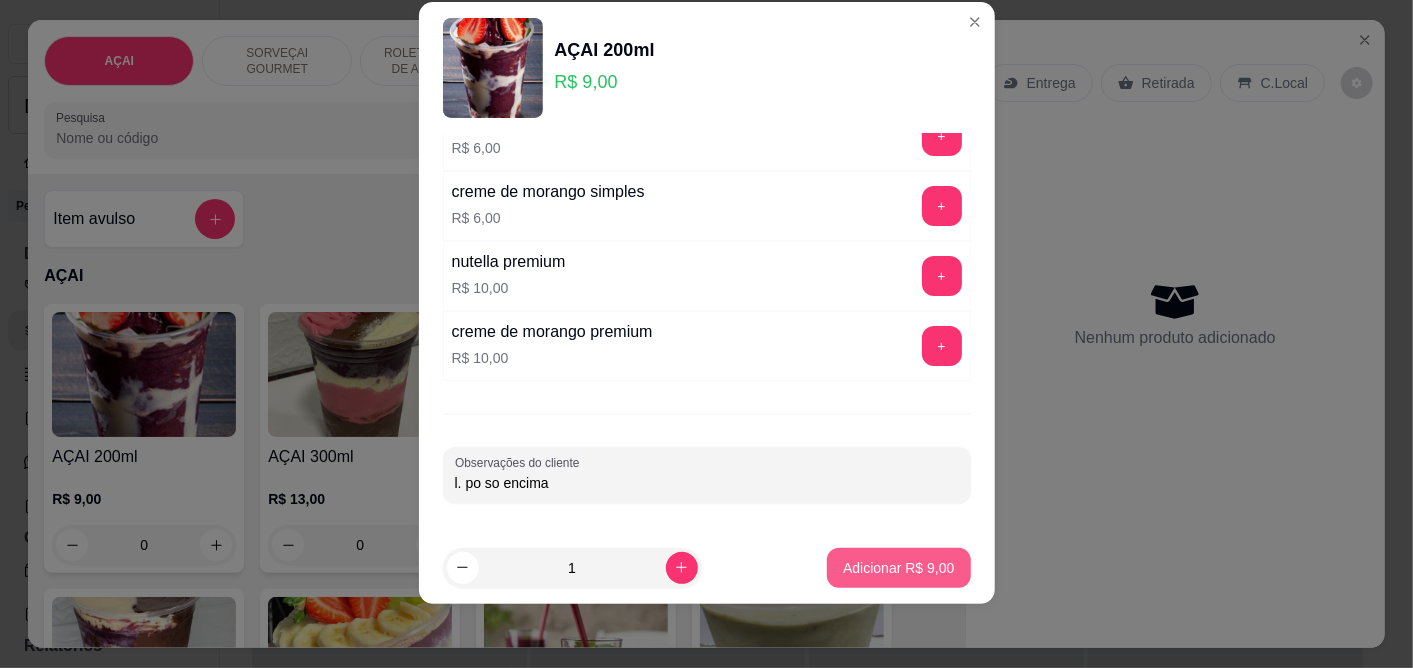 type on "l. po so encima" 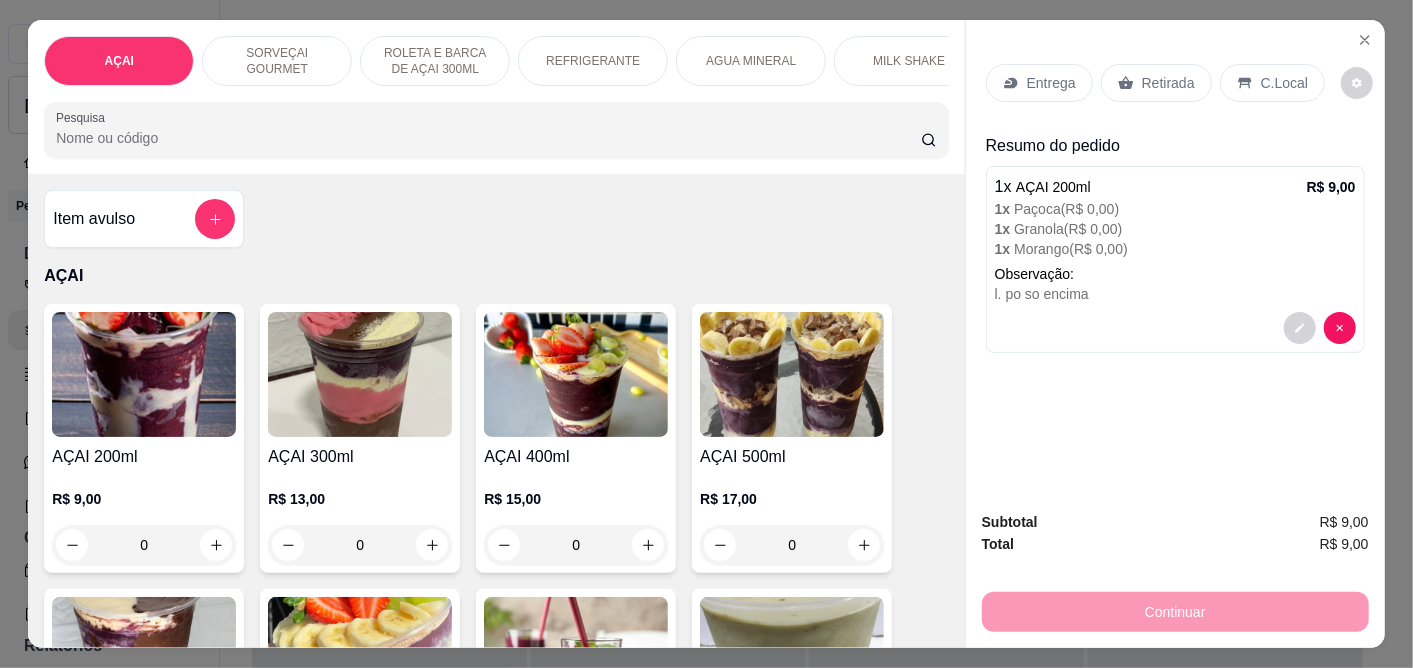 click on "Entrega Retirada C.Local" at bounding box center (1175, 83) 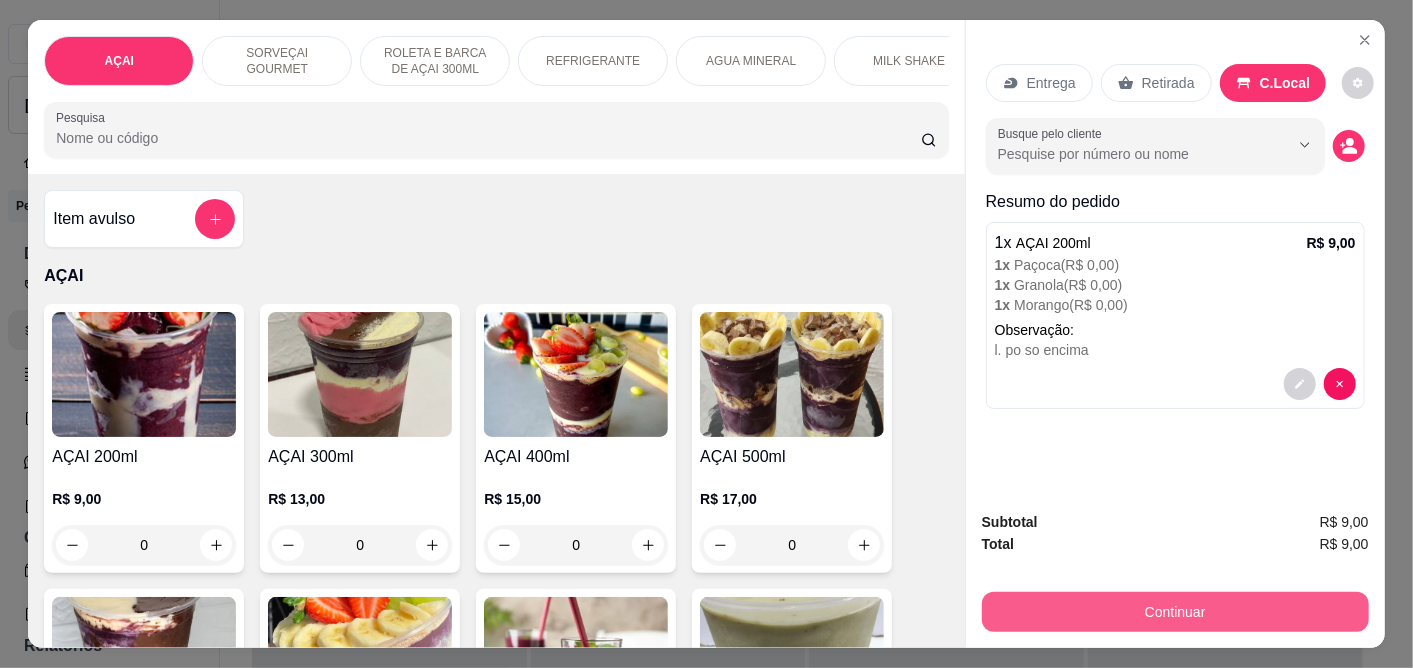 click on "Continuar" at bounding box center (1175, 612) 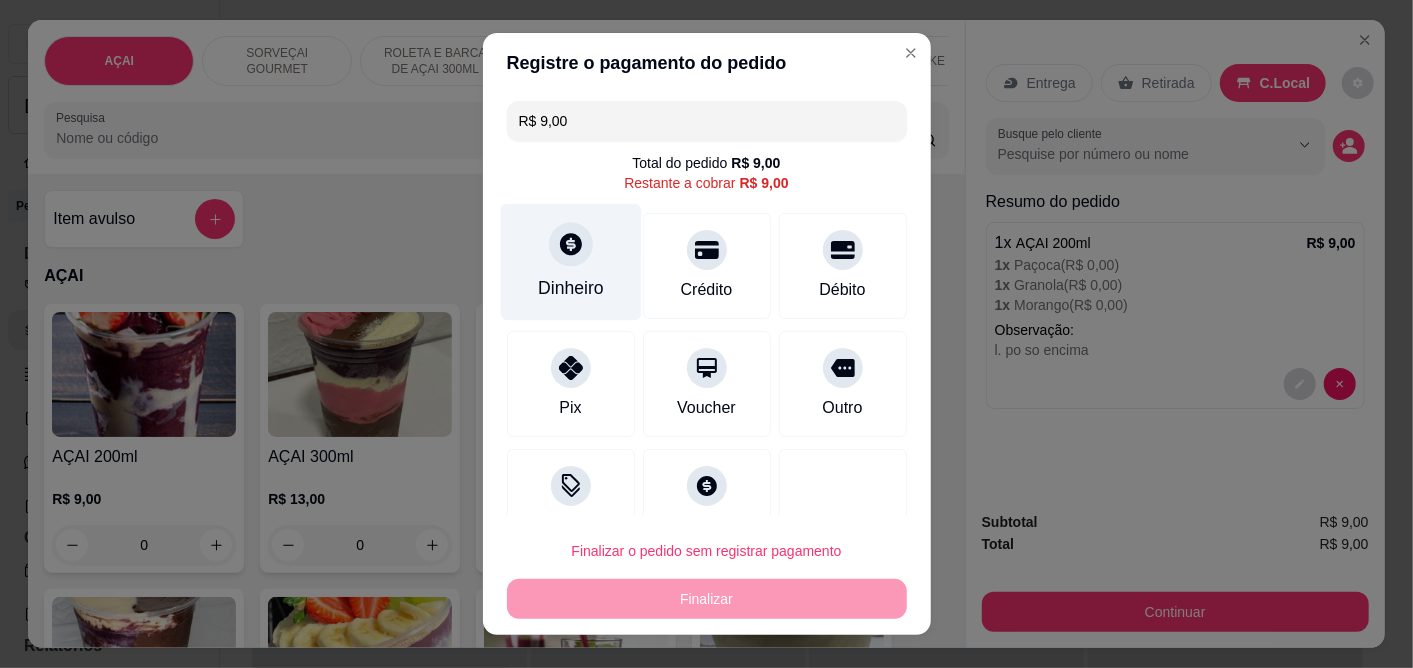 click on "Dinheiro" at bounding box center [570, 262] 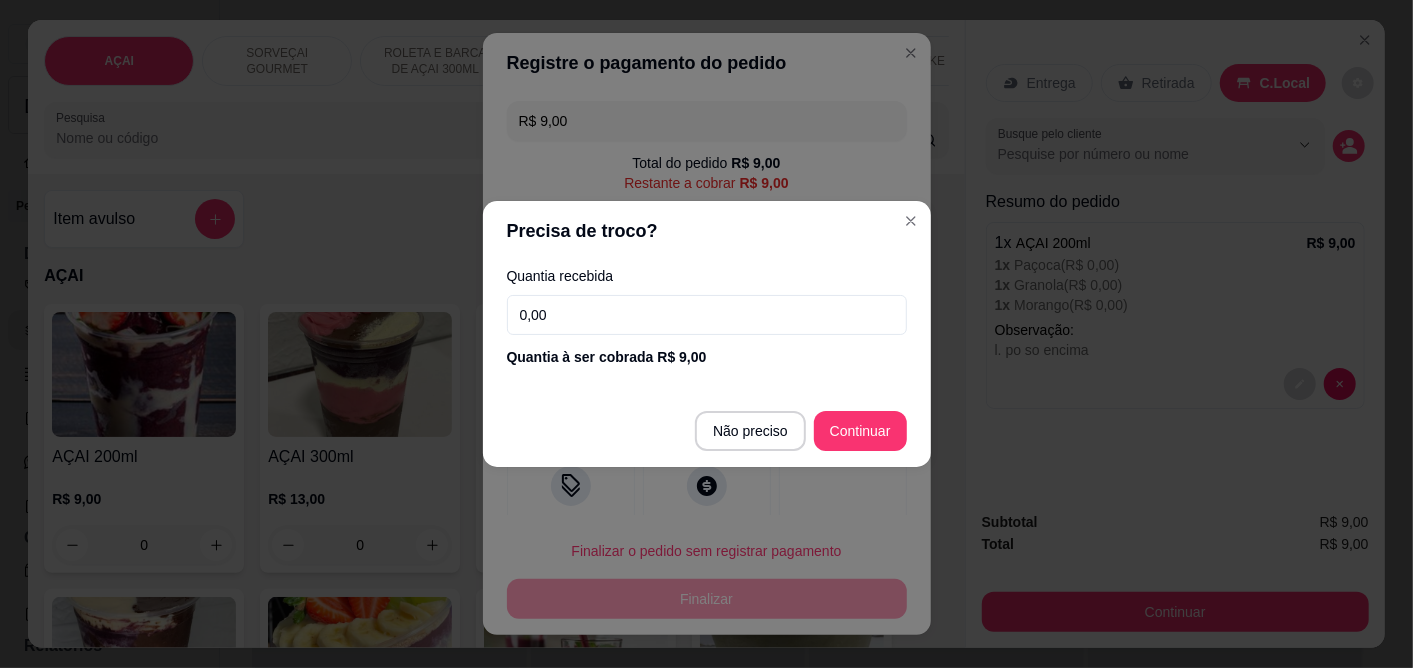 click on "0,00" at bounding box center [707, 315] 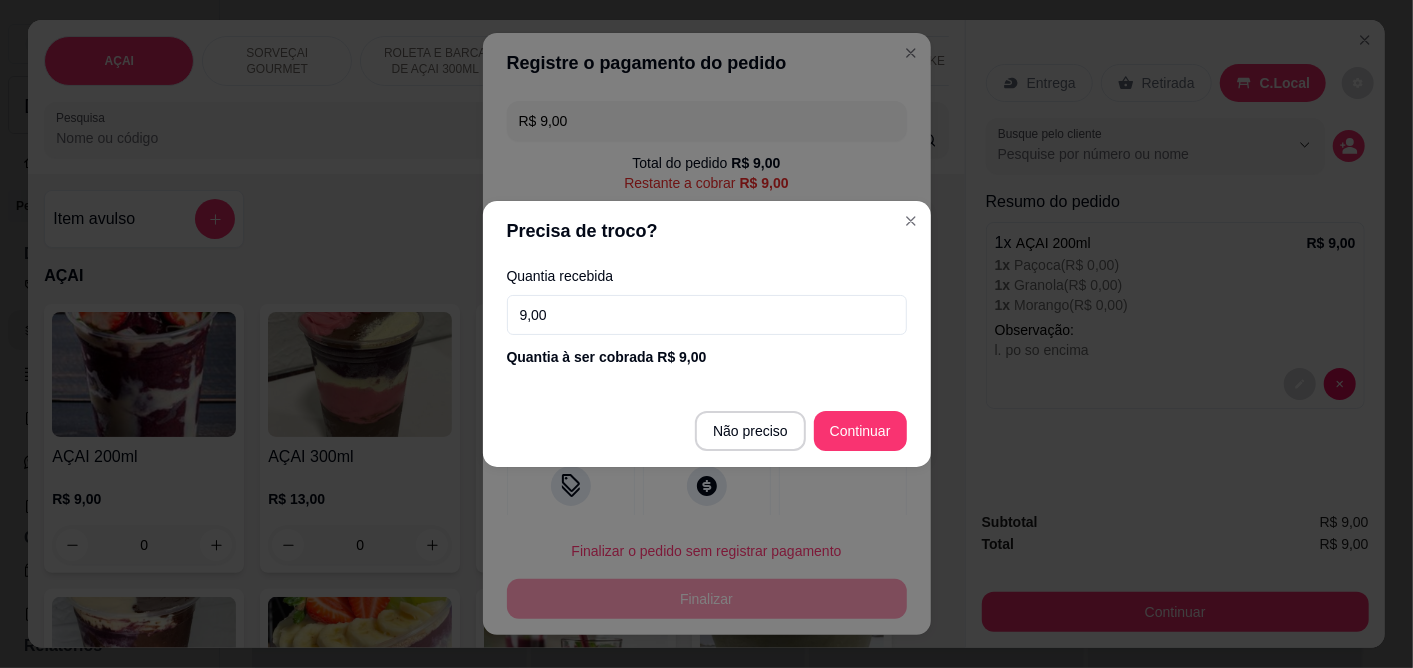 type on "9,00" 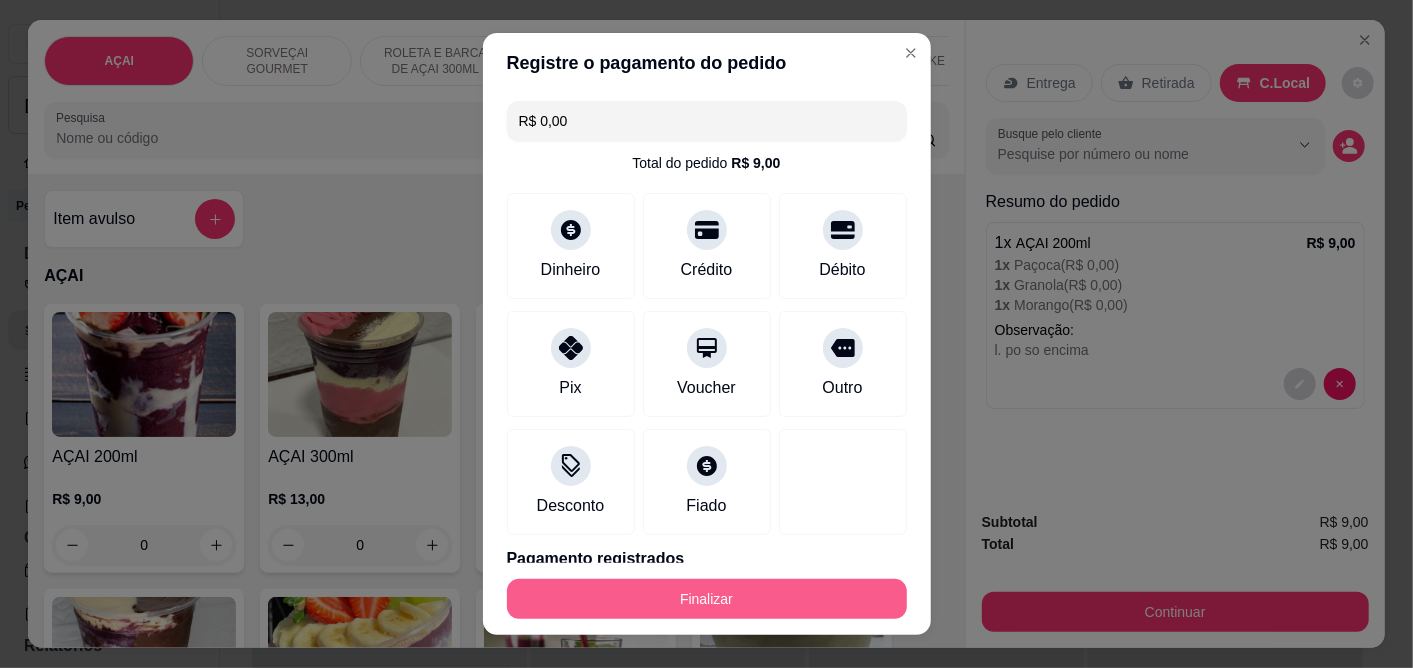 click on "Finalizar" at bounding box center (707, 599) 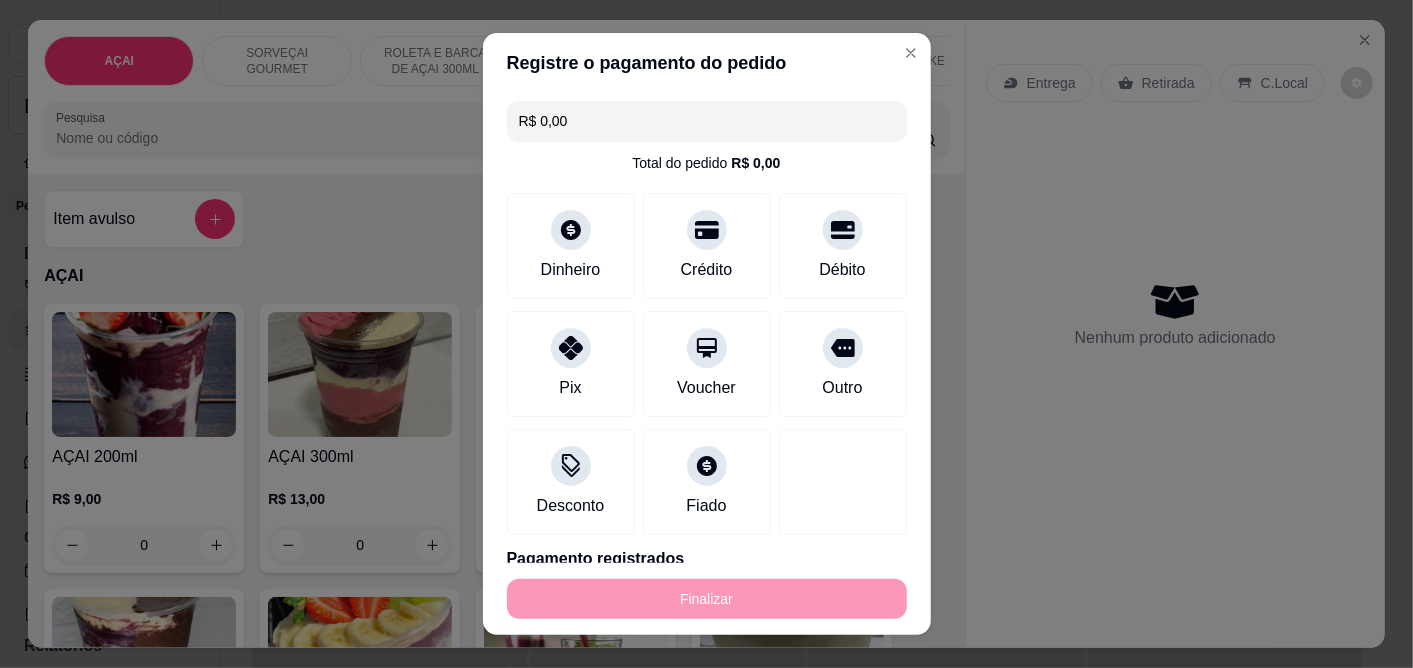 type on "-R$ 9,00" 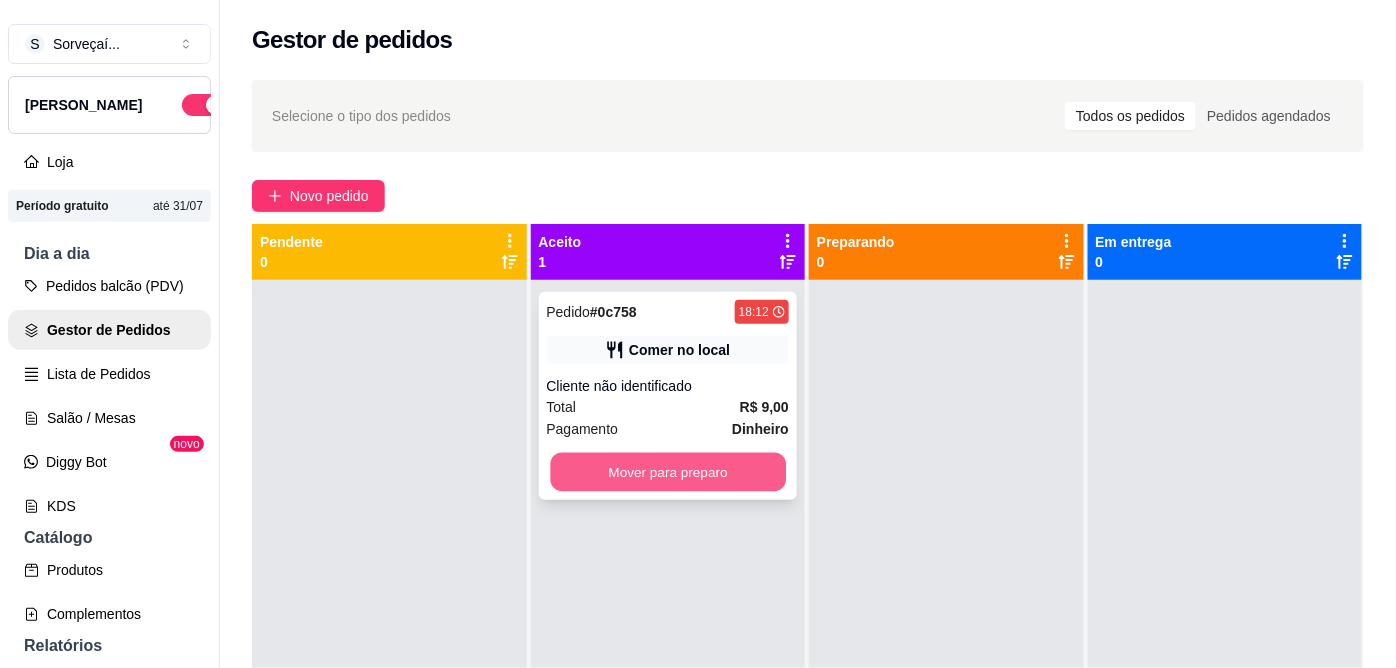 click on "Mover para preparo" at bounding box center [667, 472] 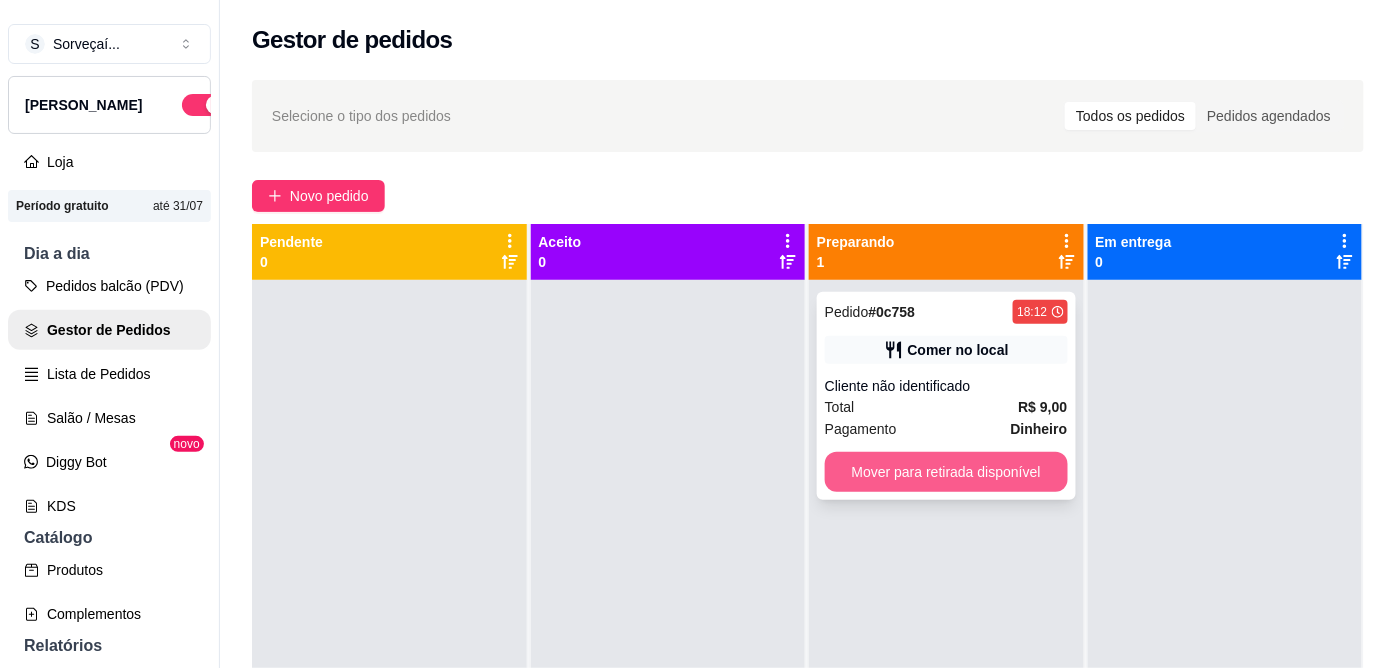 click on "Mover para retirada disponível" at bounding box center [946, 472] 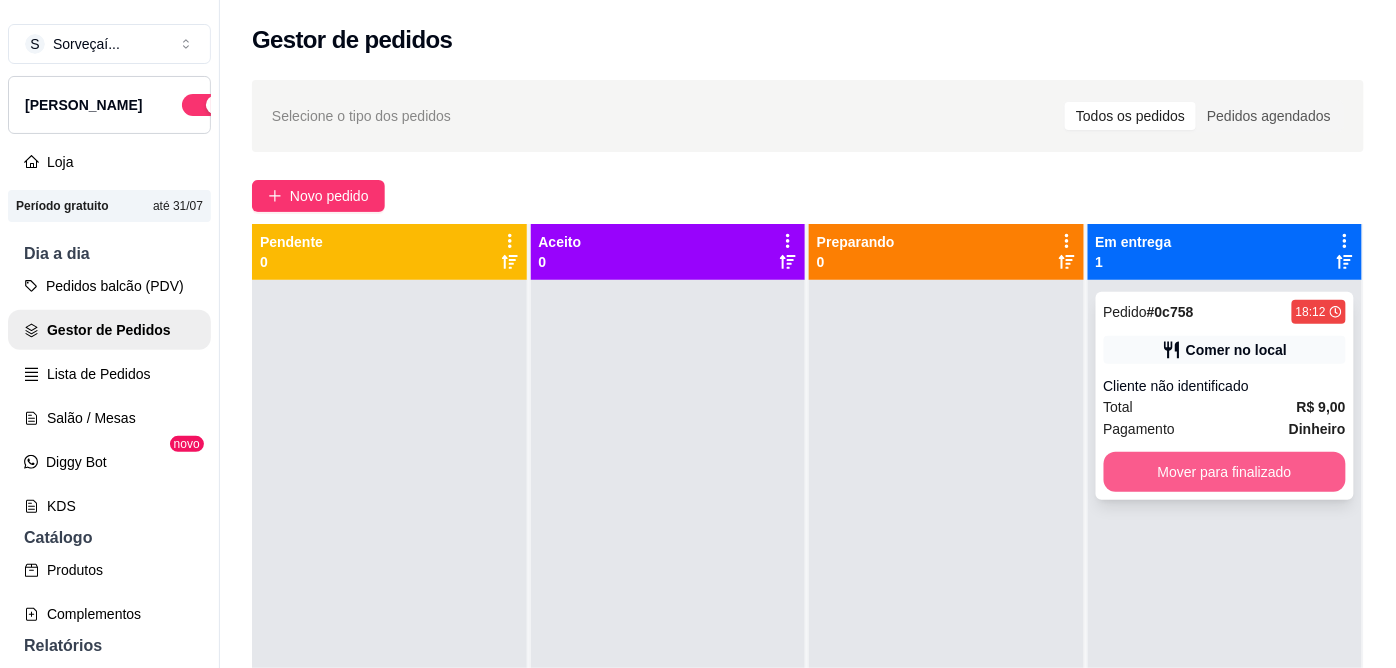 click on "Mover para finalizado" at bounding box center (1225, 472) 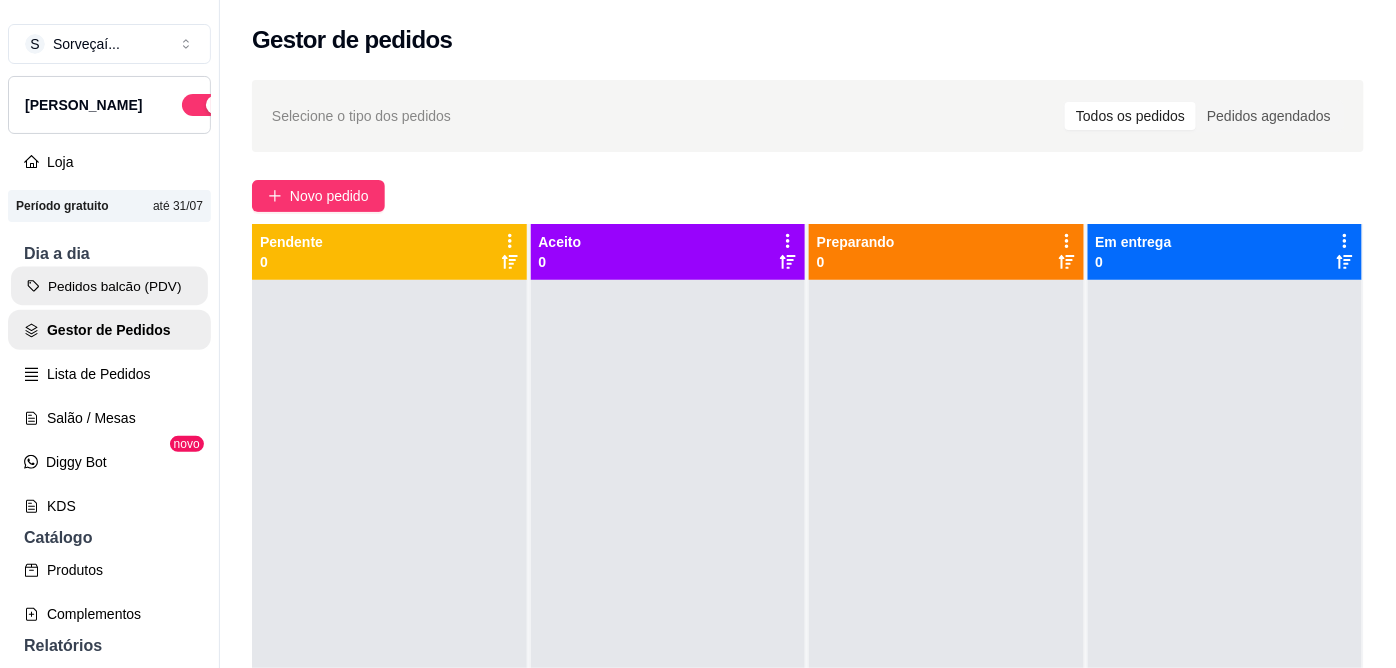 click on "Pedidos balcão (PDV)" at bounding box center (109, 286) 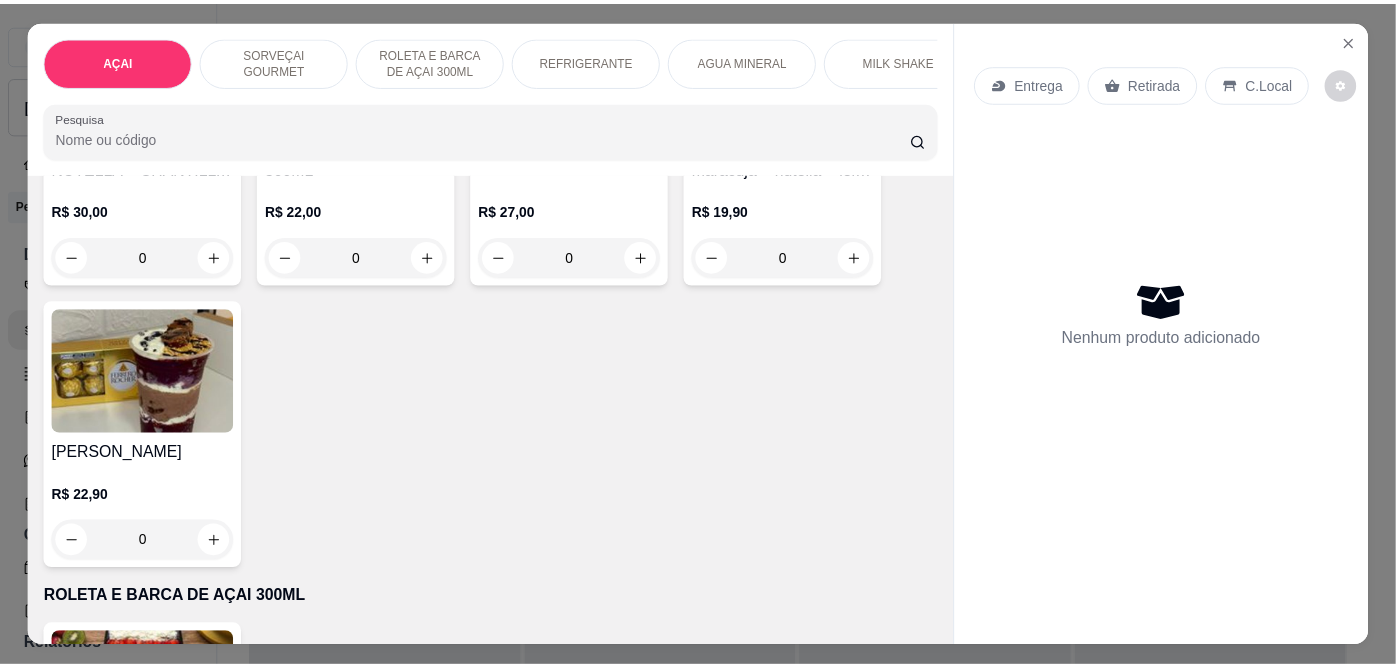 scroll, scrollTop: 1000, scrollLeft: 0, axis: vertical 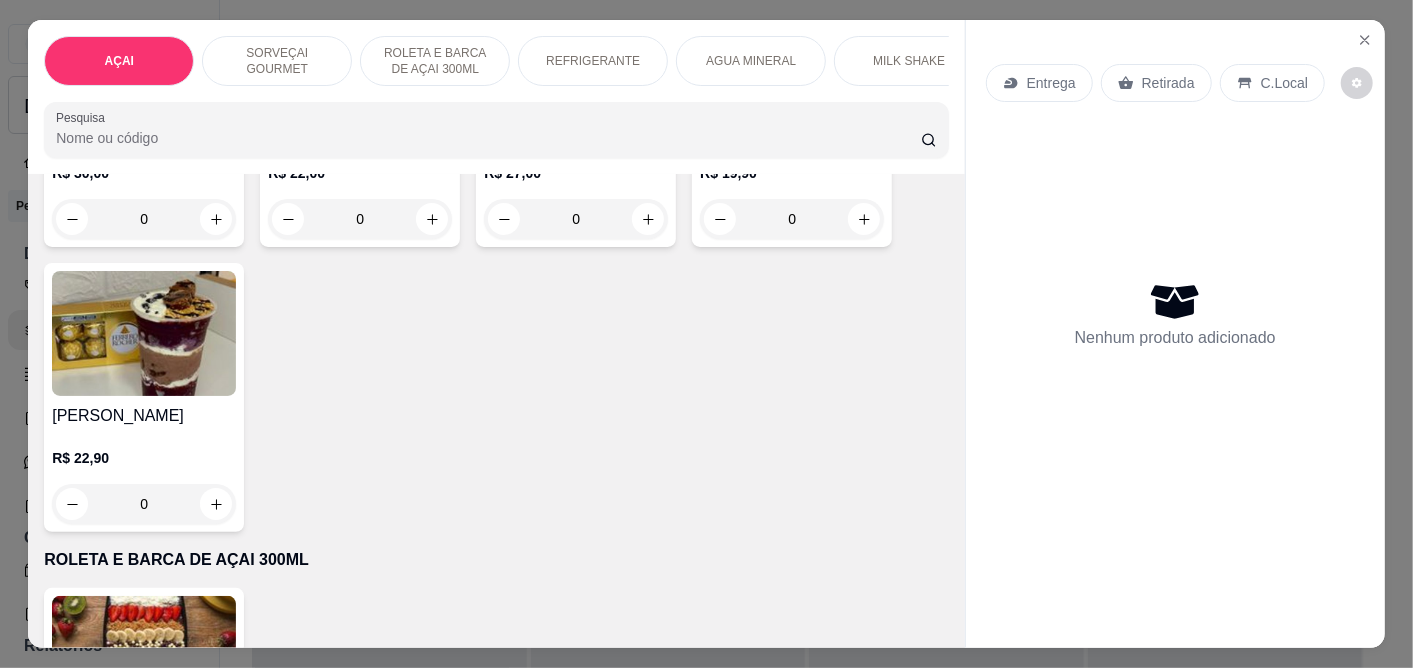 click on "[PERSON_NAME]" at bounding box center (144, 416) 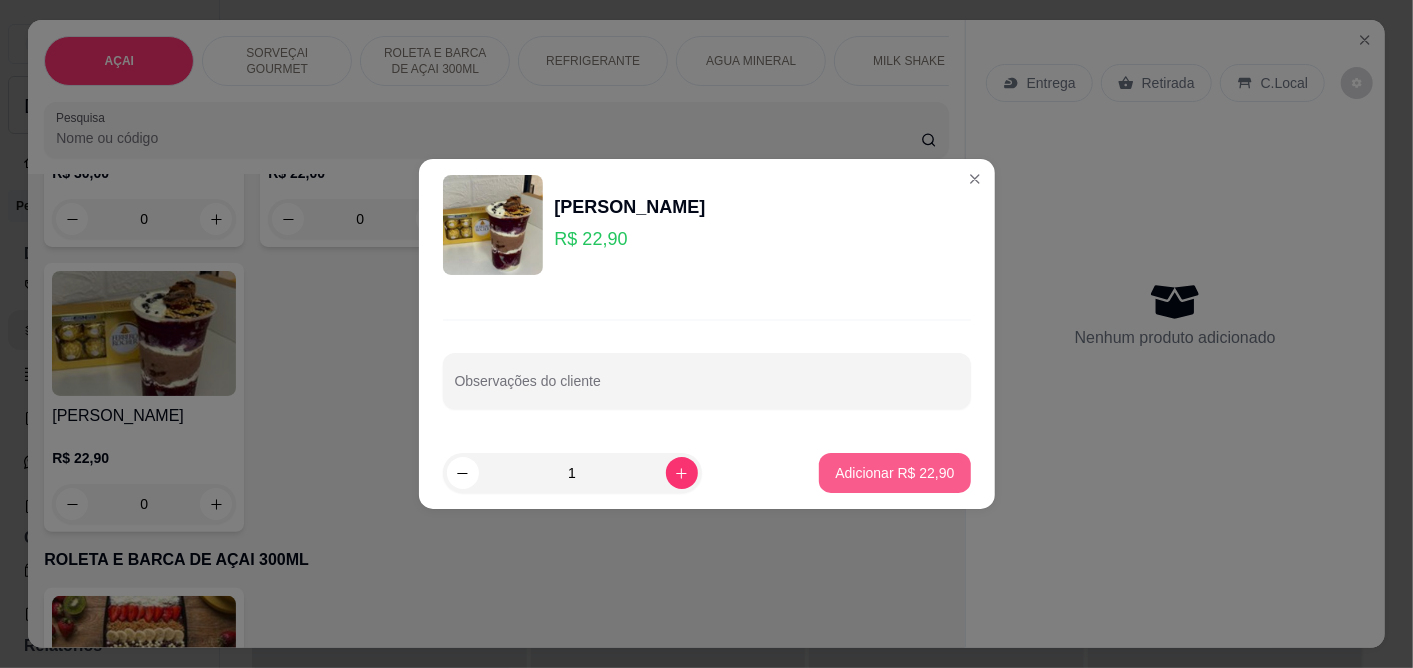 click on "Adicionar   R$ 22,90" at bounding box center (894, 473) 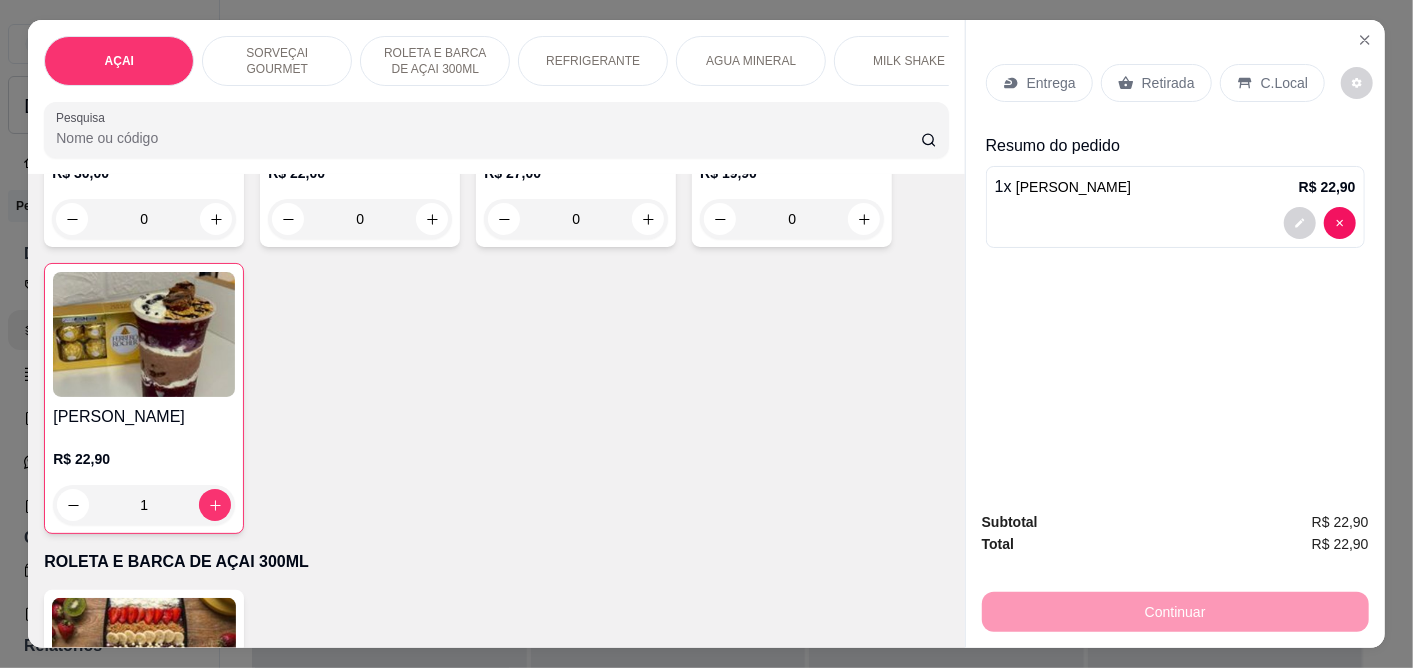 type on "1" 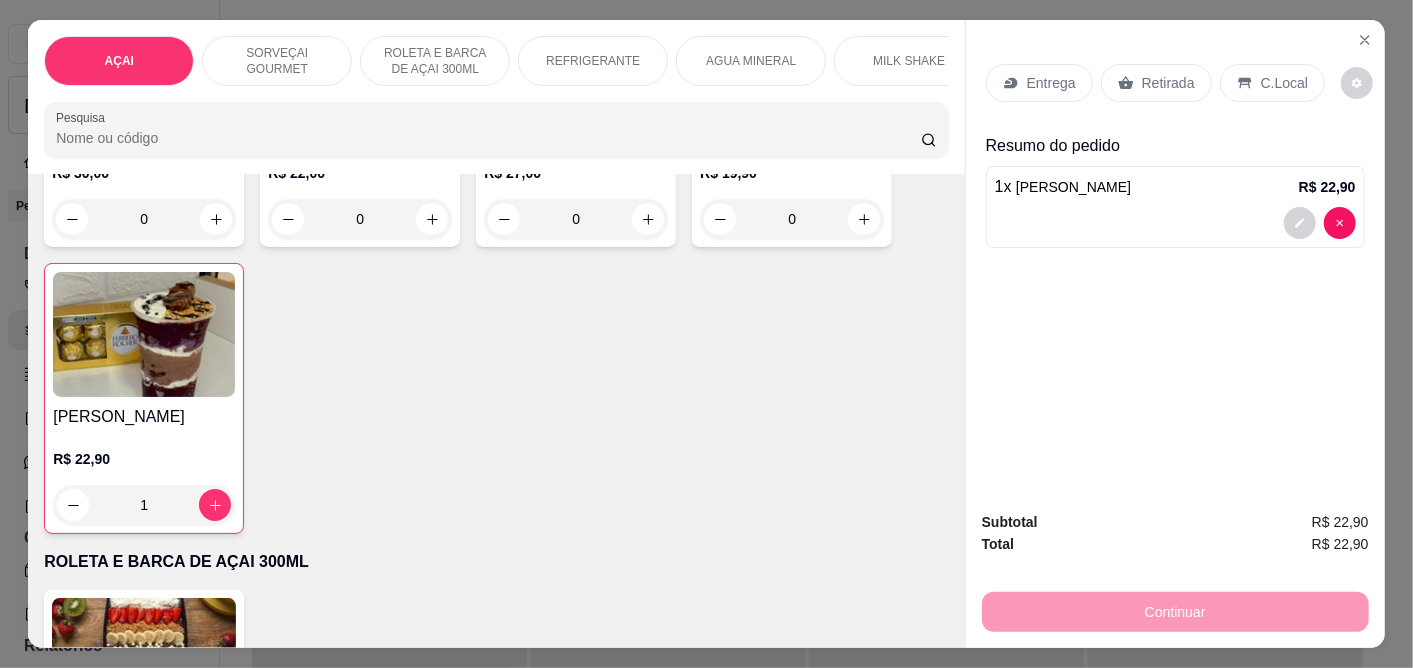 click on "C.Local" at bounding box center (1272, 83) 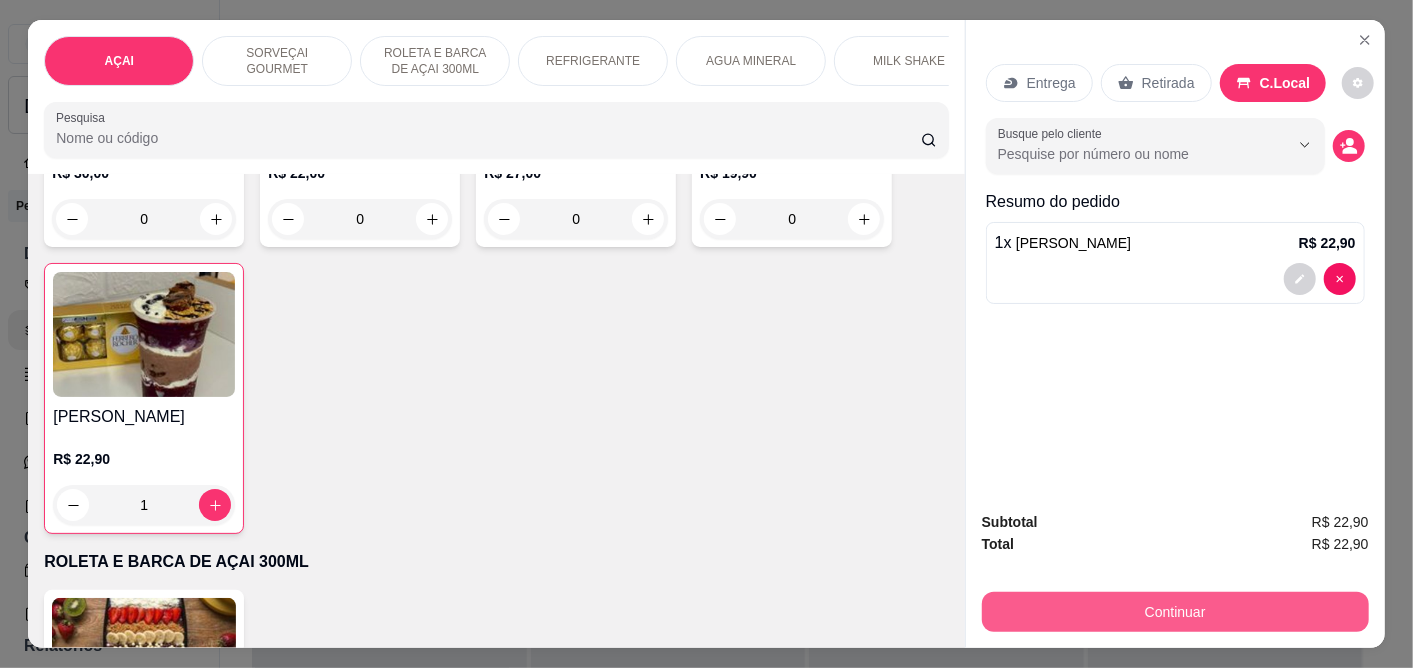 click on "Continuar" at bounding box center (1175, 612) 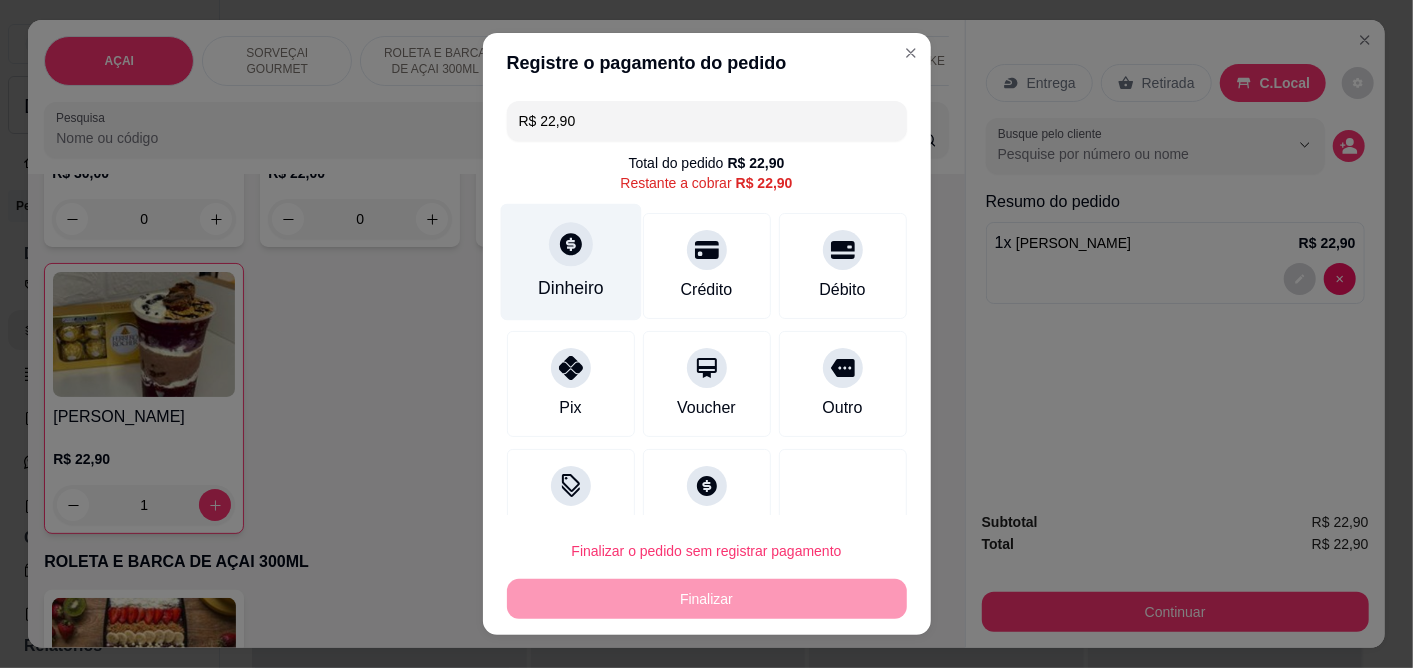 click 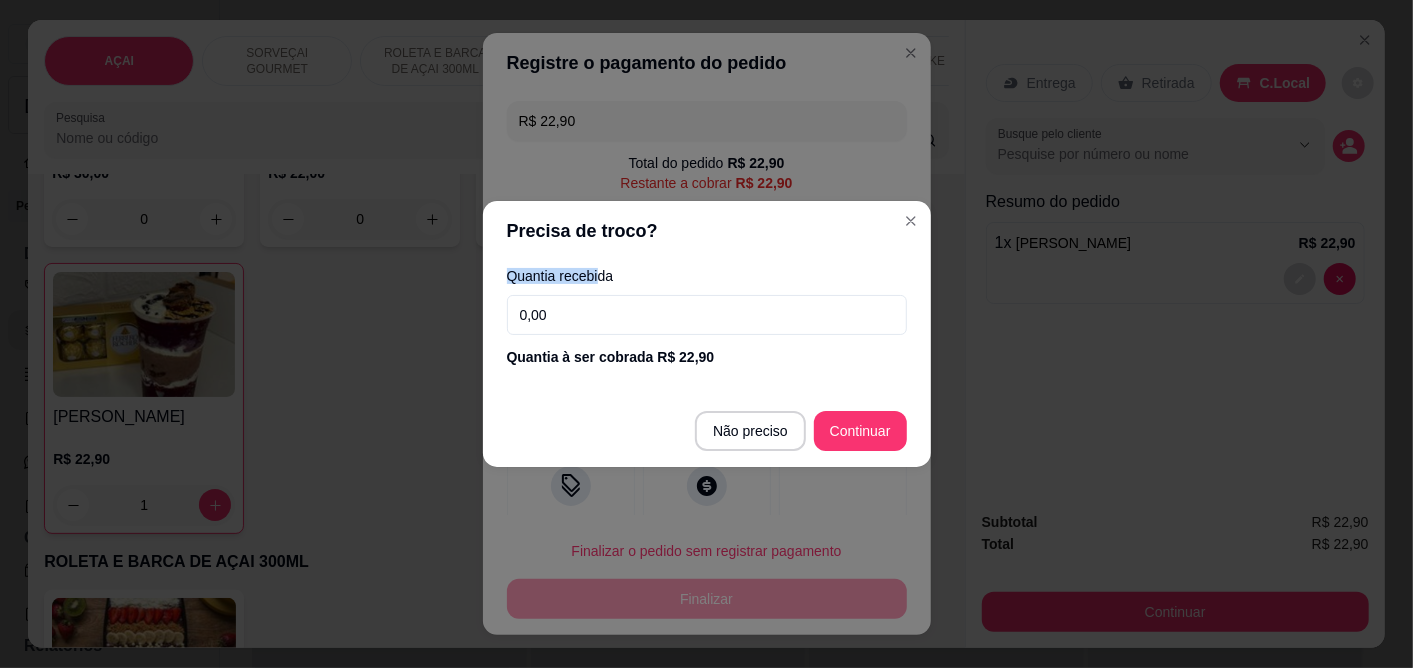 click on "Quantia recebida 0,00 Quantia à ser cobrada   R$ 22,90" at bounding box center (707, 318) 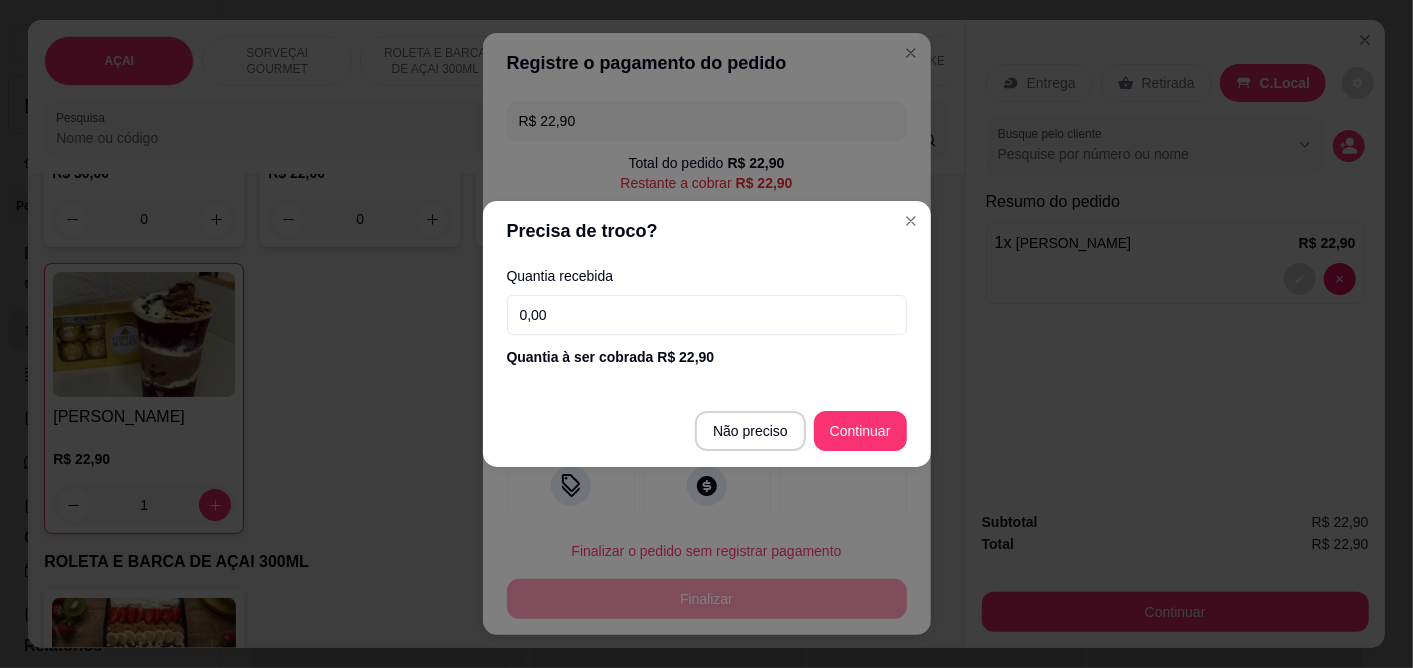 drag, startPoint x: 601, startPoint y: 287, endPoint x: 604, endPoint y: 310, distance: 23.194826 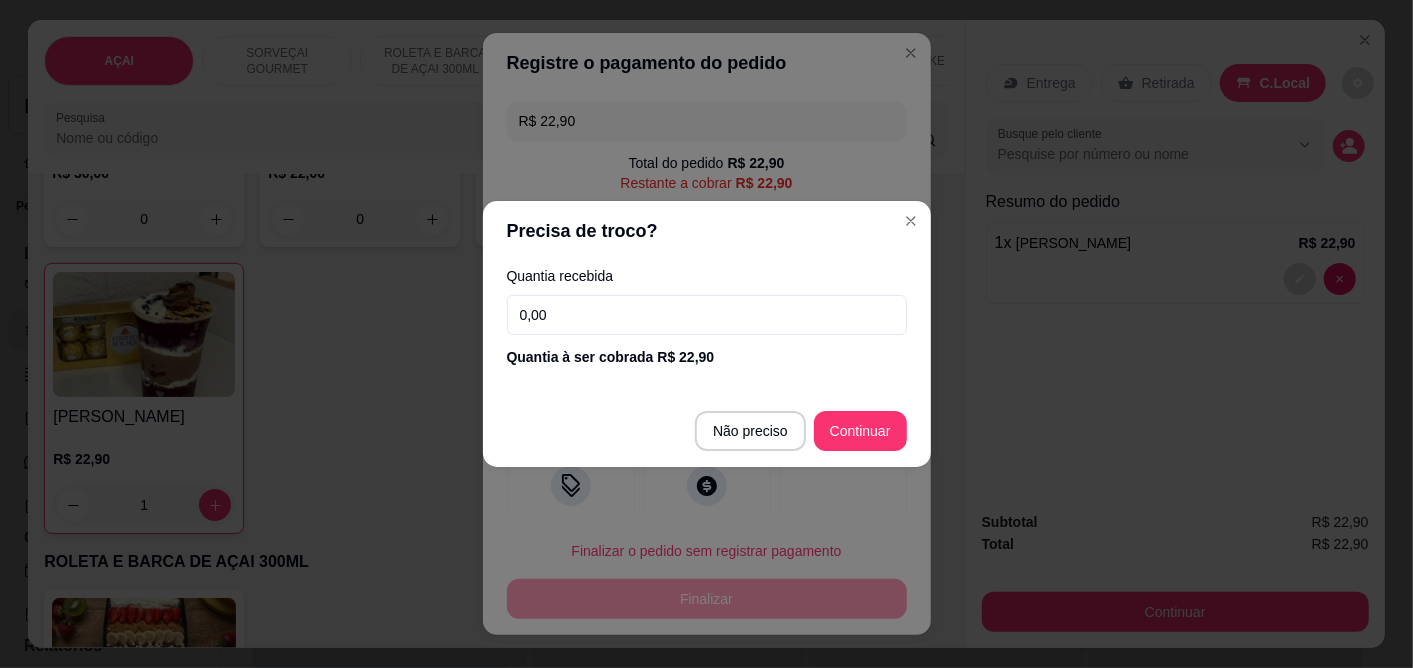 click on "0,00" at bounding box center (707, 315) 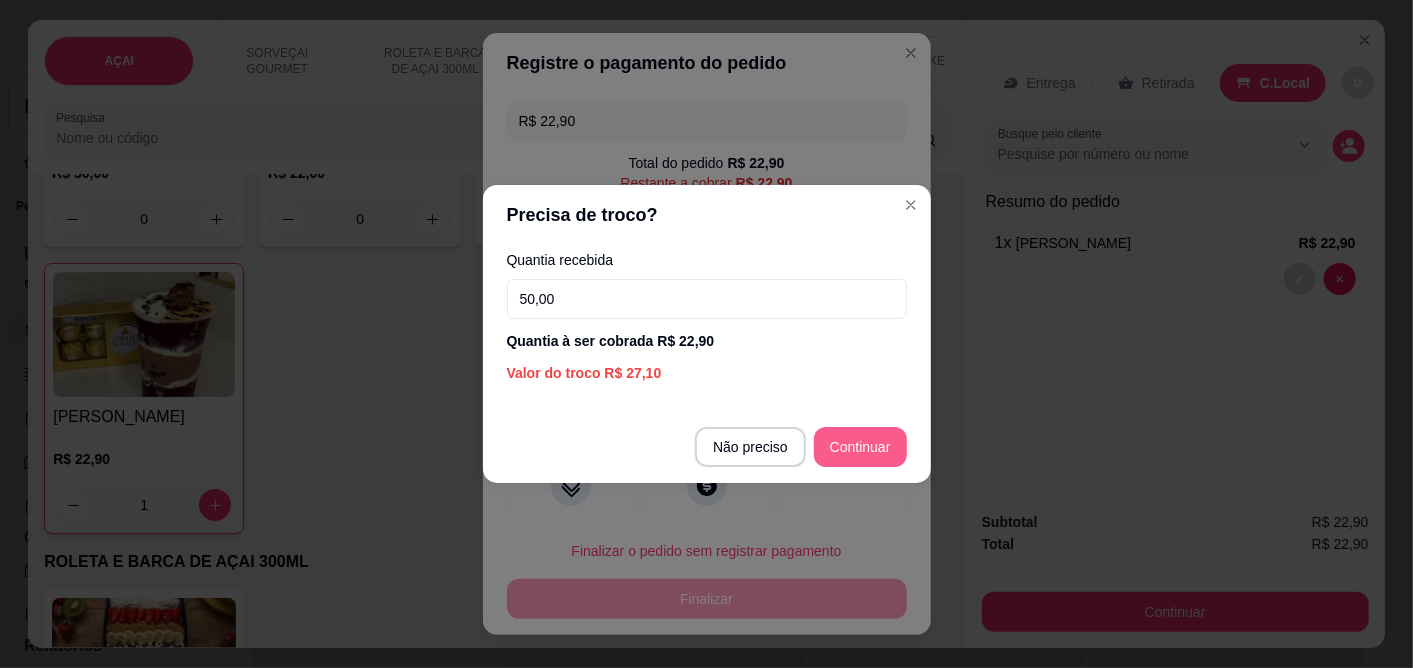 type on "50,00" 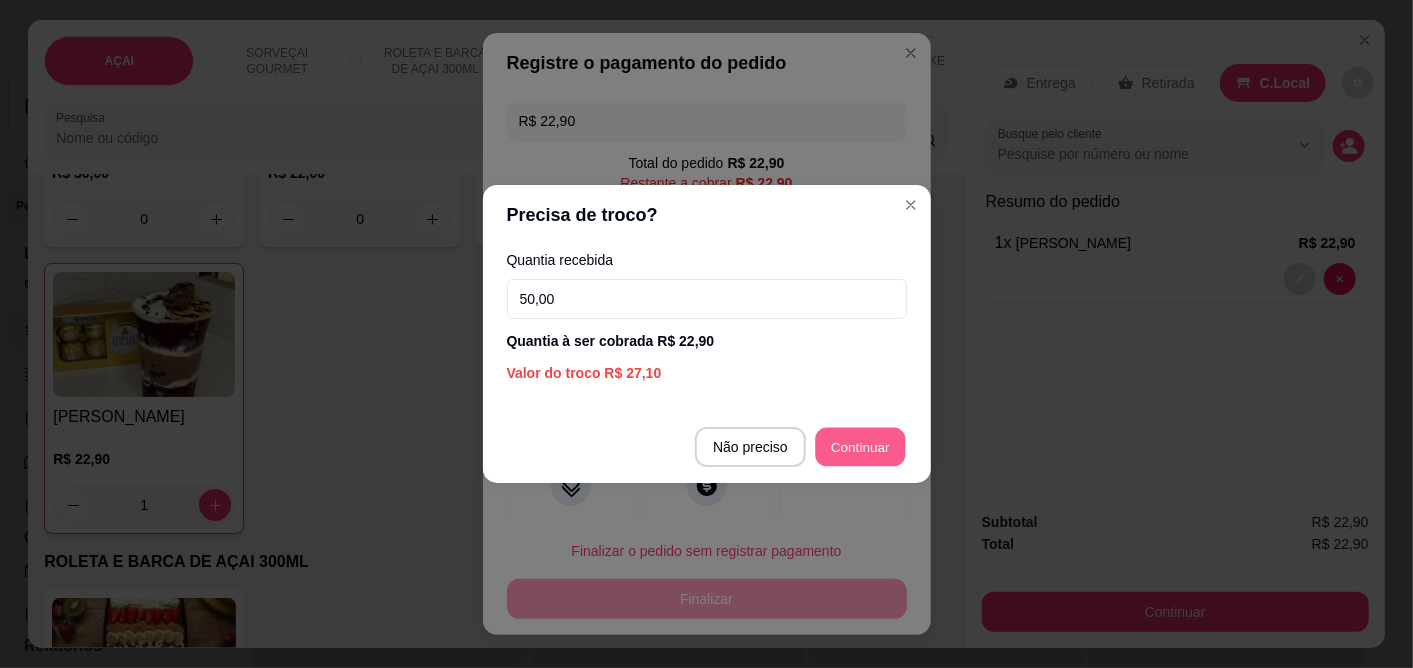 type on "R$ 0,00" 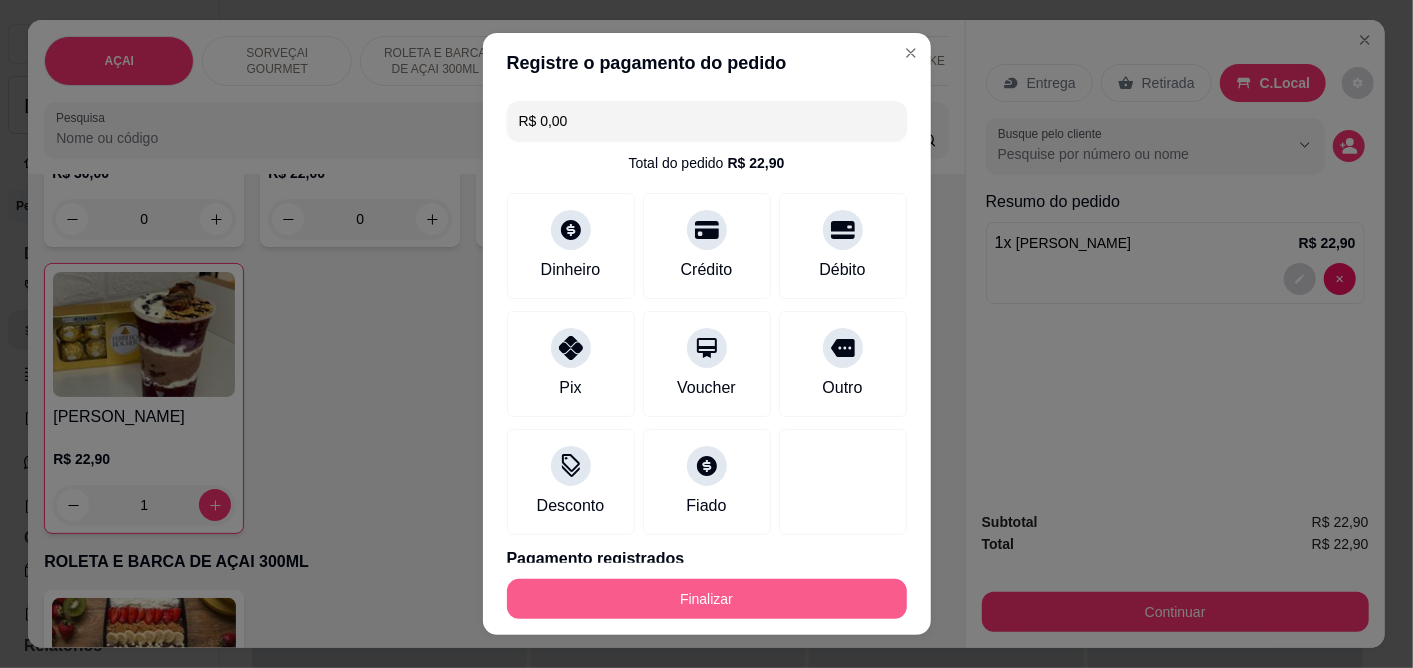 click on "Finalizar" at bounding box center (707, 599) 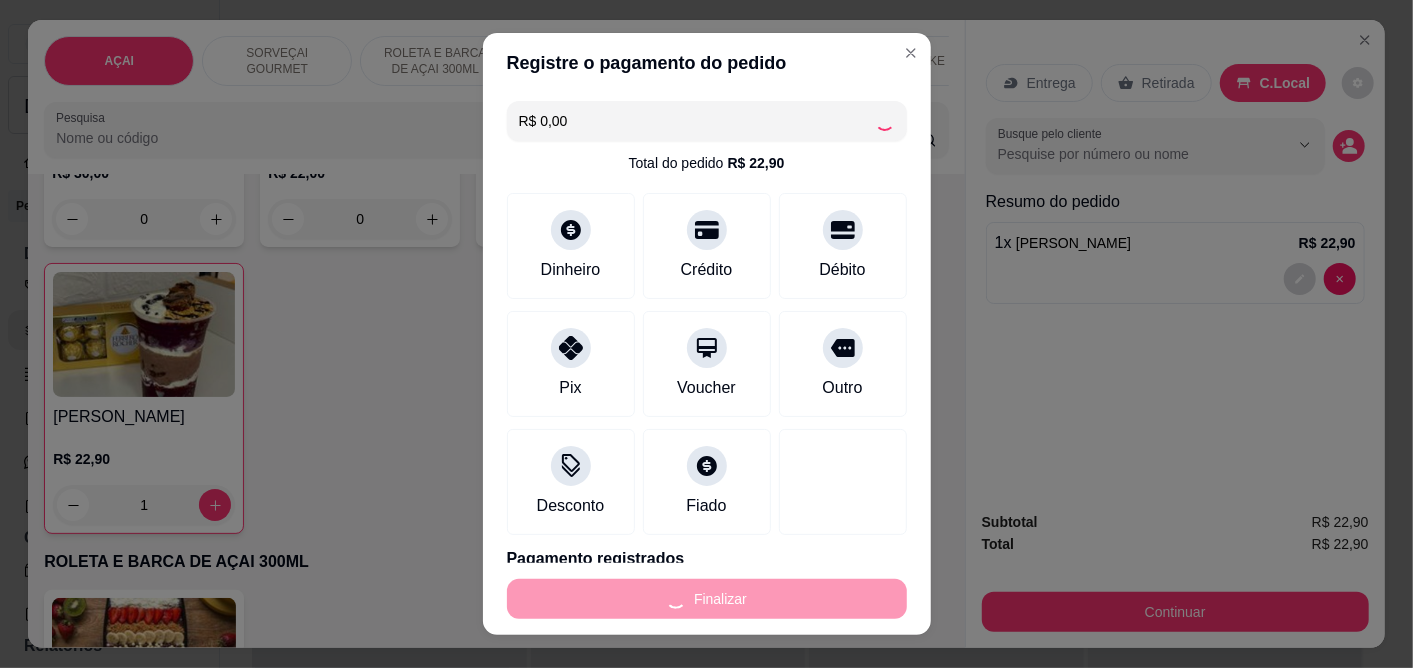 type on "0" 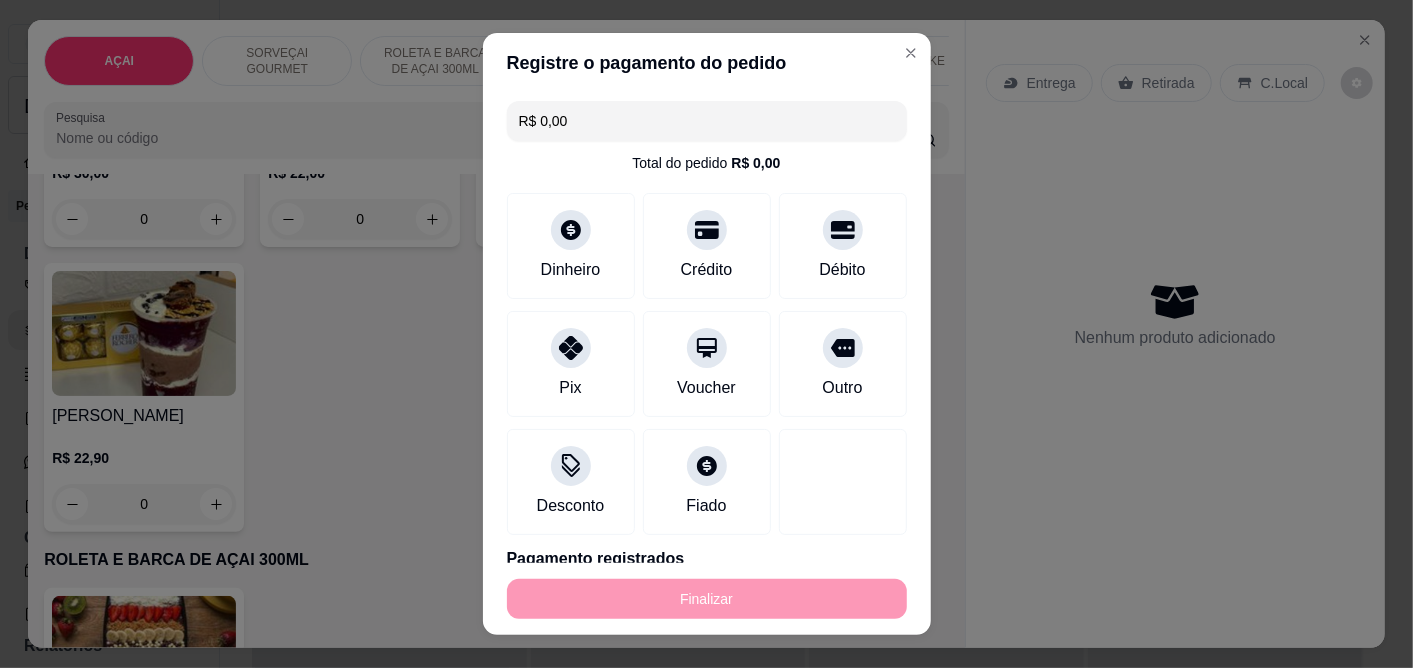 type on "-R$ 22,90" 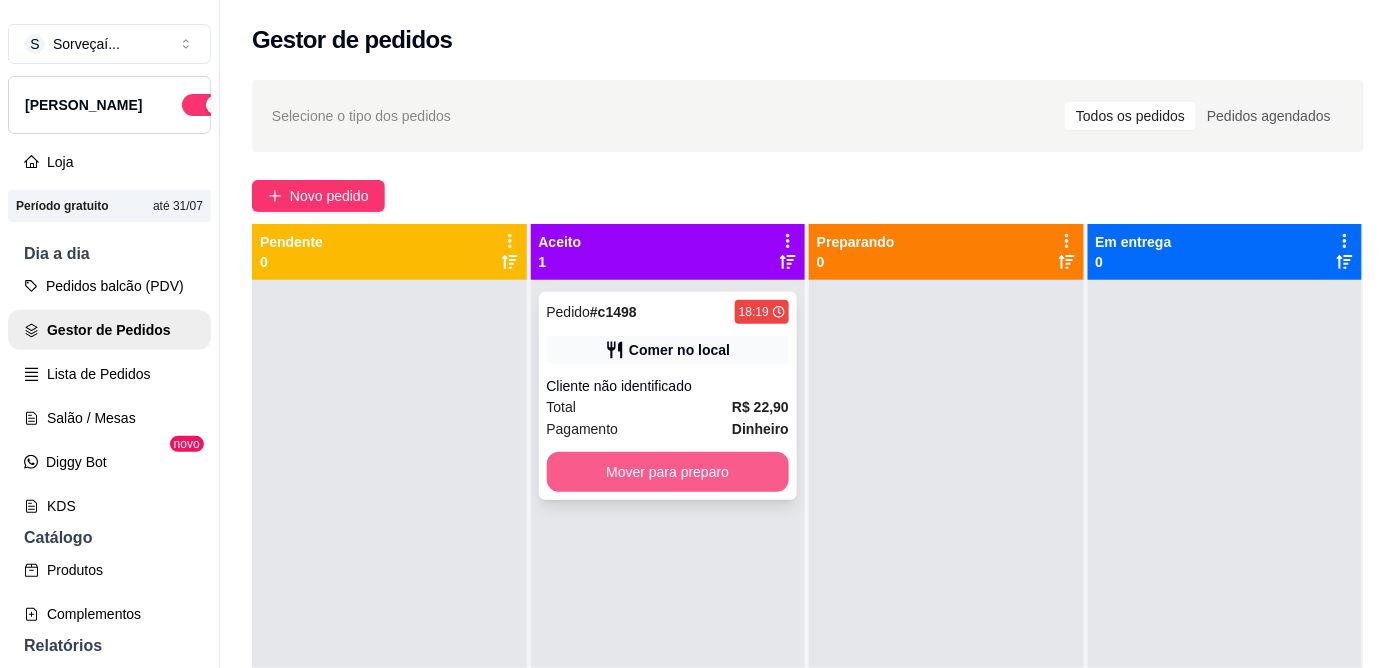 click on "Mover para preparo" at bounding box center (668, 472) 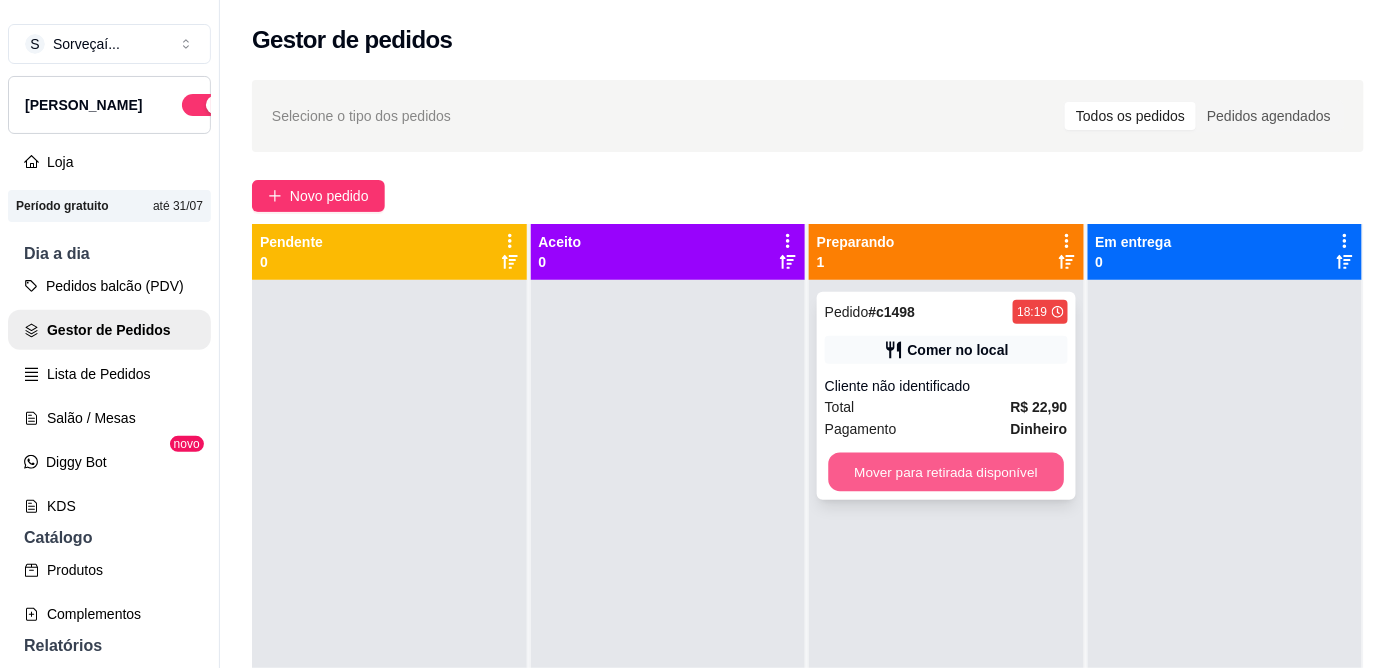 click on "Mover para retirada disponível" at bounding box center [946, 472] 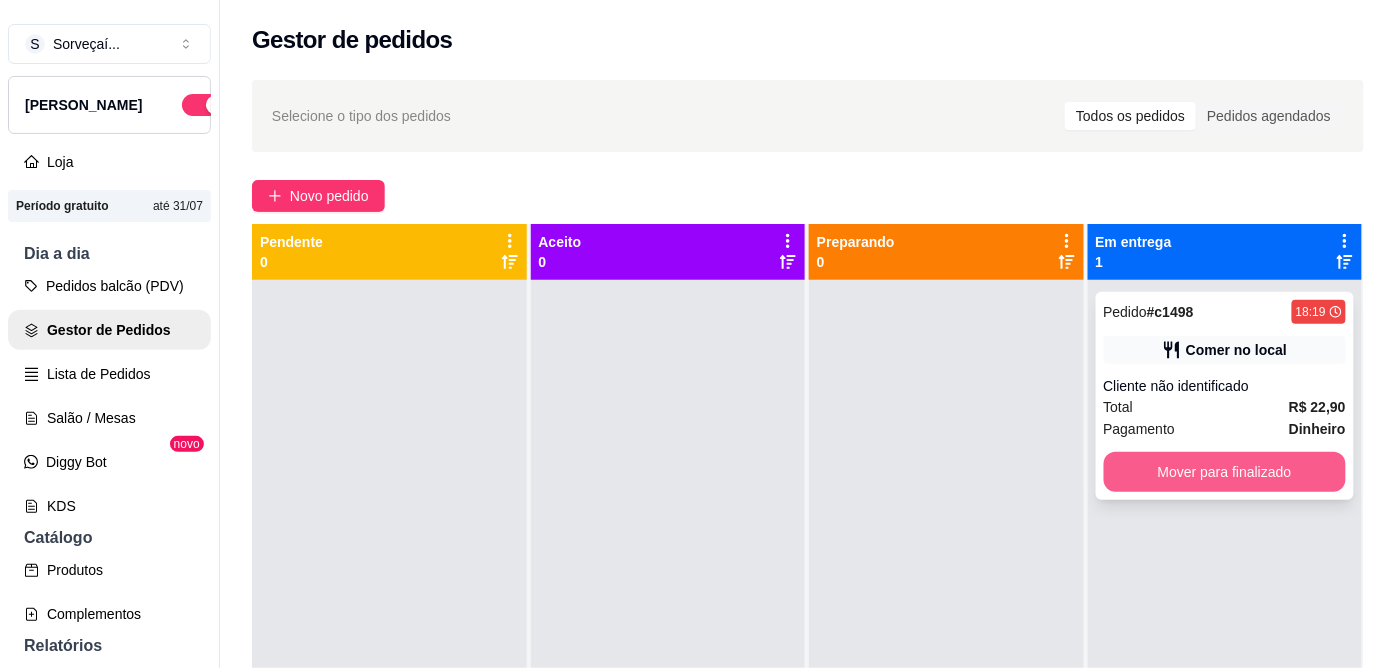 click on "Mover para finalizado" at bounding box center [1225, 472] 